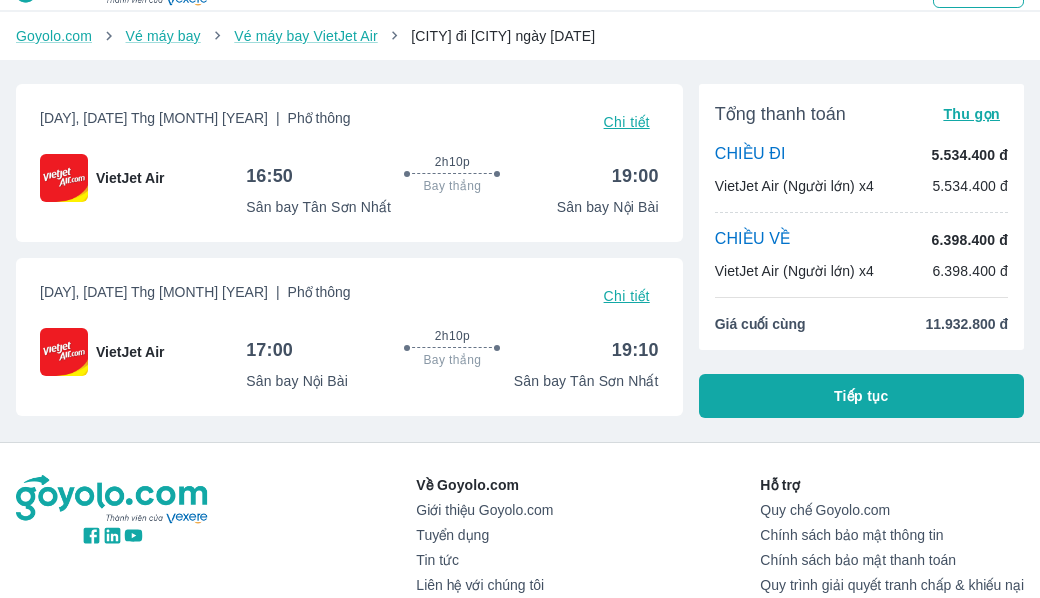 scroll, scrollTop: 0, scrollLeft: 0, axis: both 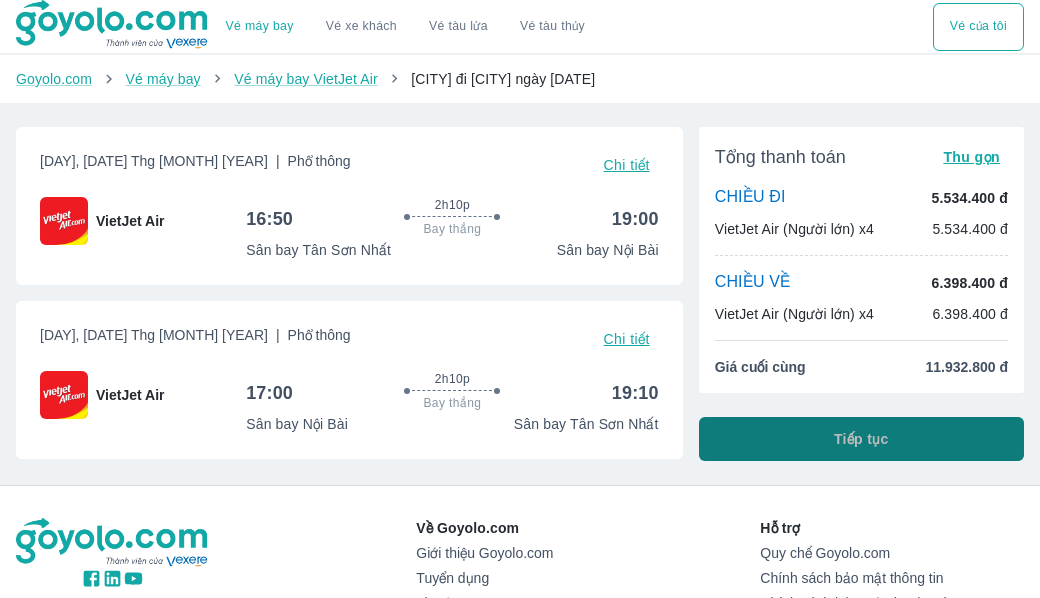click on "Tiếp tục" at bounding box center [861, 439] 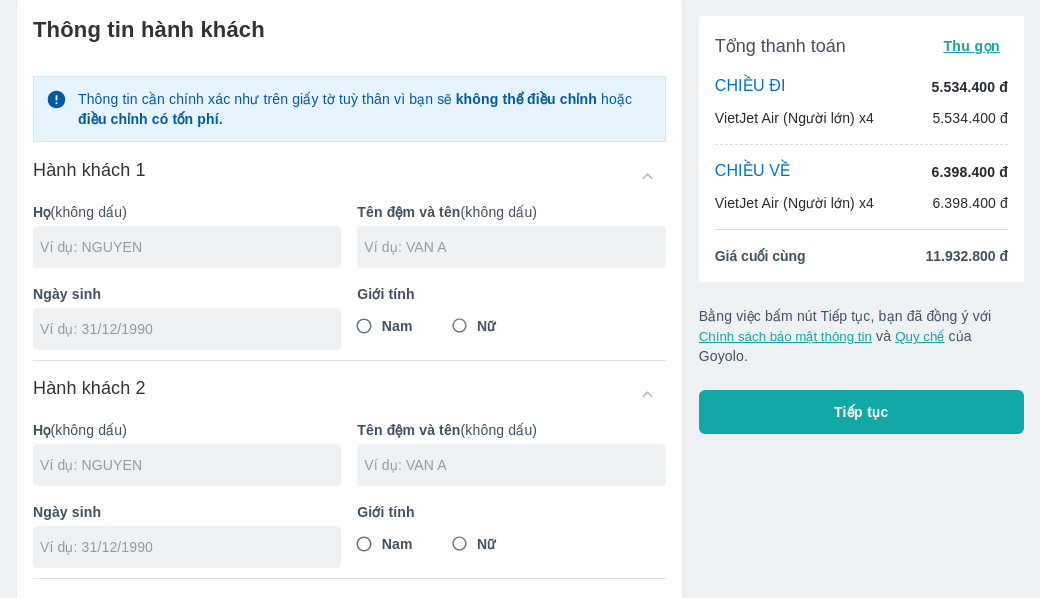 scroll, scrollTop: 100, scrollLeft: 0, axis: vertical 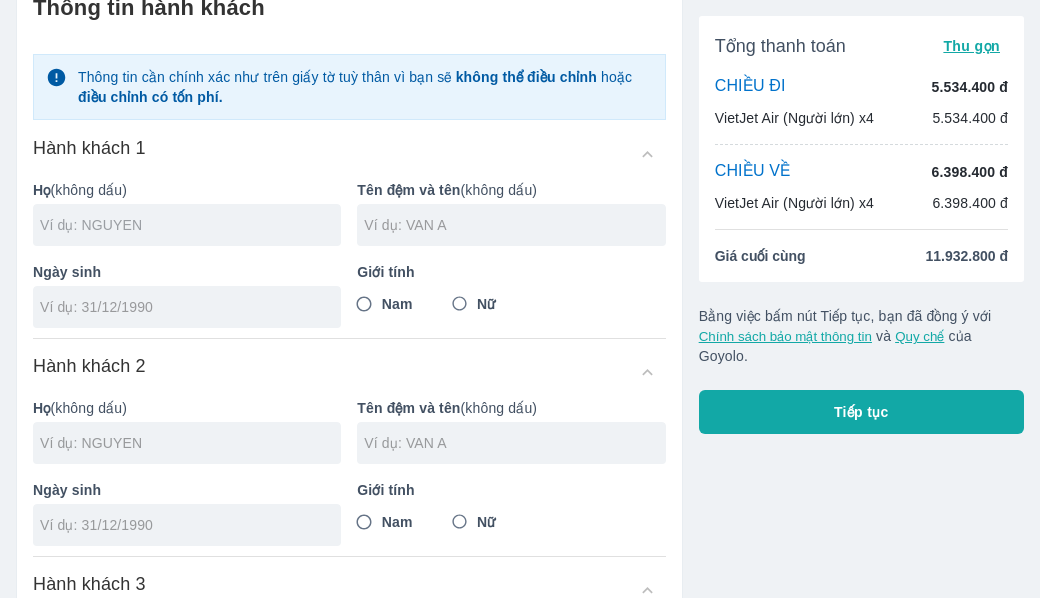 click at bounding box center [190, 225] 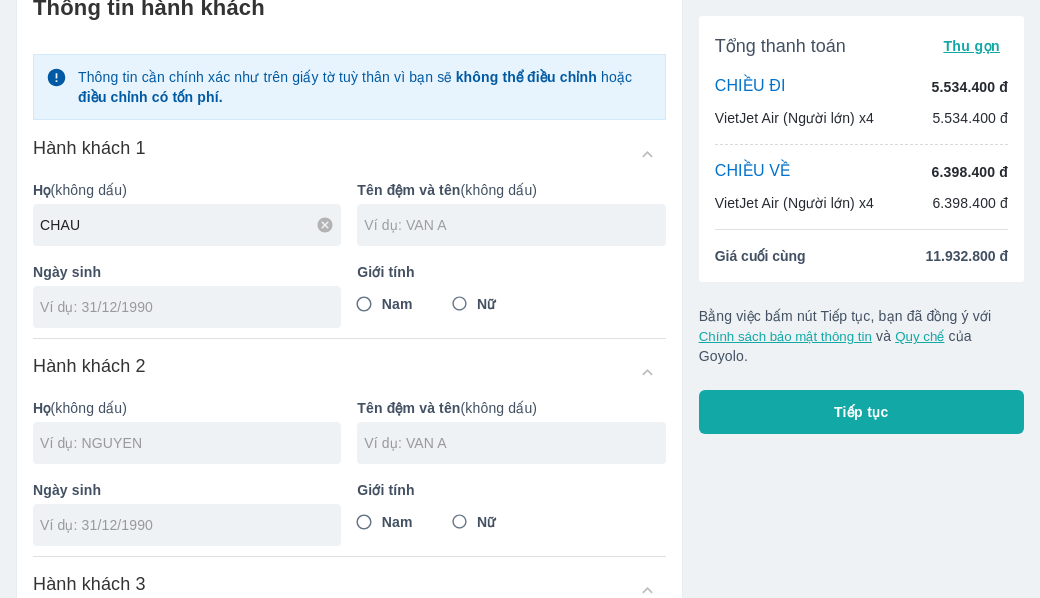 type on "CHAU" 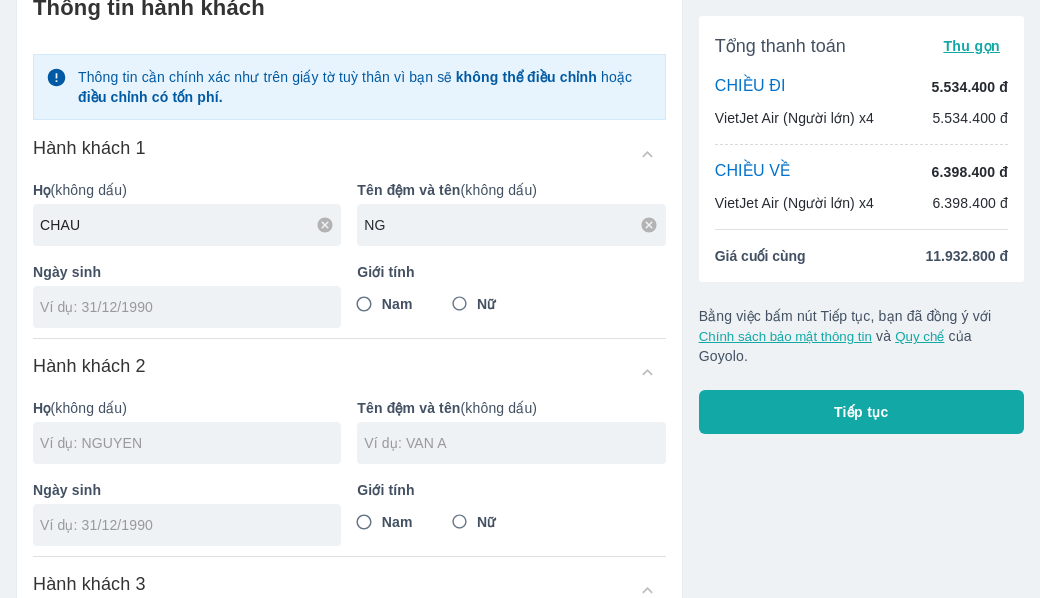 type on "N" 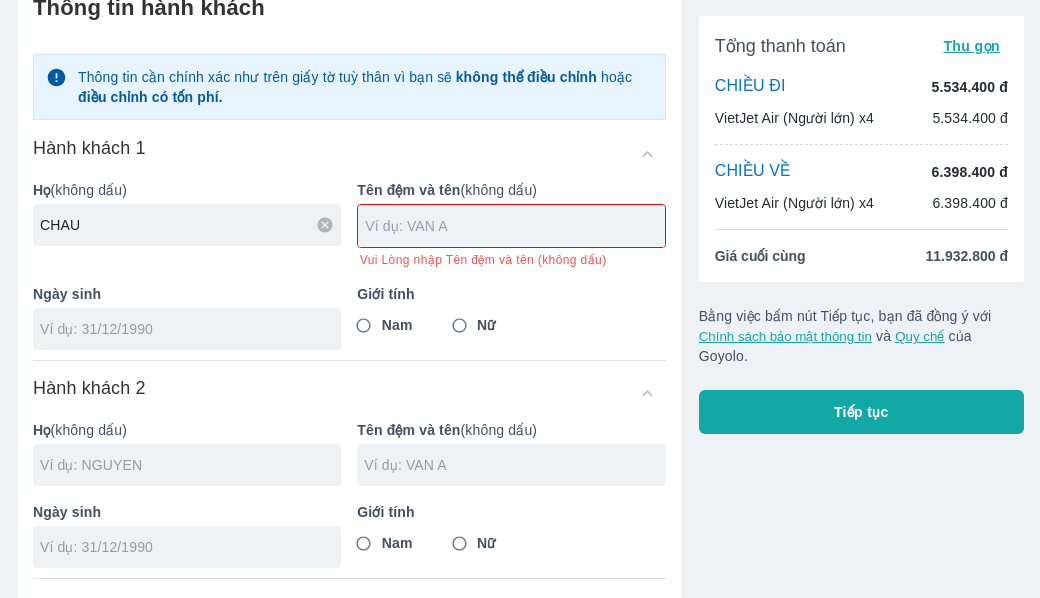 click at bounding box center [514, 226] 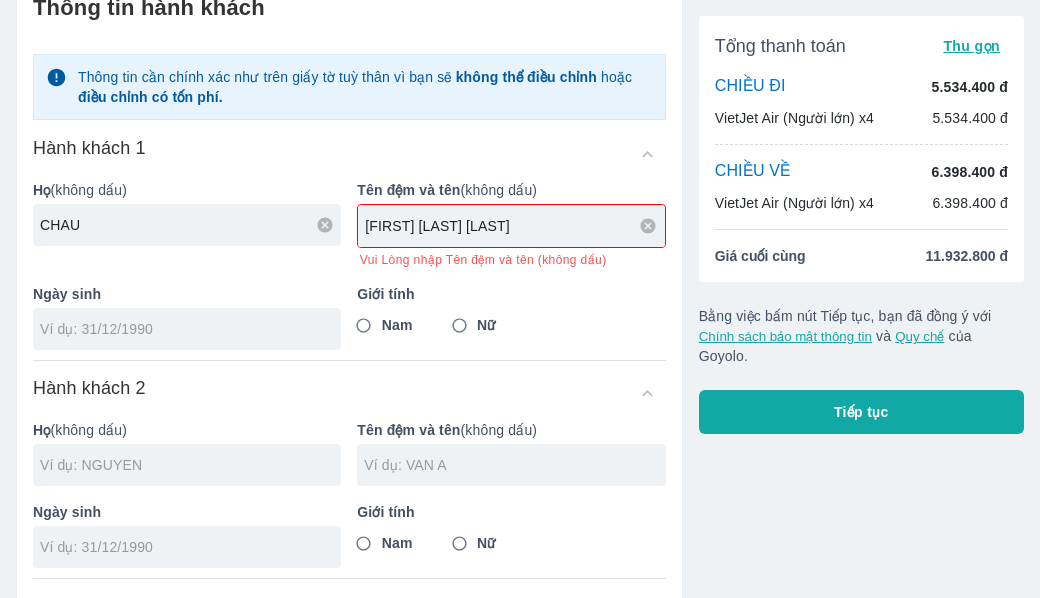 type on "[FIRST] [LAST] [LAST]" 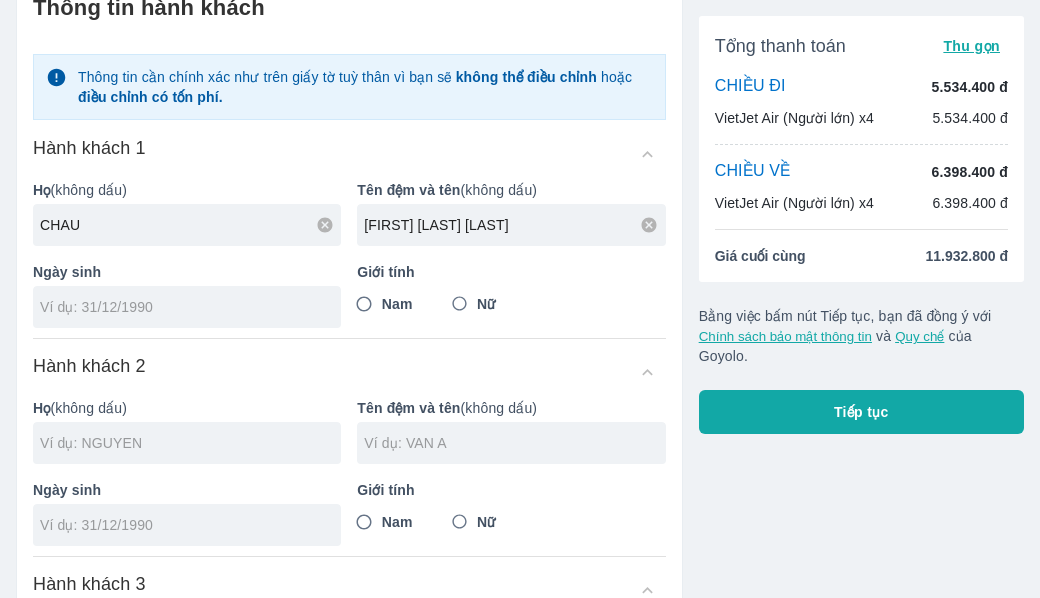 type on "2" 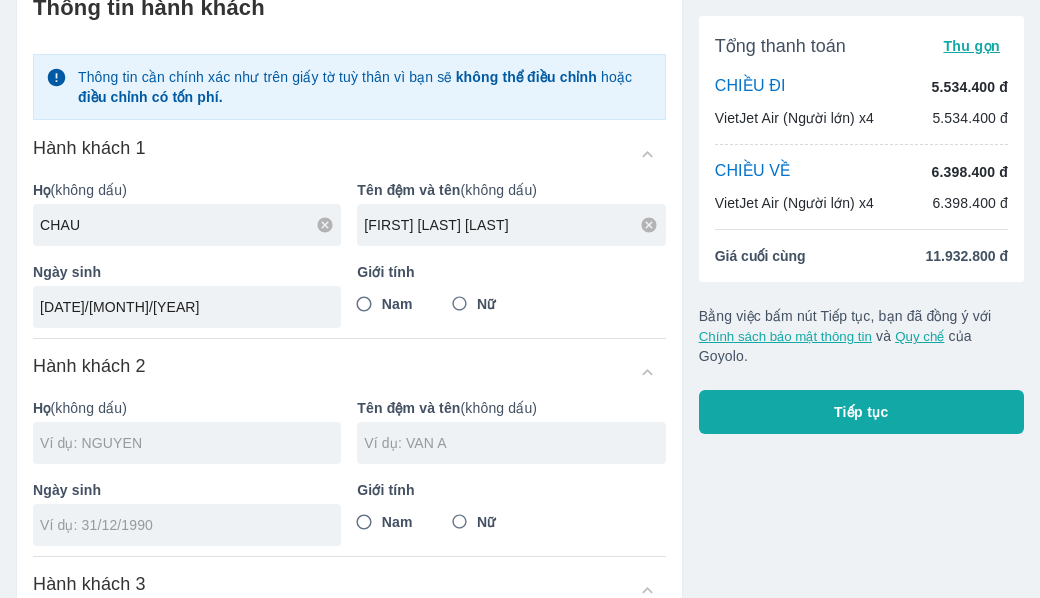 type on "[DATE]/[MONTH]/[YEAR]" 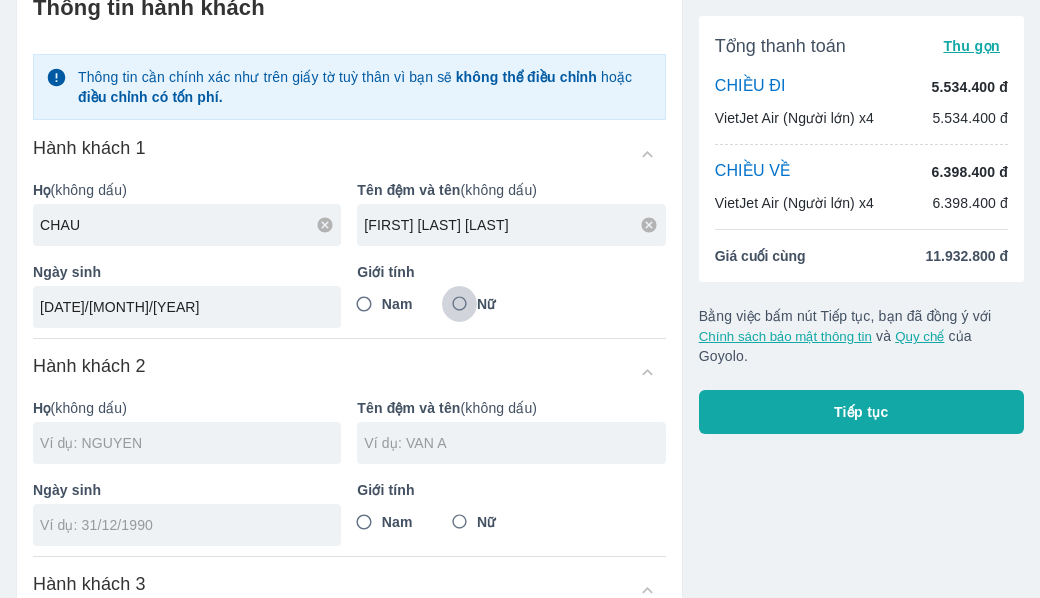 click on "Nữ" at bounding box center (460, 304) 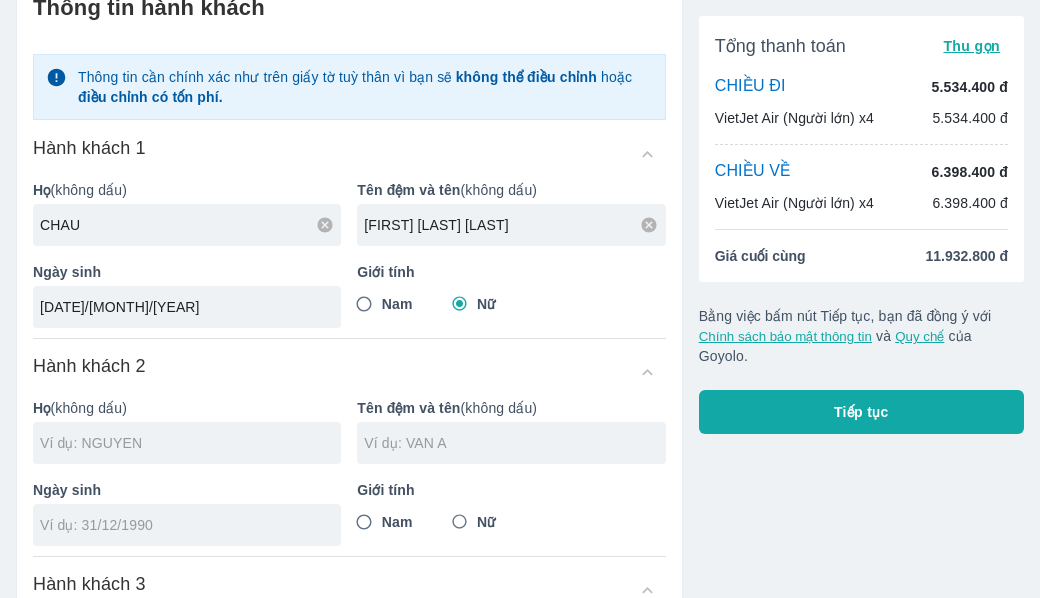scroll, scrollTop: 200, scrollLeft: 0, axis: vertical 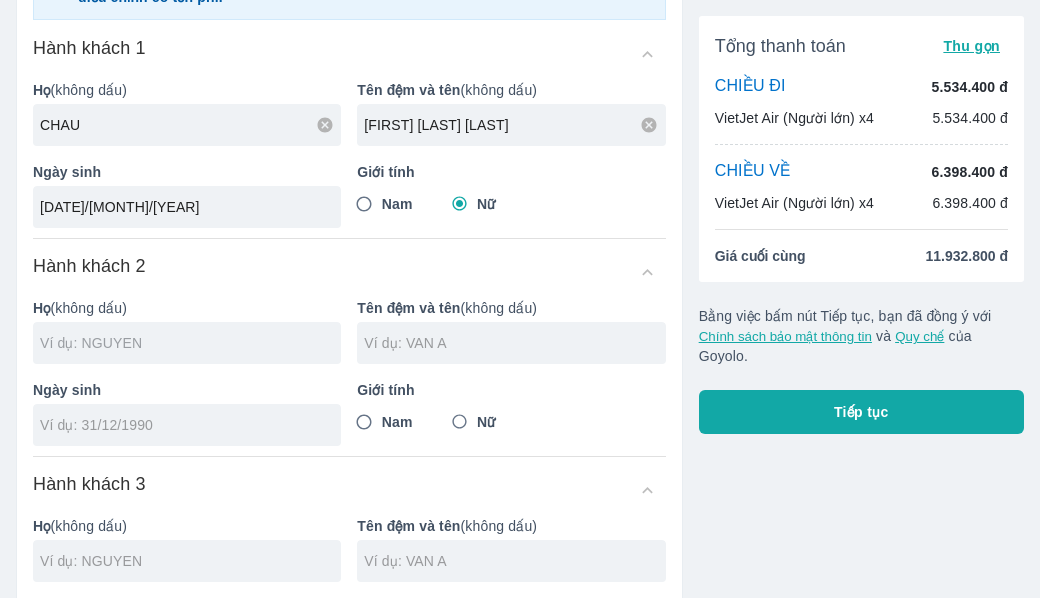 click at bounding box center [190, 343] 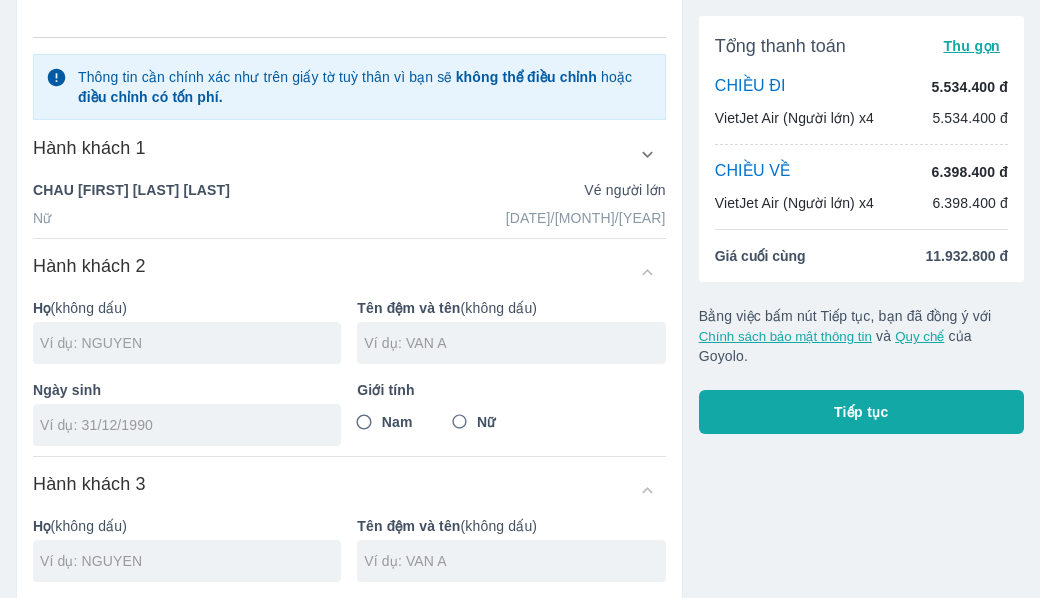 type on "[FIRST] [LAST] [LAST]" 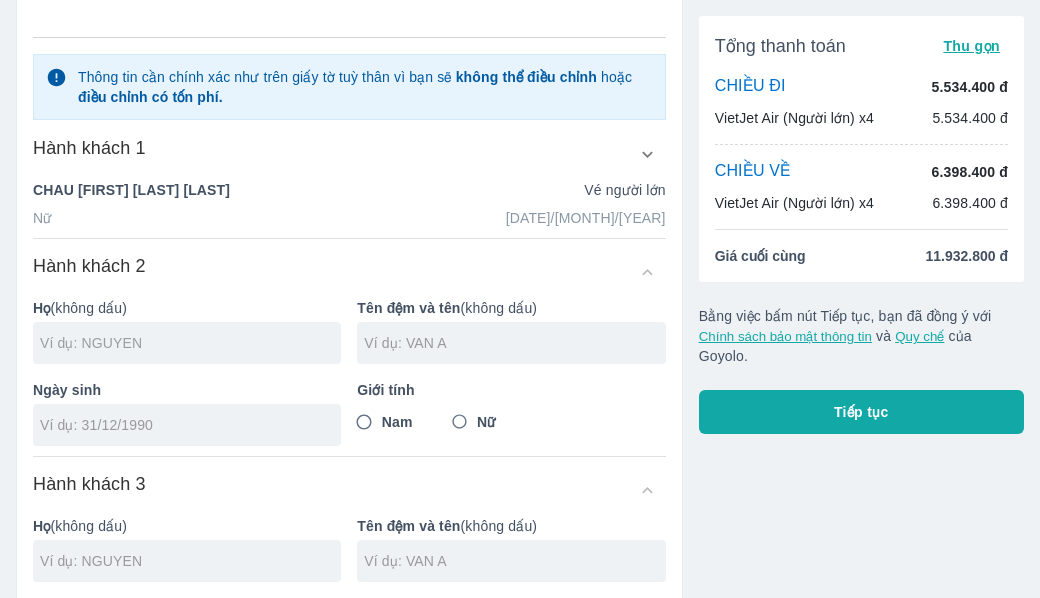 scroll, scrollTop: 300, scrollLeft: 0, axis: vertical 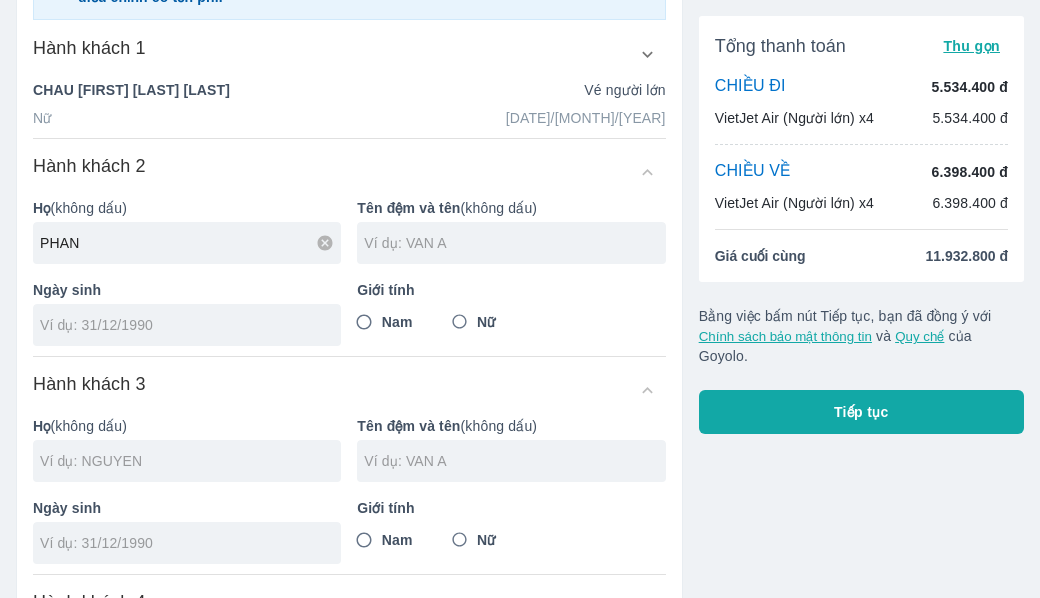 type on "PHAN" 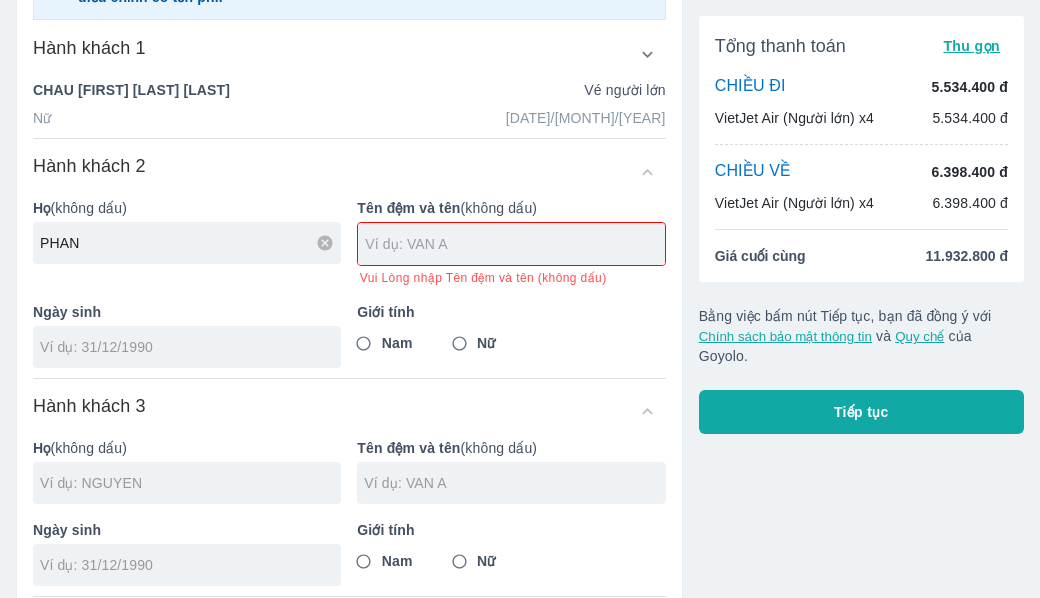 paste on "THI THUY LINH" 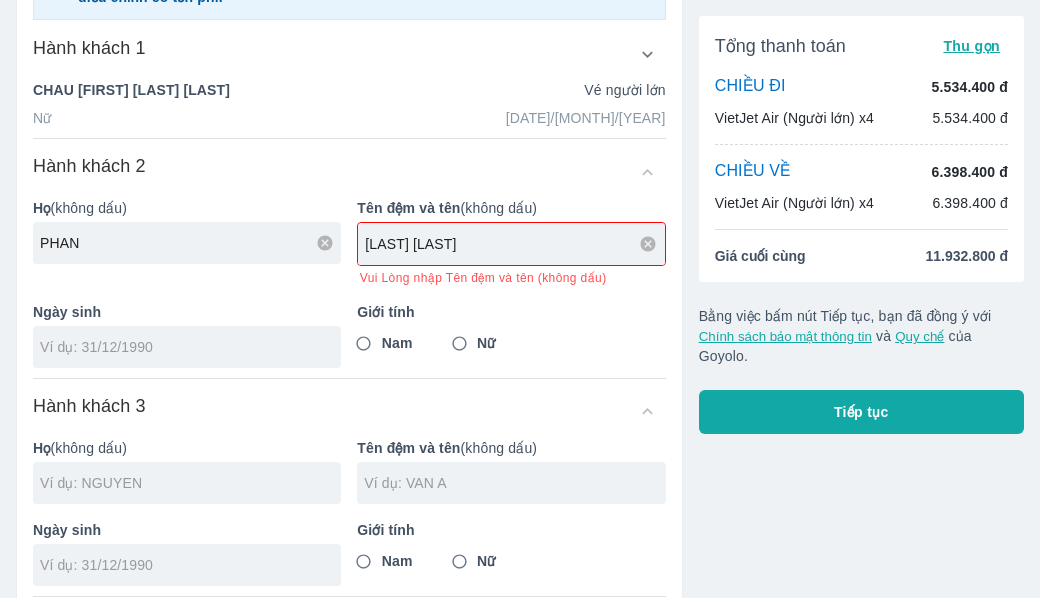 type on "THI THUY LINH" 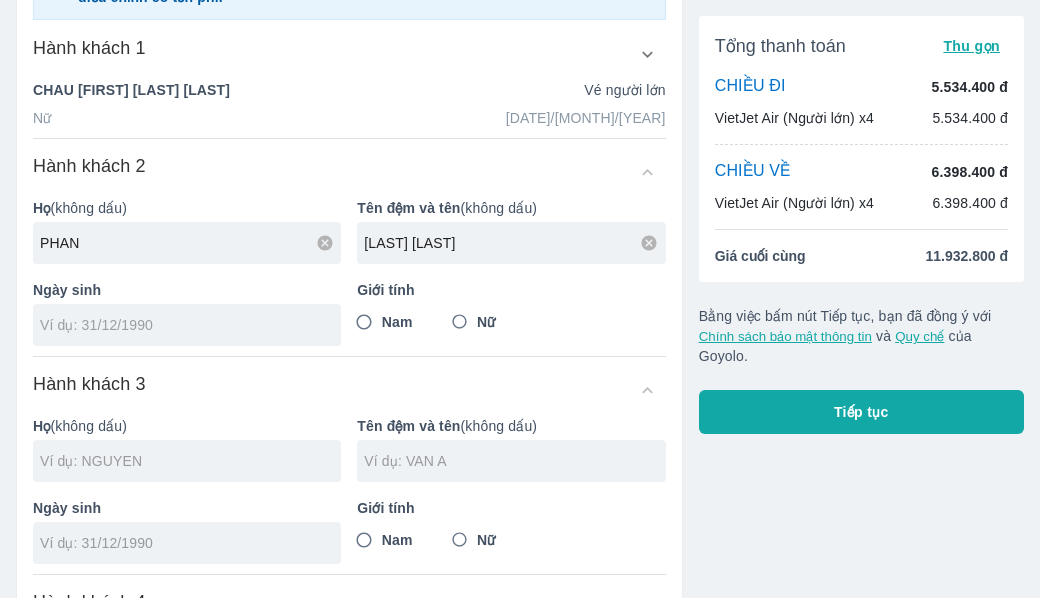 click at bounding box center (180, 325) 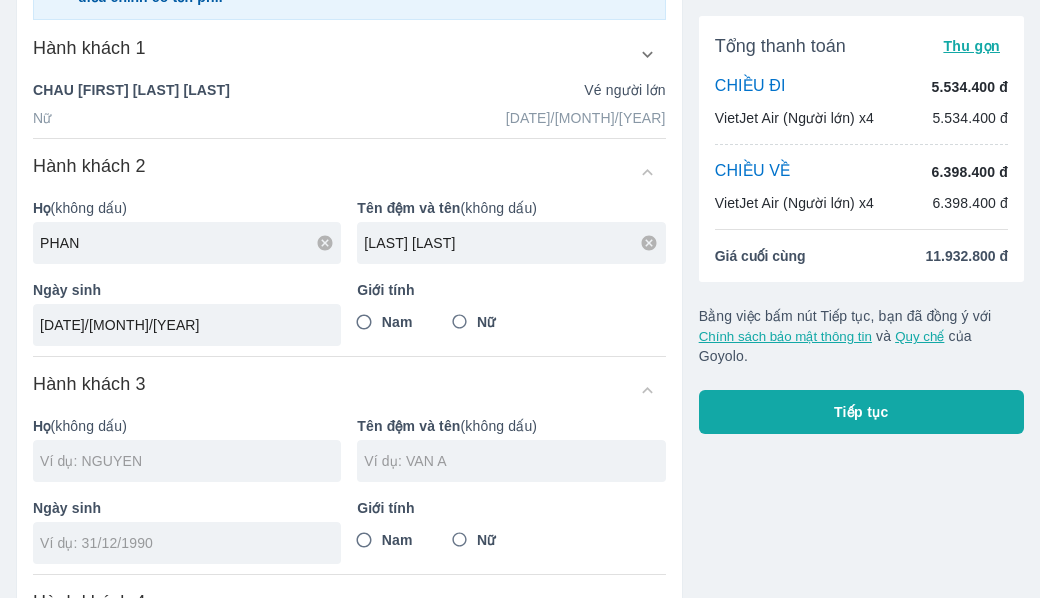 type on "22/04/2002" 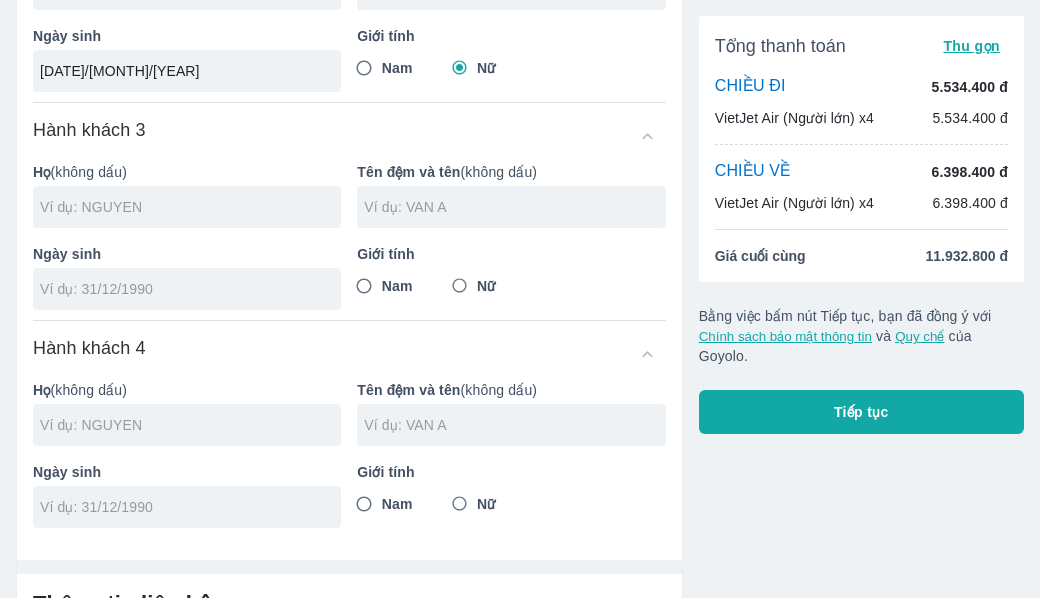 scroll, scrollTop: 600, scrollLeft: 0, axis: vertical 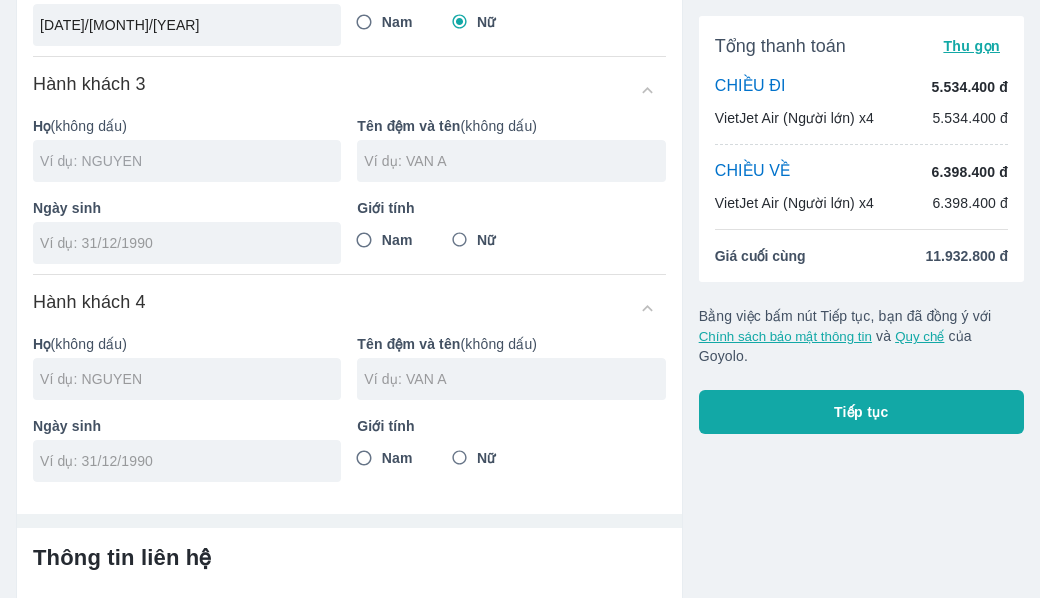 click at bounding box center (190, 161) 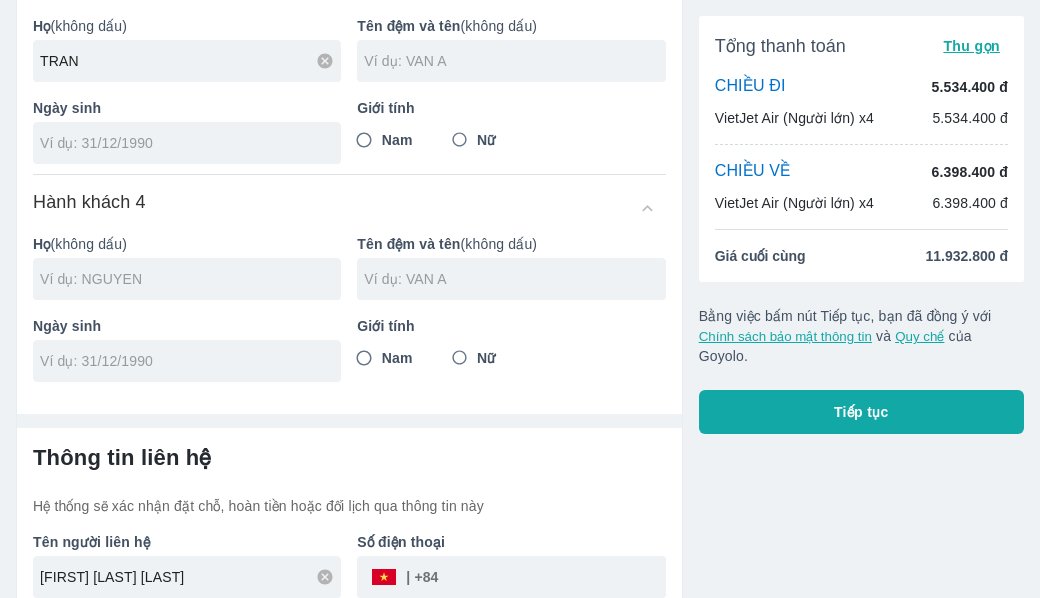 type on "TRAN" 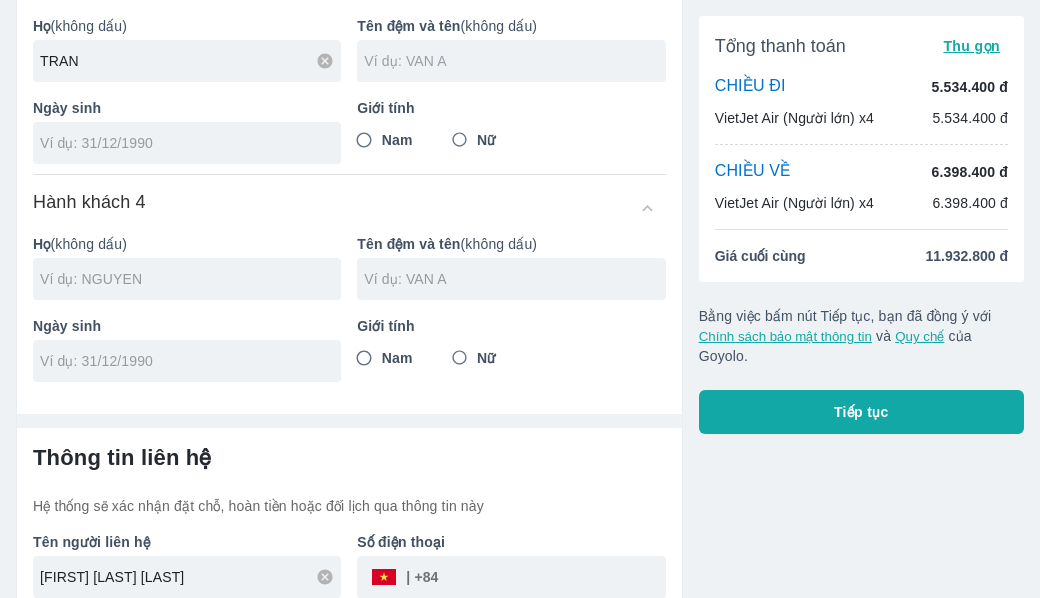 click at bounding box center [514, 61] 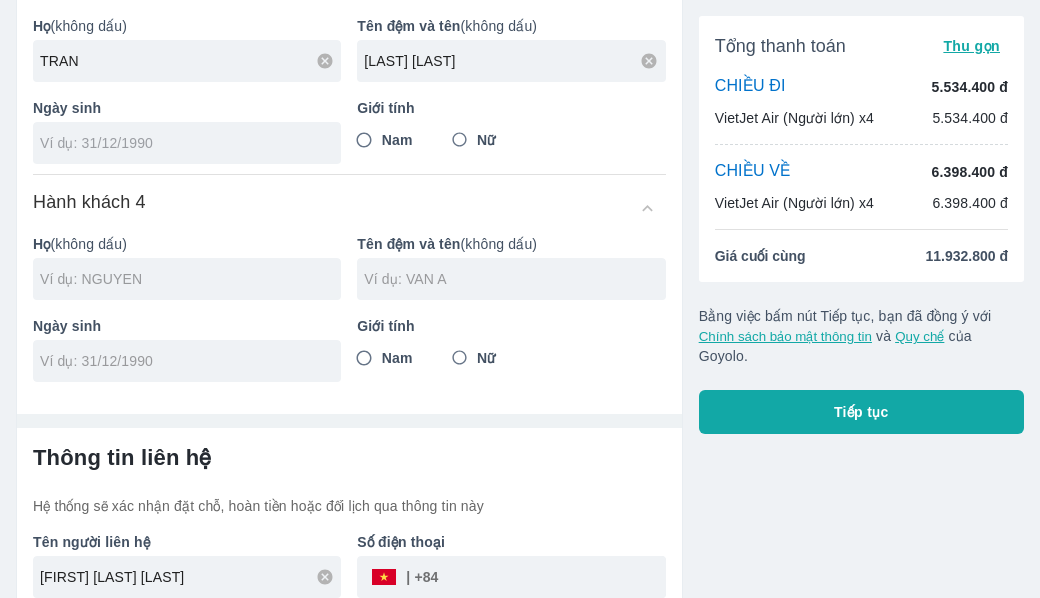 type on "THI BICH PHUONG" 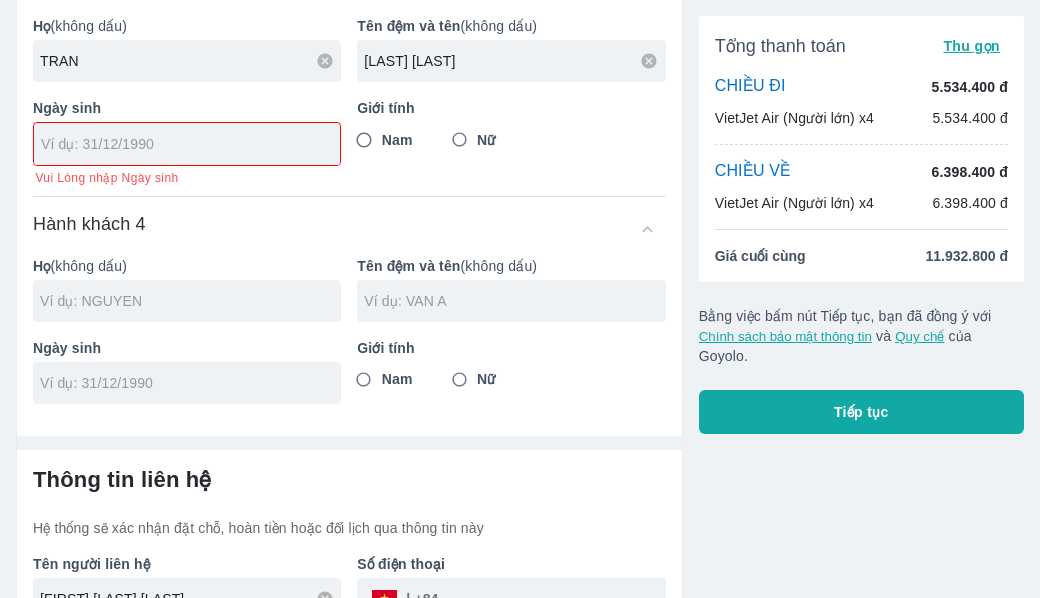 paste on "12/03/2002" 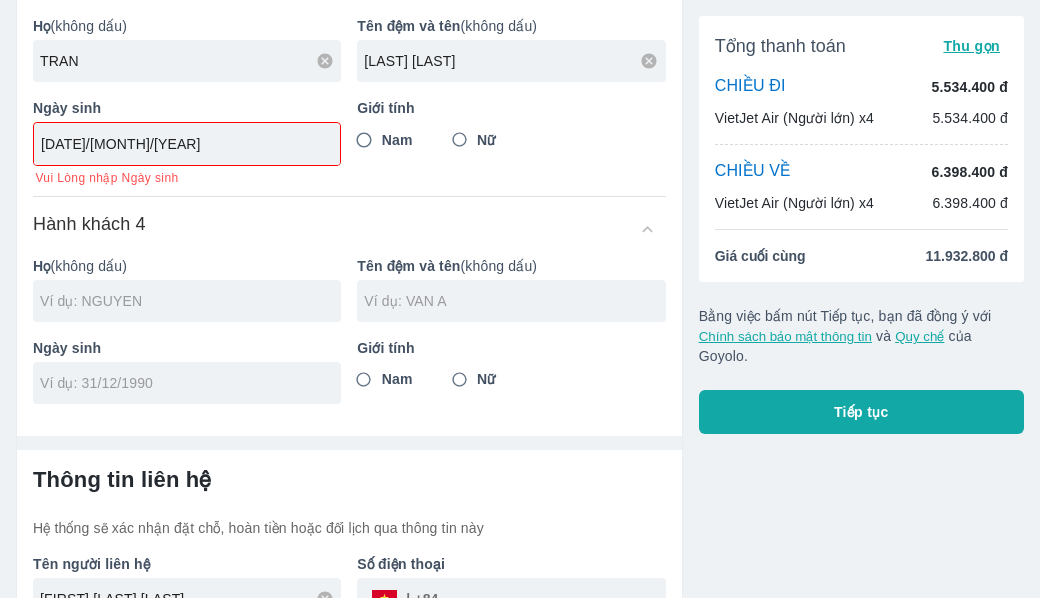 type on "12/03/2002" 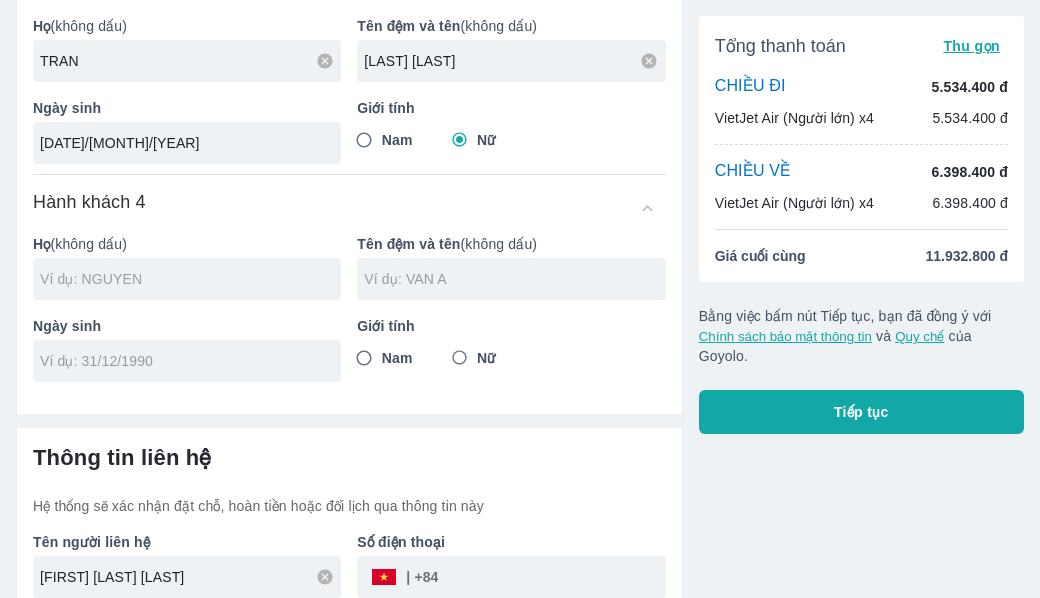 click at bounding box center (190, 279) 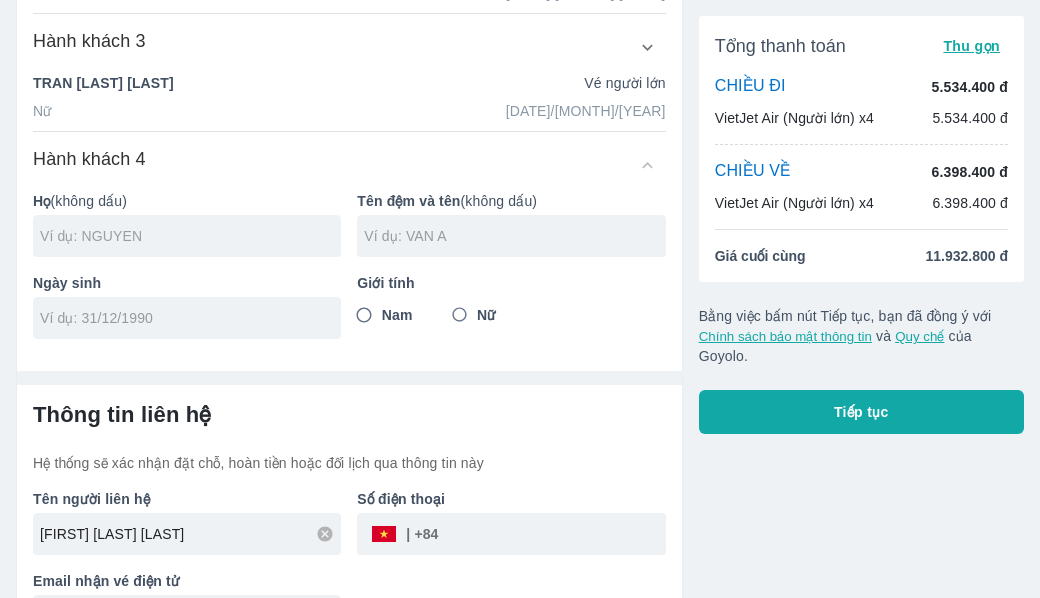 scroll, scrollTop: 657, scrollLeft: 0, axis: vertical 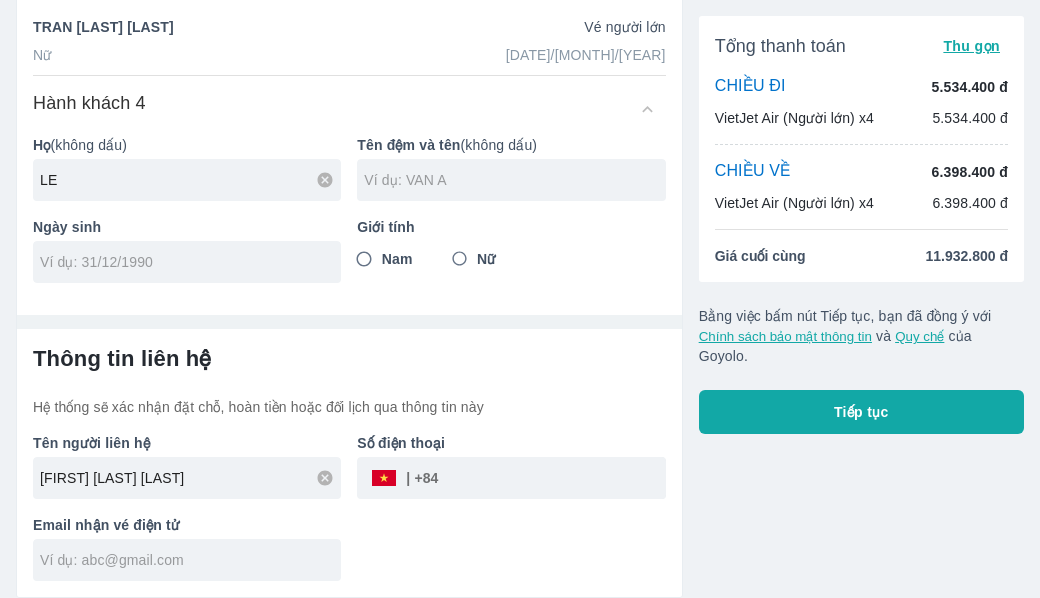 type on "LE" 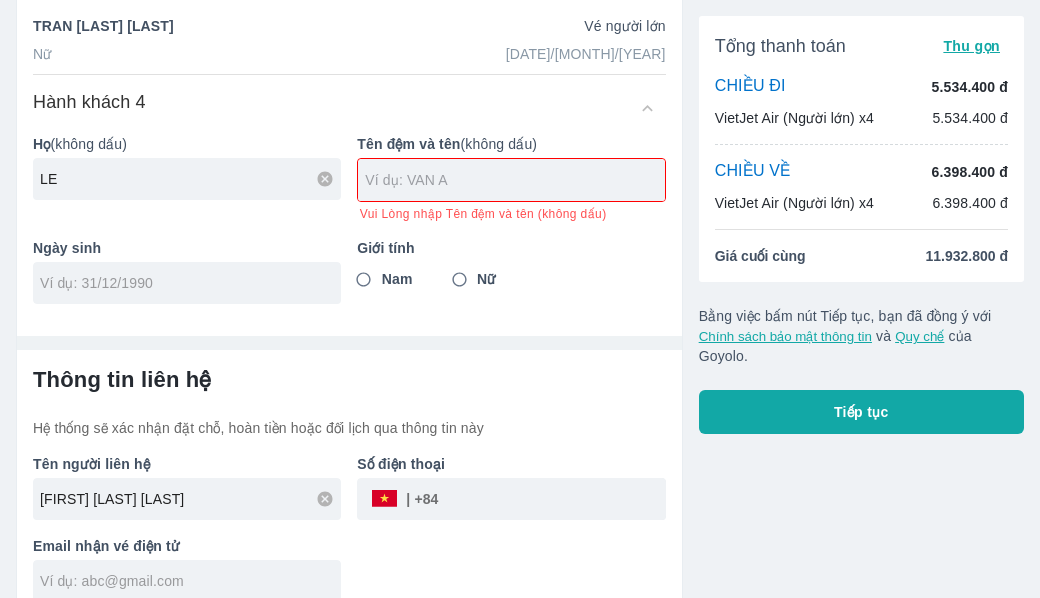 paste on "NGUYEN HONG ANH" 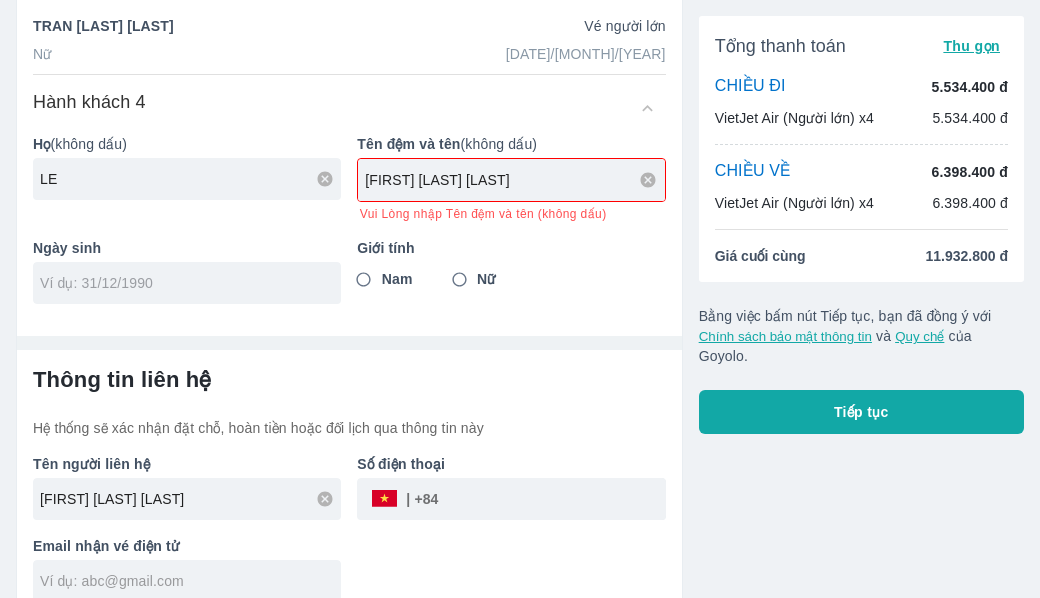 type on "NGUYEN HONG ANH" 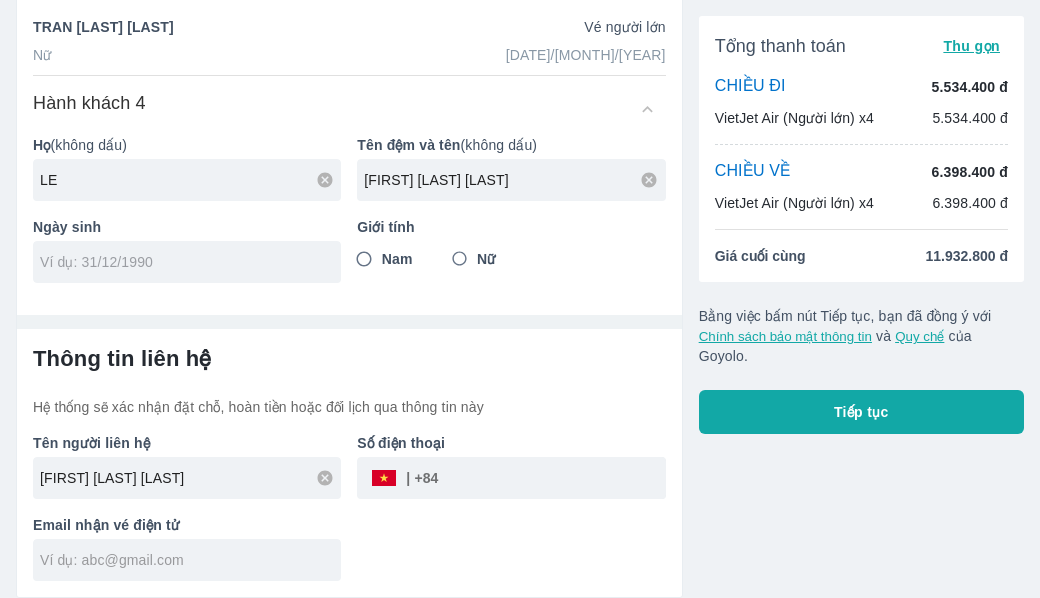 click on "Thông tin hành khách Chọn hành khách đã lưu để điền nhanh (Chị) CHAU NGOC BICH TUYEN  (Chị) PHAN THI THUY LINH  (Chị) TRAN THI BICH PHUONG  Thông tin cần chính xác như trên giấy tờ tuỳ thân vì bạn sẽ   không thể điều chỉnh   hoặc   điều chỉnh có tốn phí. Hành khách   1 Họ  (không dấu) CHAU Tên đệm và tên  (không dấu) NGOC BICH TUYEN Ngày sinh 30/10/2002 Giới tính Nam Nữ CHAU   NGOC BICH TUYEN Vé   người lớn Nữ 30/10/2002 Hành khách   2 Họ  (không dấu) PHAN Tên đệm và tên  (không dấu) THI THUY LINH Ngày sinh 22/04/2002 Giới tính Nam Nữ PHAN   THI THUY LINH Vé   người lớn Nữ 22/04/2002 Hành khách   3 Họ  (không dấu) TRAN Tên đệm và tên  (không dấu) THI BICH PHUONG Ngày sinh 12/03/2002 Giới tính Nam Nữ TRAN   THI BICH PHUONG Vé   người lớn Nữ 12/03/2002 Hành khách   4 Họ  (không dấu) LE Tên đệm và tên  (không dấu) NGUYEN HONG ANH Ngày sinh Nam Nữ" at bounding box center [349, -140] 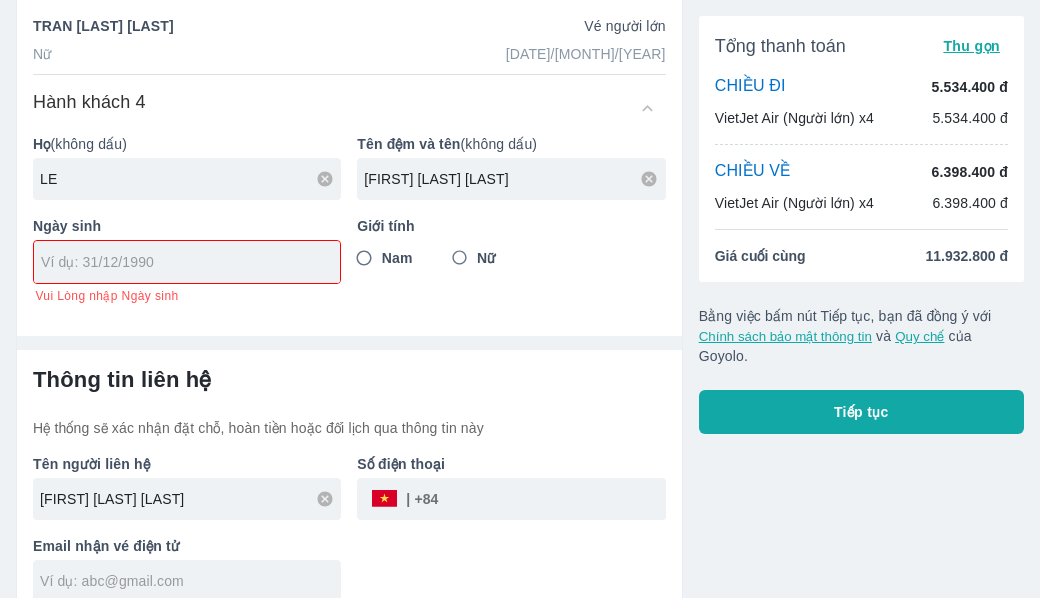 paste on "22/03/2002" 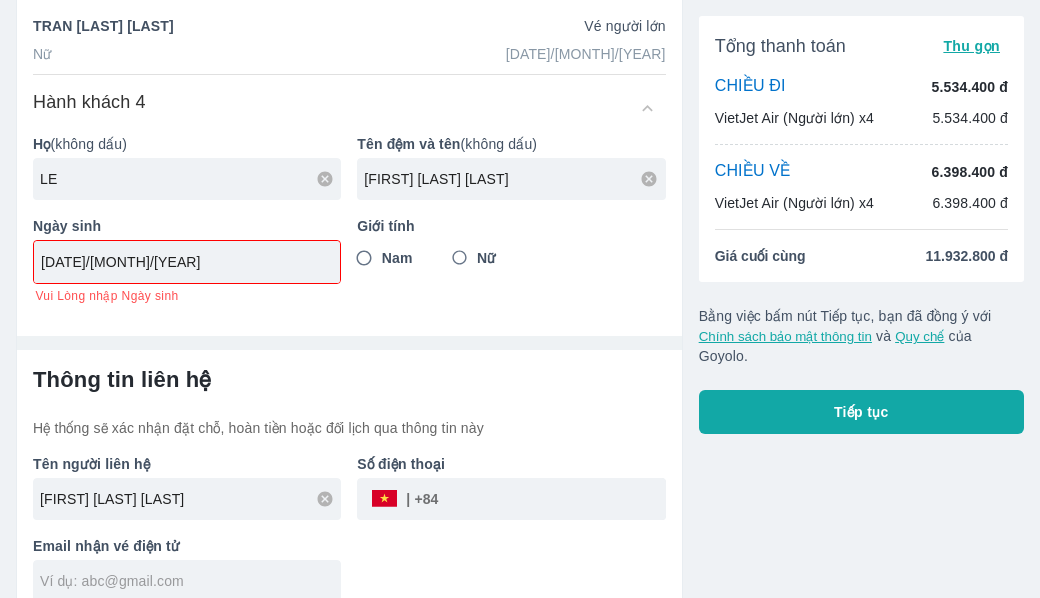 type on "22/03/2002" 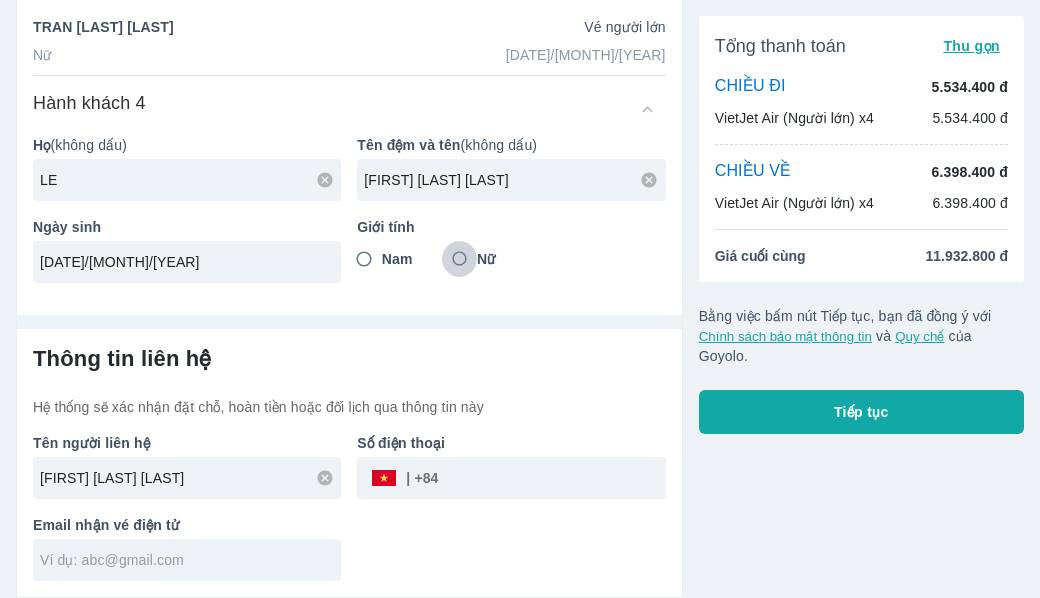 click on "Nữ" at bounding box center (460, 259) 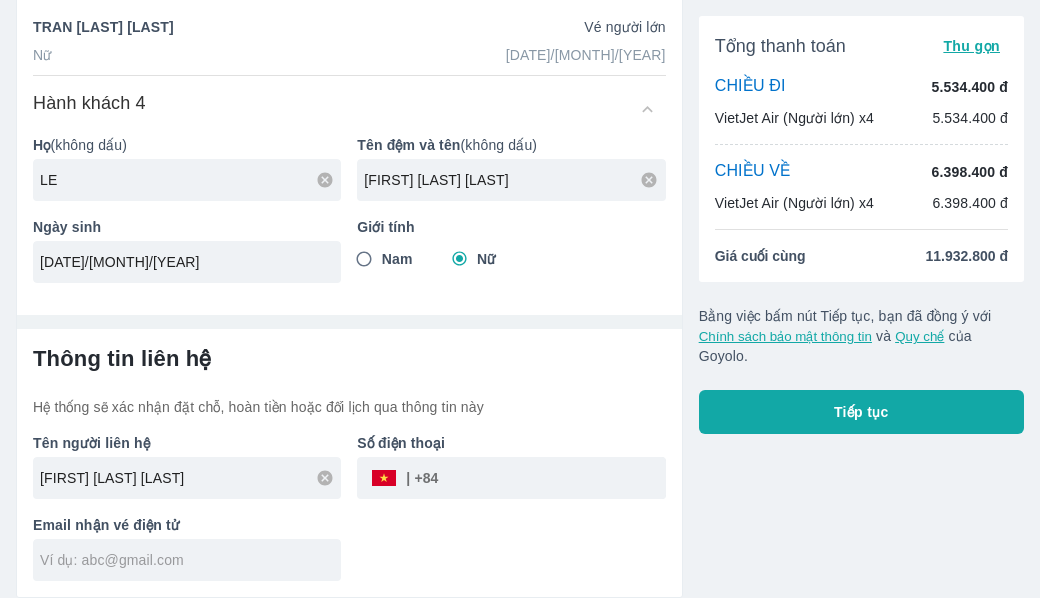 click on "Thông tin liên hệ Hệ thống sẽ xác nhận đặt chỗ, hoàn tiền hoặc đổi lịch qua thông tin này" at bounding box center [349, 381] 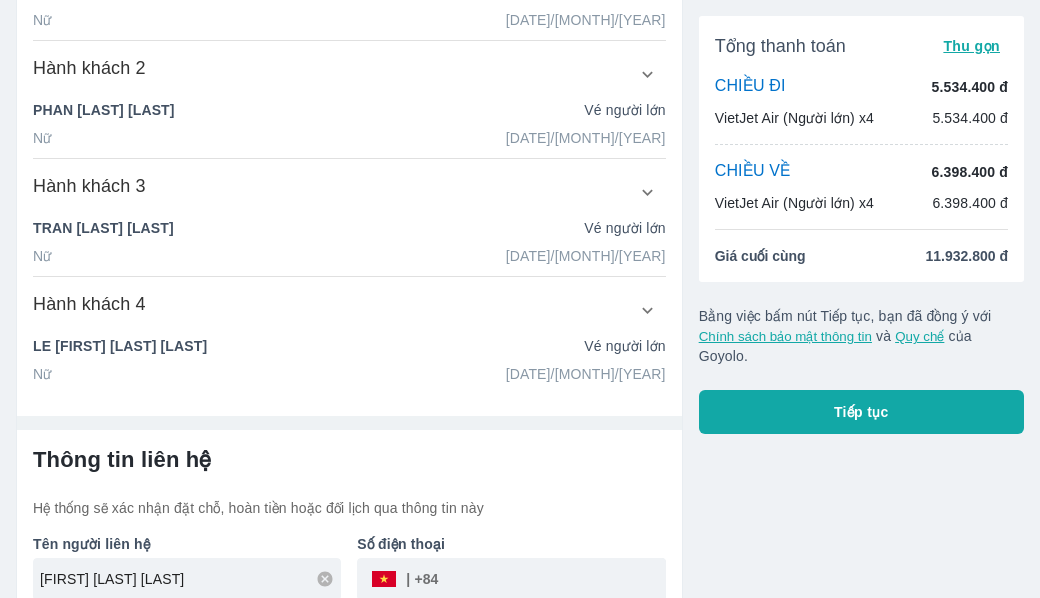 scroll, scrollTop: 557, scrollLeft: 0, axis: vertical 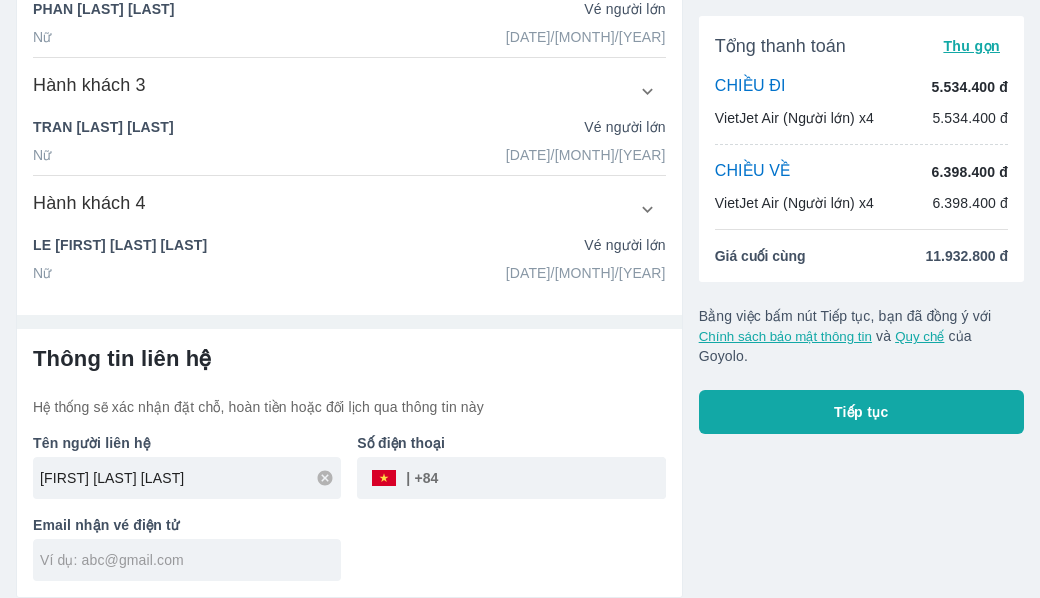 click at bounding box center (552, 478) 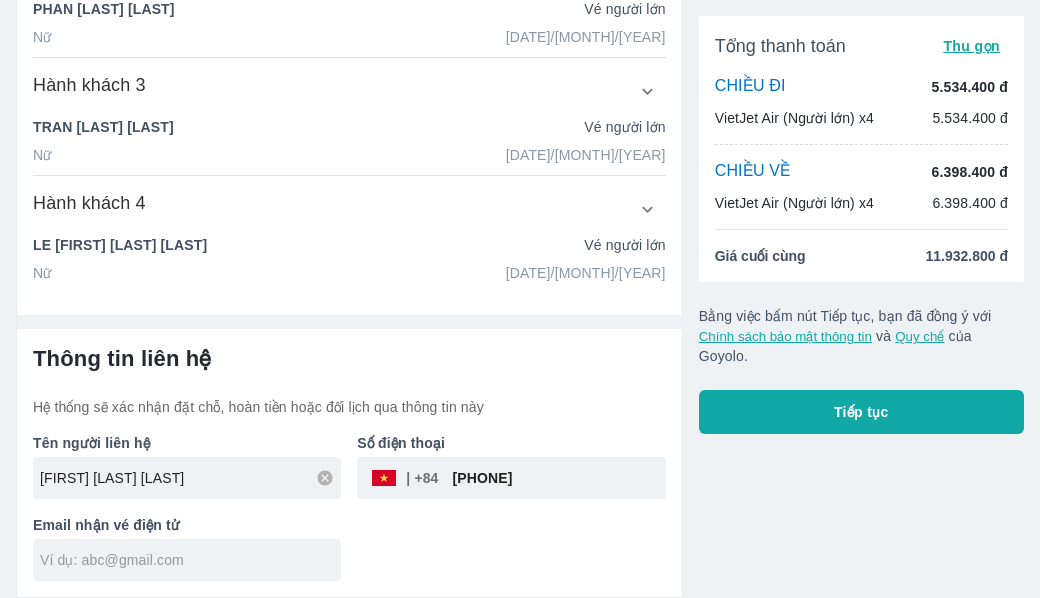 type on "933203547" 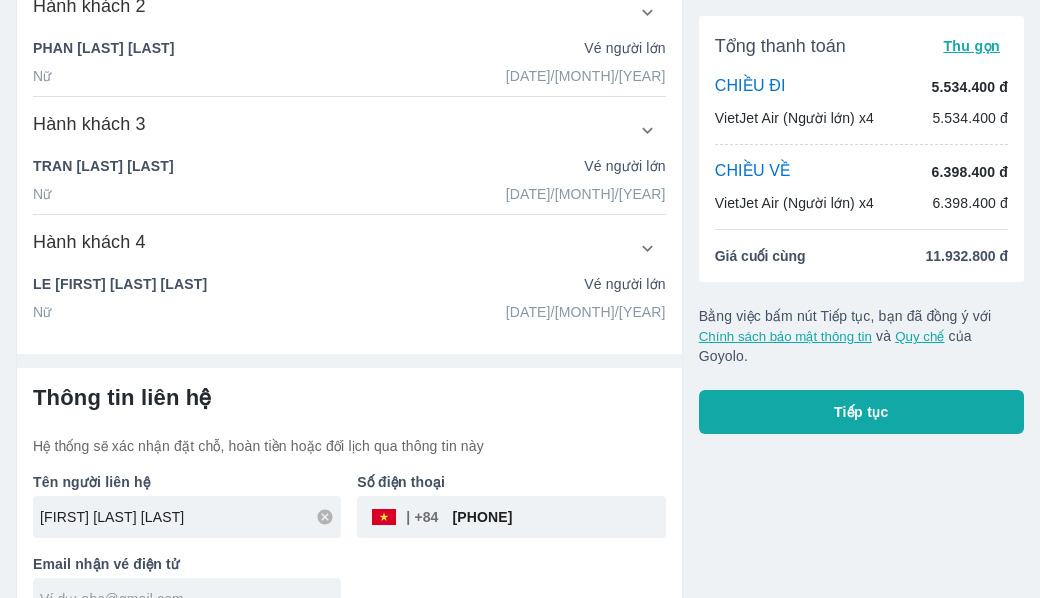 scroll, scrollTop: 557, scrollLeft: 0, axis: vertical 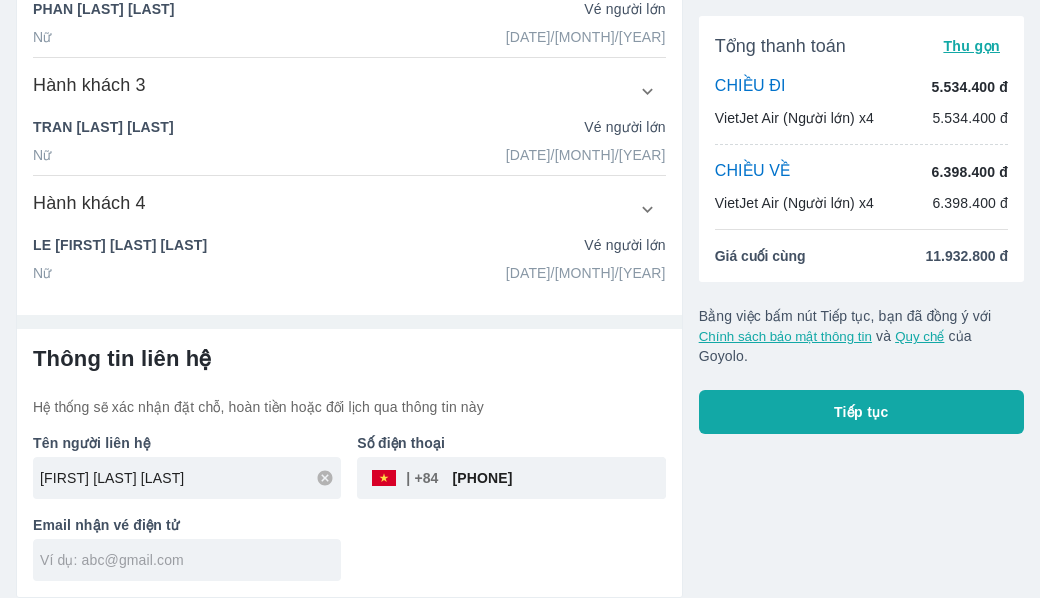 click at bounding box center (190, 560) 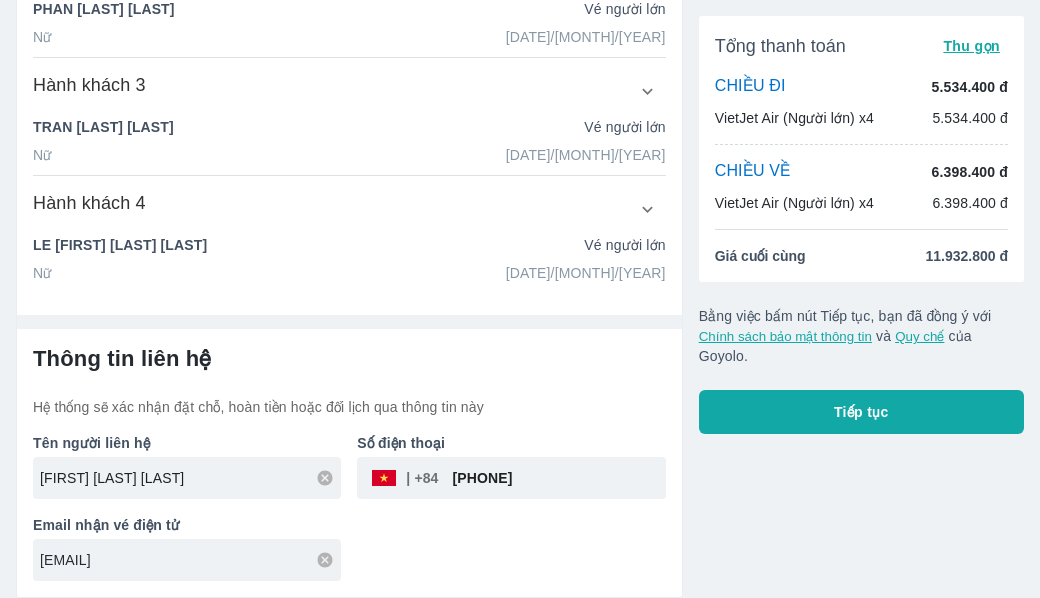 click on "tuyenchau3010@gmail.com" at bounding box center [190, 560] 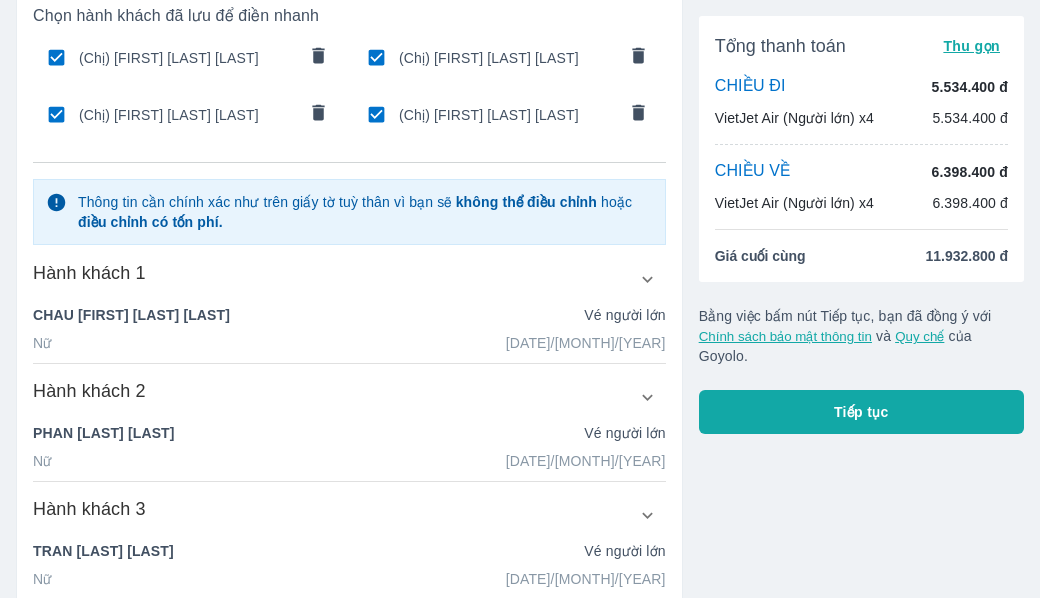 scroll, scrollTop: 0, scrollLeft: 0, axis: both 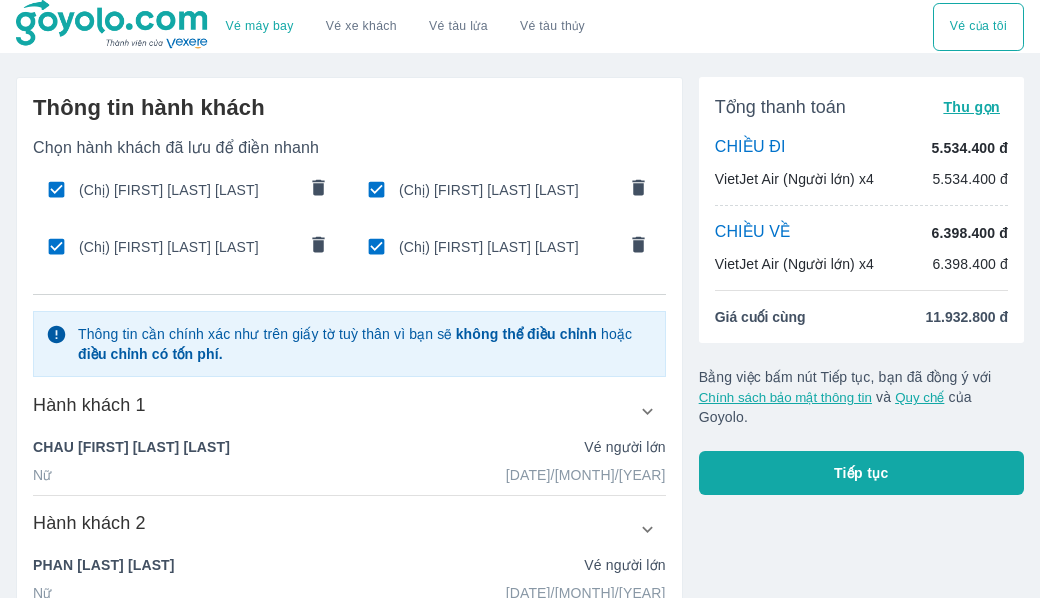 type on "tuyenchau3010@gmail.com" 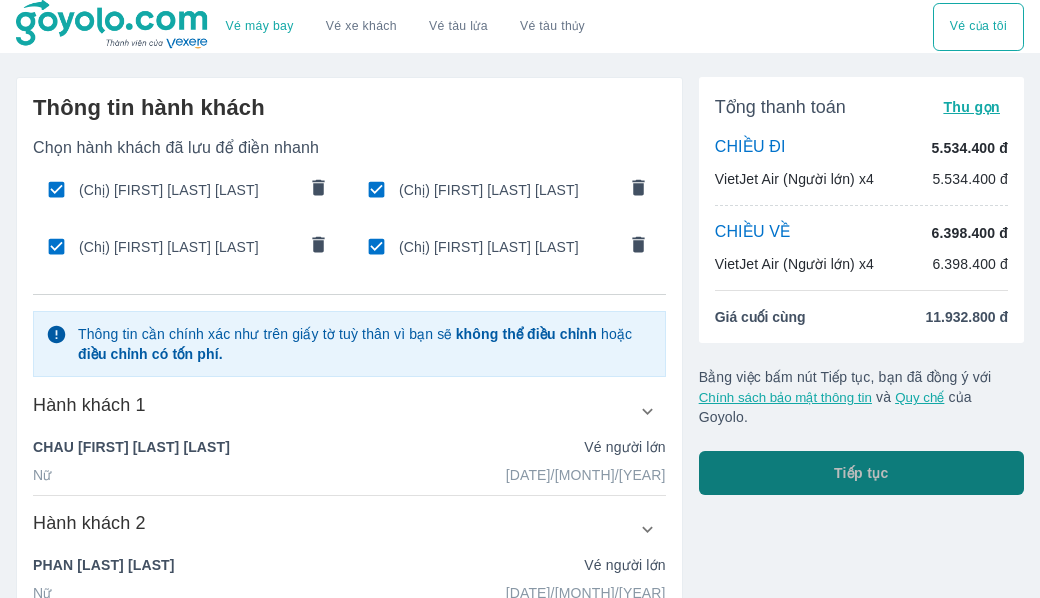 click on "Tiếp tục" at bounding box center [861, 473] 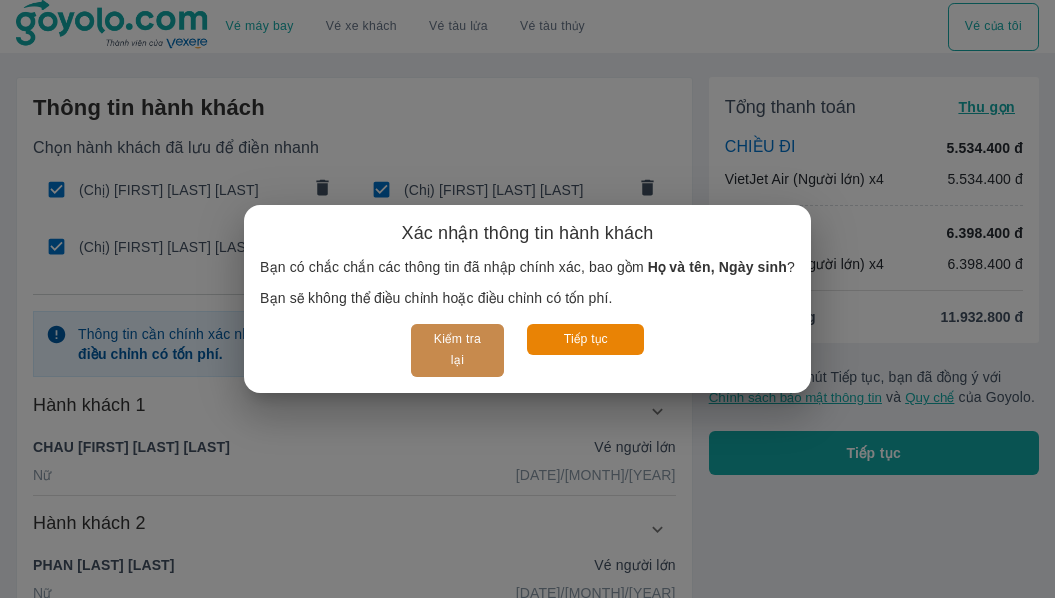 click on "Kiểm tra lại" at bounding box center [457, 350] 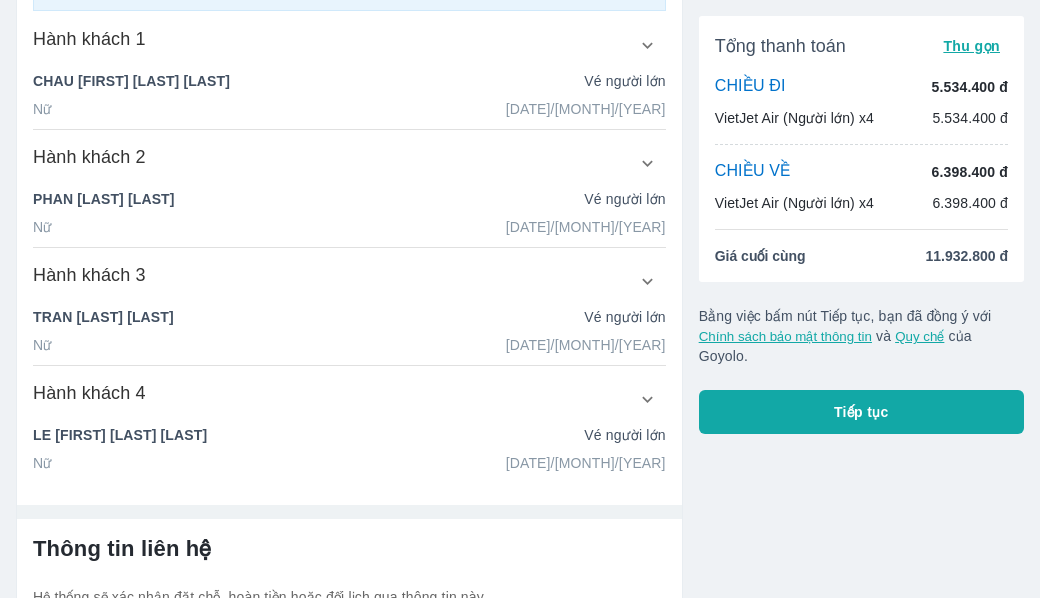 scroll, scrollTop: 400, scrollLeft: 0, axis: vertical 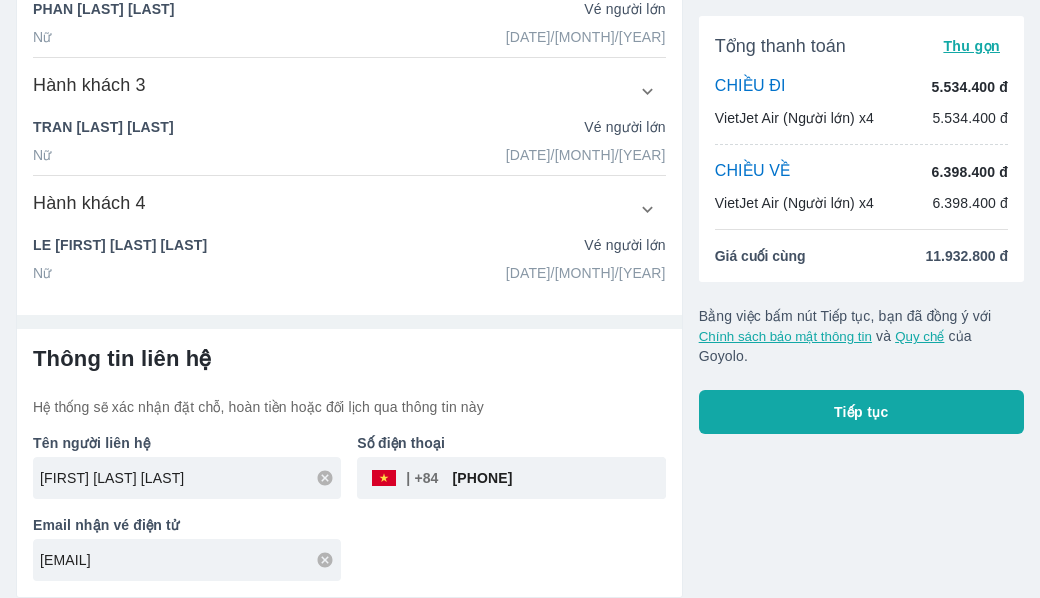click on "Tiếp tục" at bounding box center [861, 412] 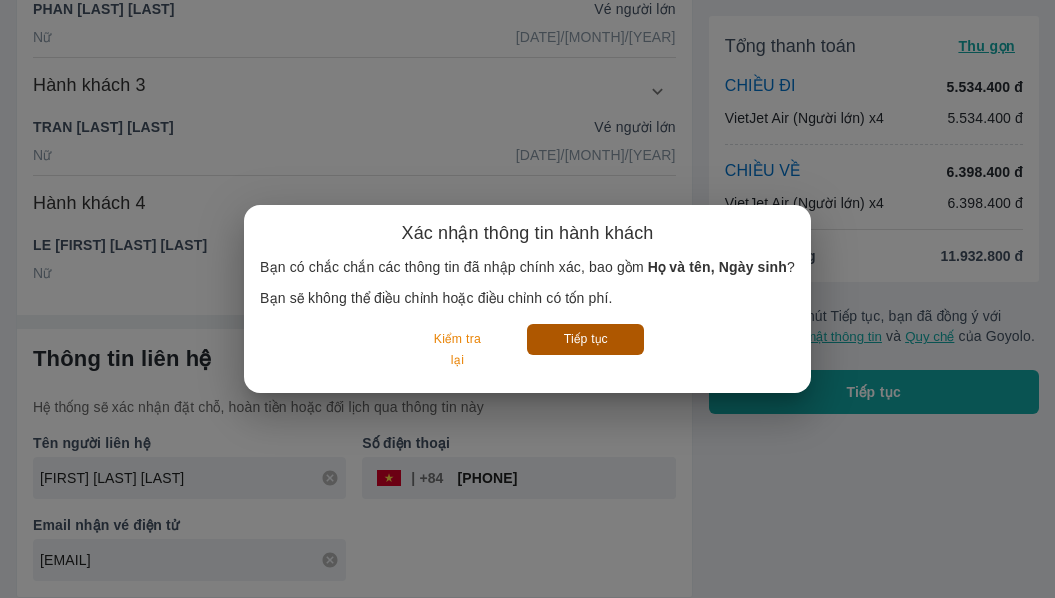 click on "Tiếp tục" at bounding box center [585, 339] 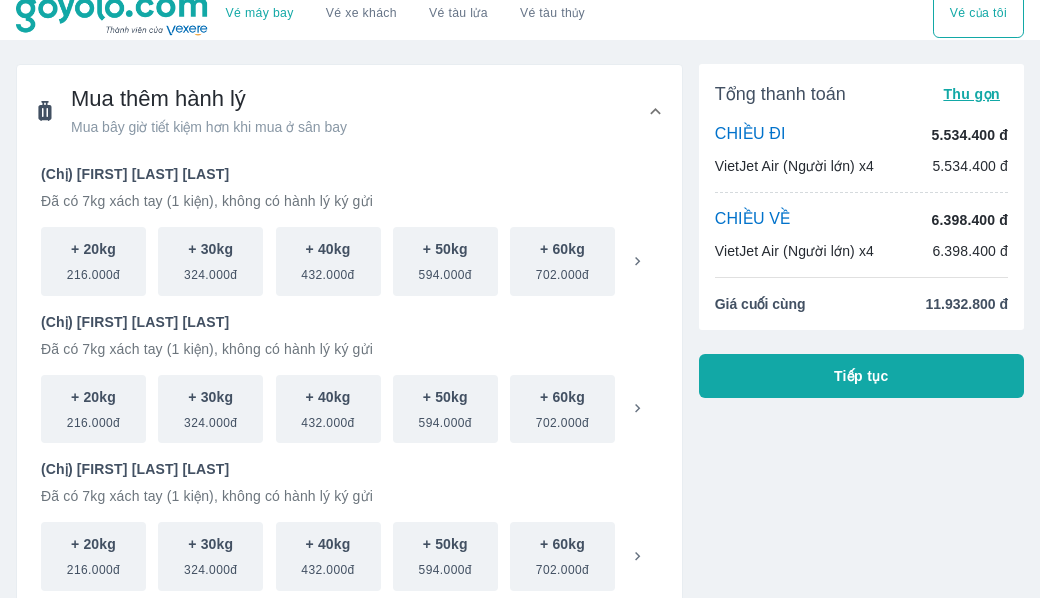scroll, scrollTop: 0, scrollLeft: 0, axis: both 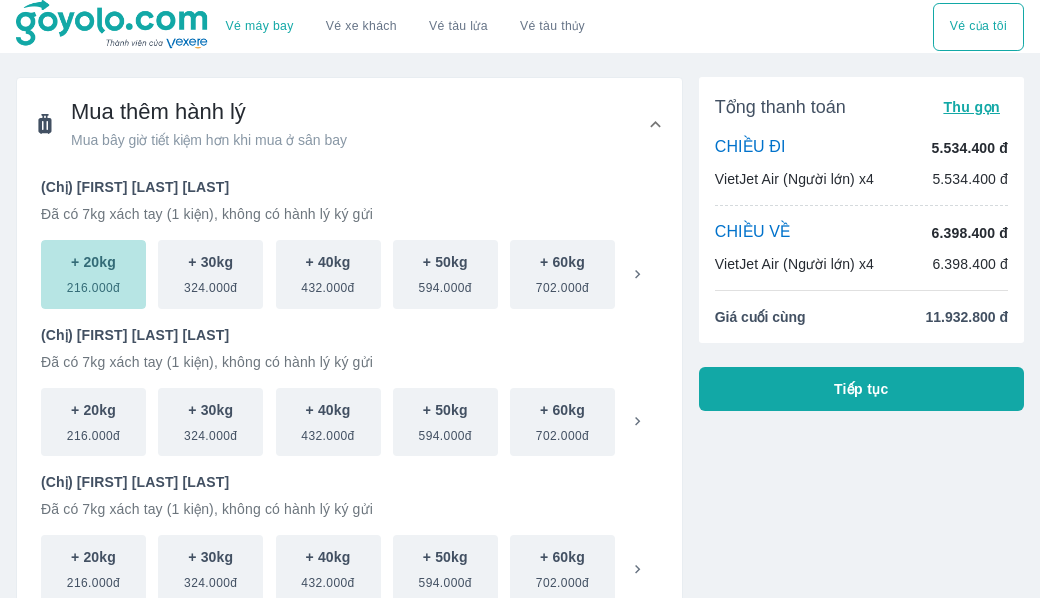 click on "+ 20kg" at bounding box center (93, 262) 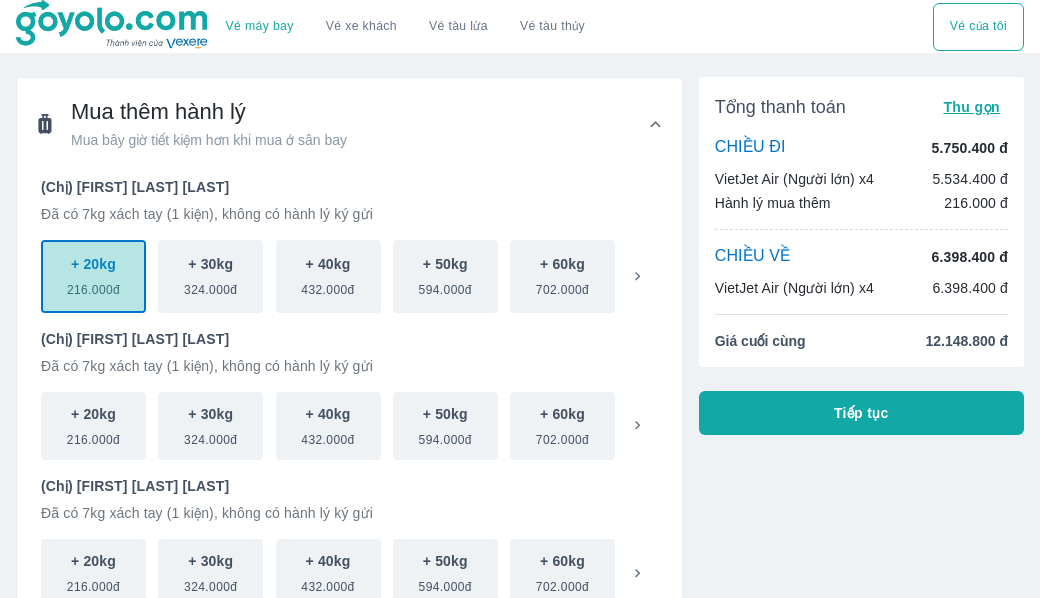 click on "+ 20kg" at bounding box center [93, 264] 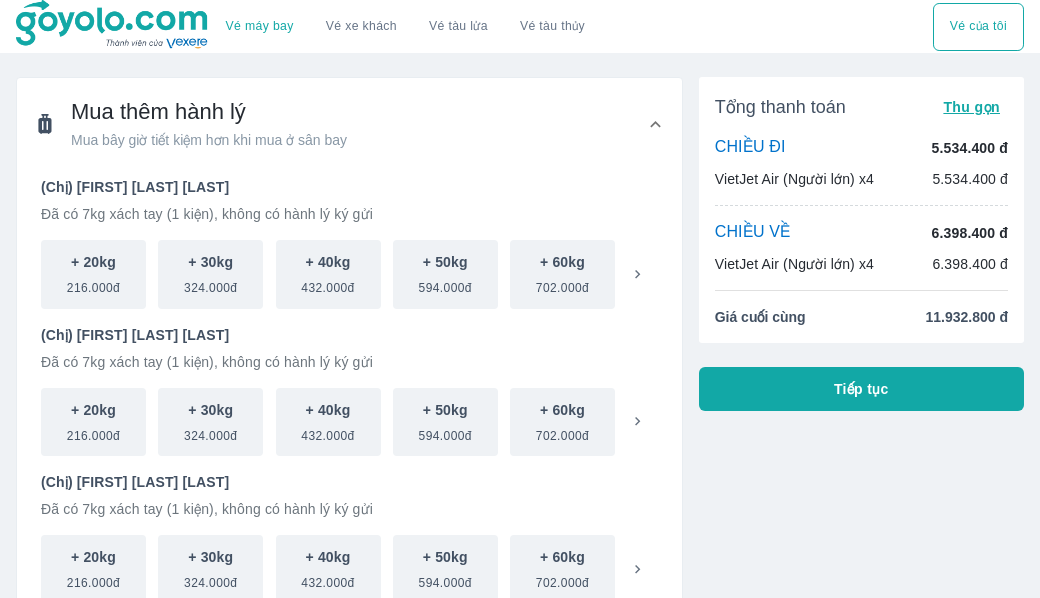 click on "5.534.400 đ" at bounding box center [970, 179] 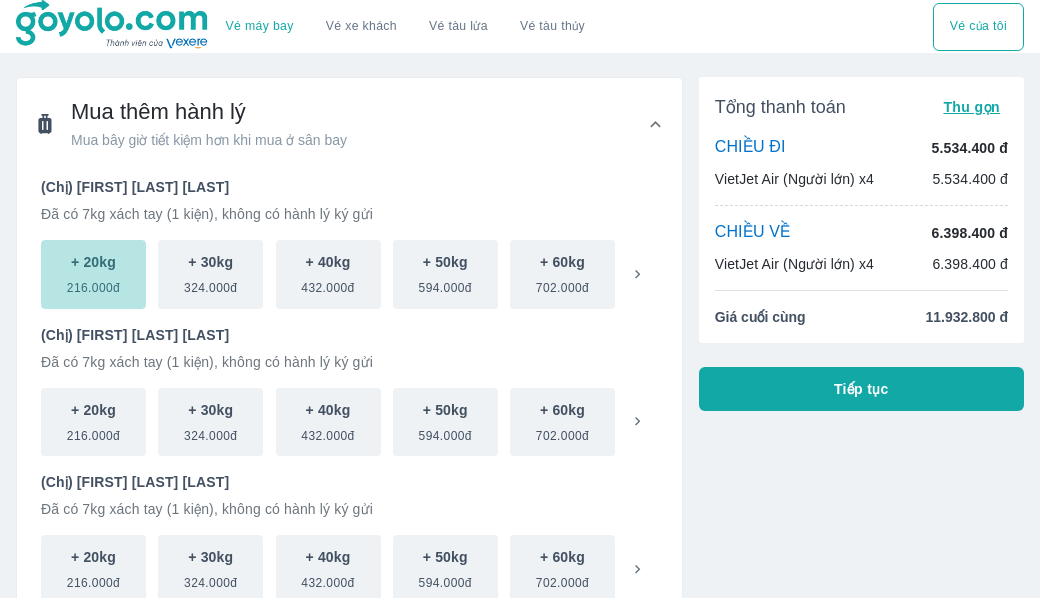 click on "216.000đ" at bounding box center (93, 284) 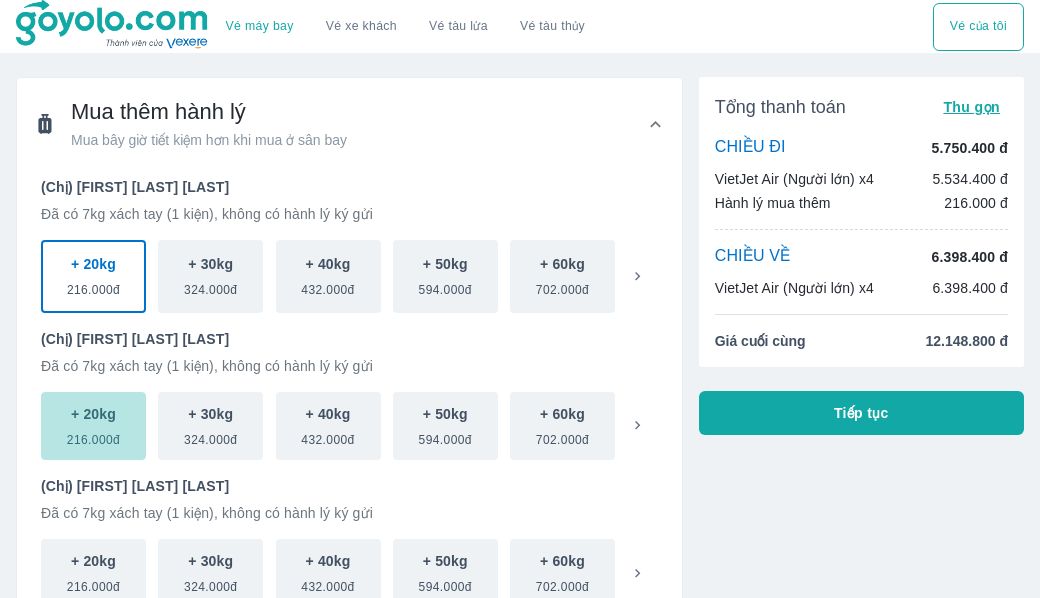 click on "+ 20kg" at bounding box center (93, 414) 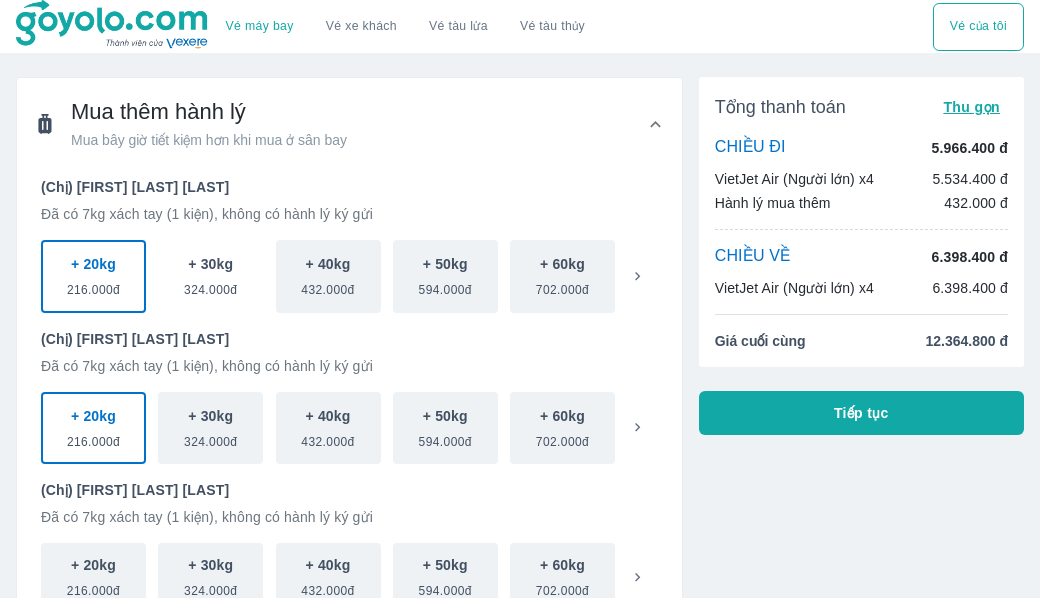 scroll, scrollTop: 200, scrollLeft: 0, axis: vertical 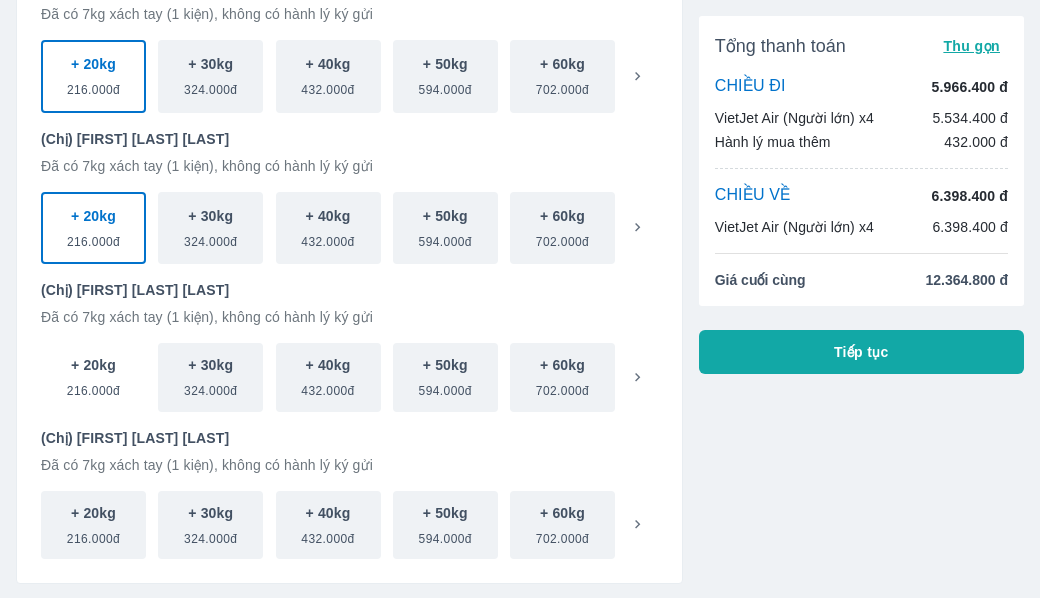 click on "+ 20kg" at bounding box center [93, 365] 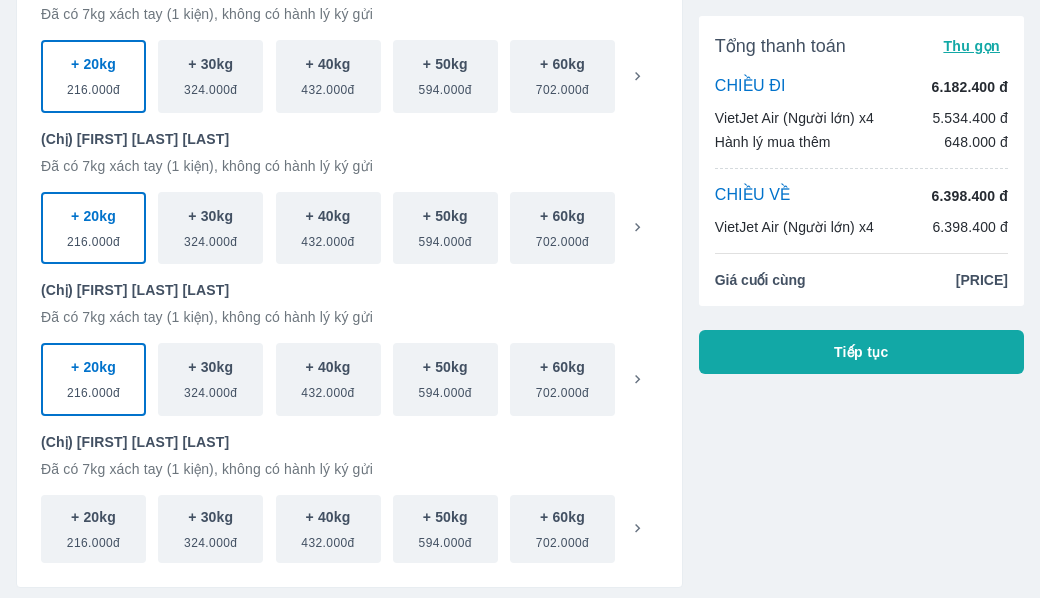 click on "(Chị) CHAU NGOC BICH TUYEN Đã có 7kg xách tay (1 kiện), không có hành lý ký gửi + 20kg 216.000đ + 30kg 324.000đ + 40kg 432.000đ + 50kg 594.000đ + 60kg 702.000đ + 70kg 810.000đ (Chị) PHAN THI THUY LINH Đã có 7kg xách tay (1 kiện), không có hành lý ký gửi + 20kg 216.000đ + 30kg 324.000đ + 40kg 432.000đ + 50kg 594.000đ + 60kg 702.000đ + 70kg 810.000đ (Chị) TRAN THI BICH PHUONG Đã có 7kg xách tay (1 kiện), không có hành lý ký gửi + 20kg 216.000đ + 30kg 324.000đ + 40kg 432.000đ + 50kg 594.000đ + 60kg 702.000đ + 70kg 810.000đ (Chị) LE NGUYEN HONG ANH Đã có 7kg xách tay (1 kiện), không có hành lý ký gửi + 20kg 216.000đ + 30kg 324.000đ + 40kg 432.000đ + 50kg 594.000đ + 60kg 702.000đ + 70kg 810.000đ" at bounding box center (349, 273) 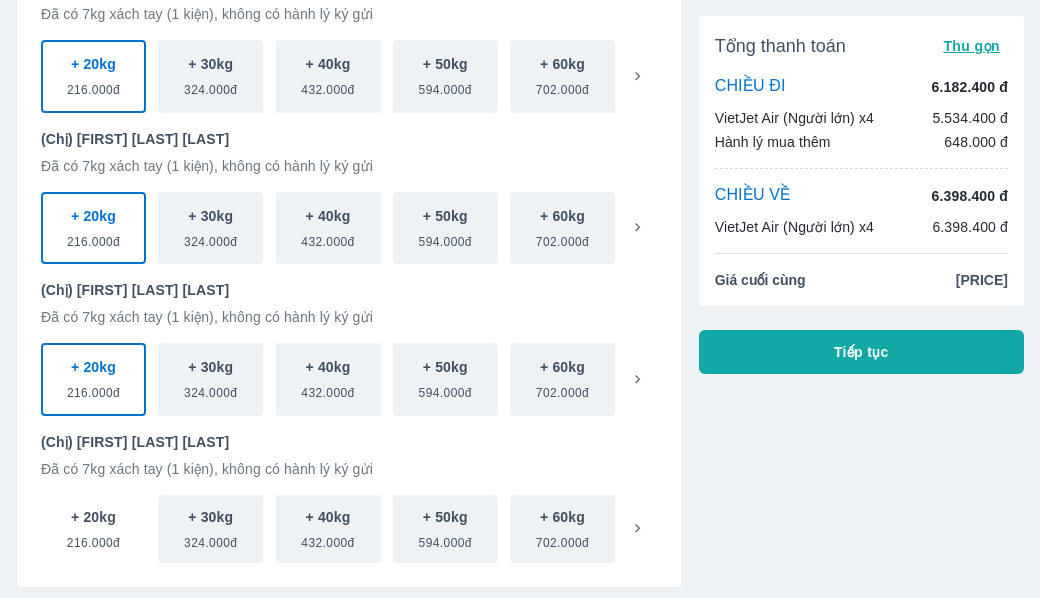 click on "216.000đ" at bounding box center [93, 539] 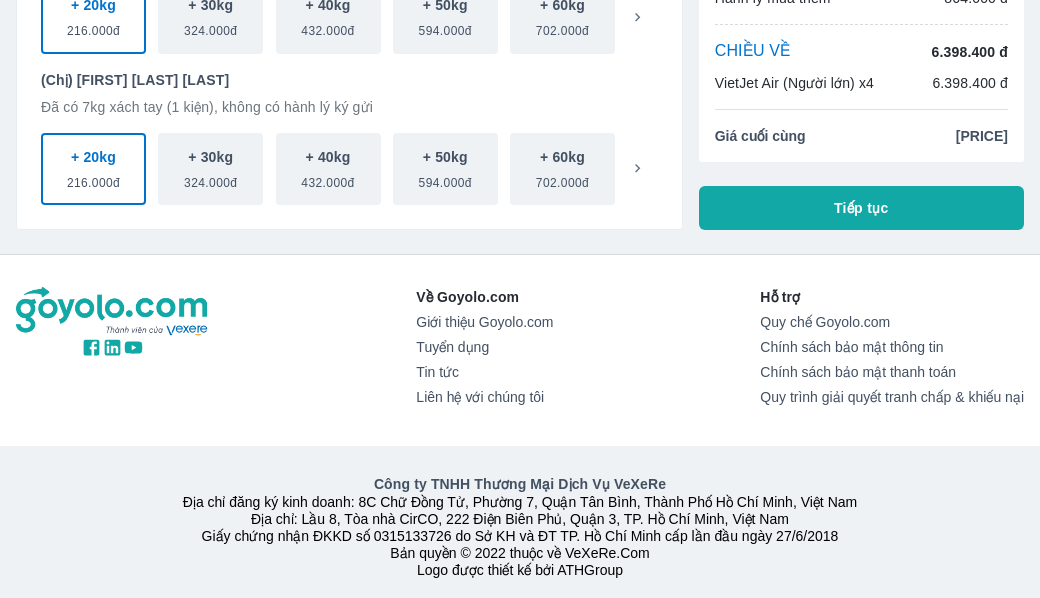 scroll, scrollTop: 590, scrollLeft: 0, axis: vertical 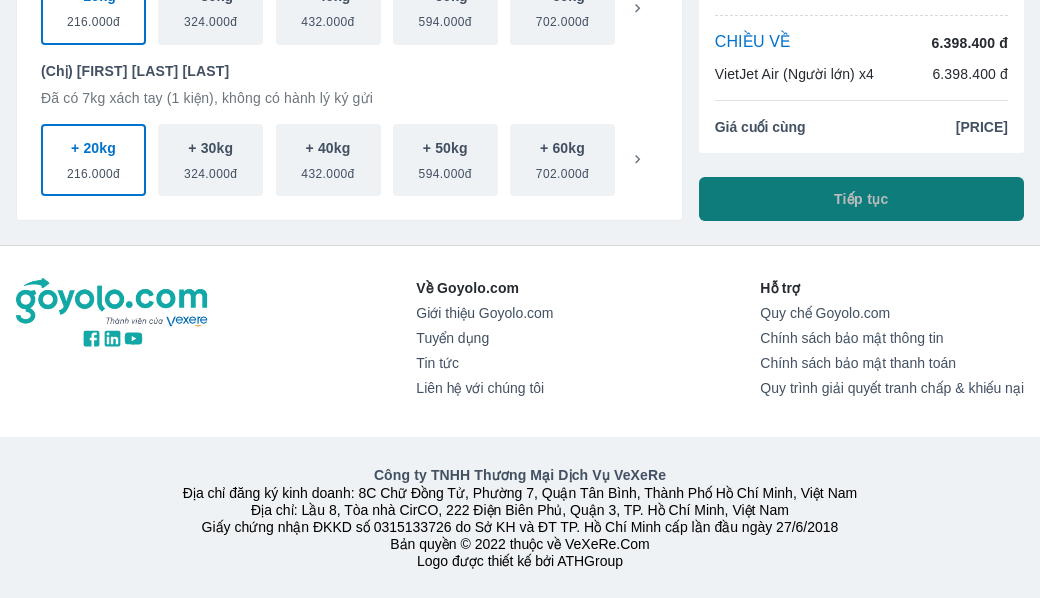 click on "Tiếp tục" at bounding box center (861, 199) 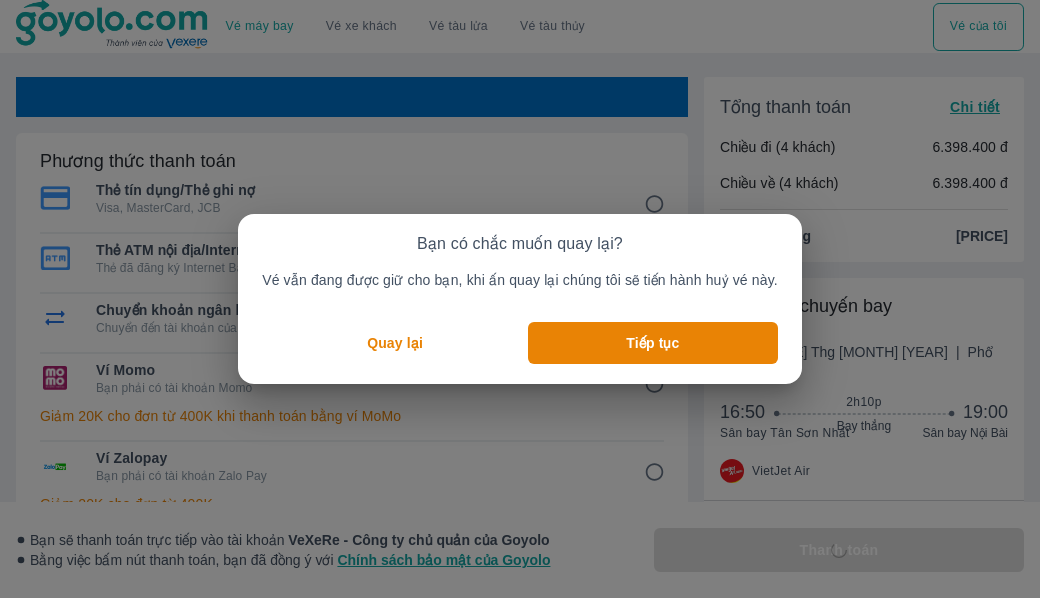 scroll, scrollTop: 18, scrollLeft: 0, axis: vertical 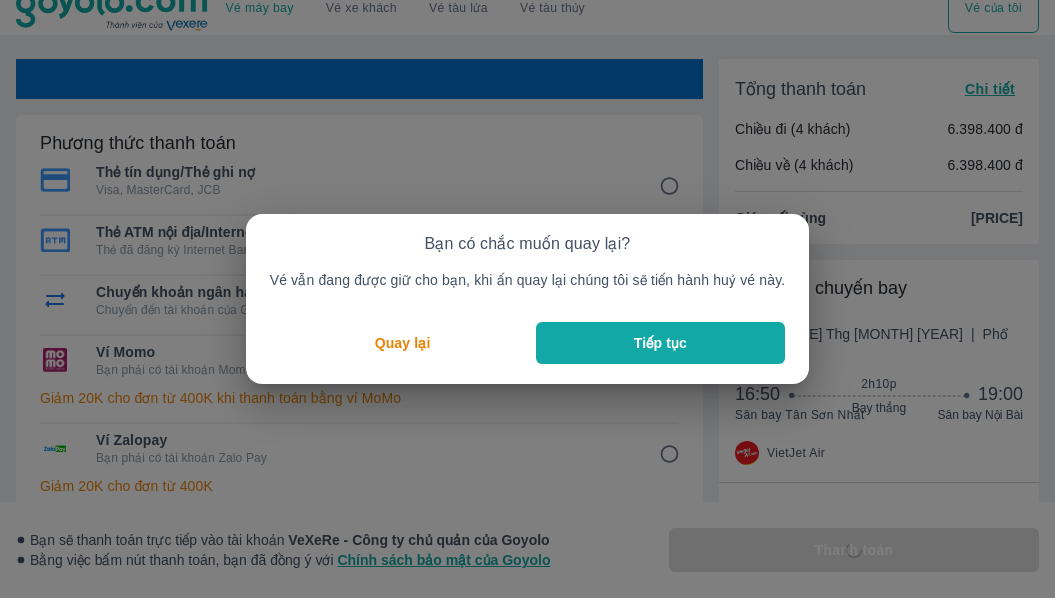 click on "Tiếp tục" at bounding box center [661, 343] 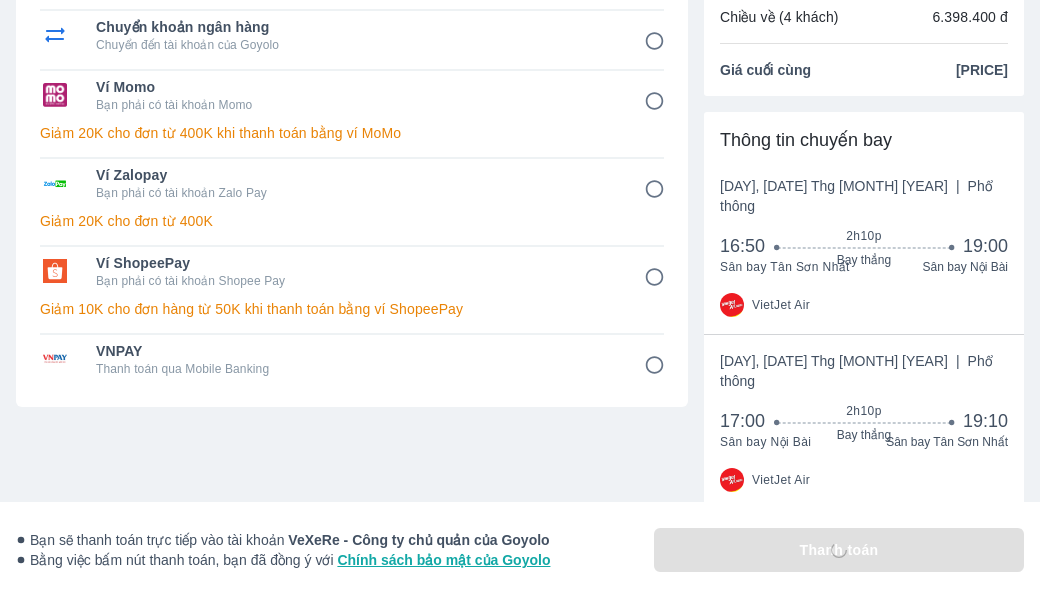 scroll, scrollTop: 0, scrollLeft: 0, axis: both 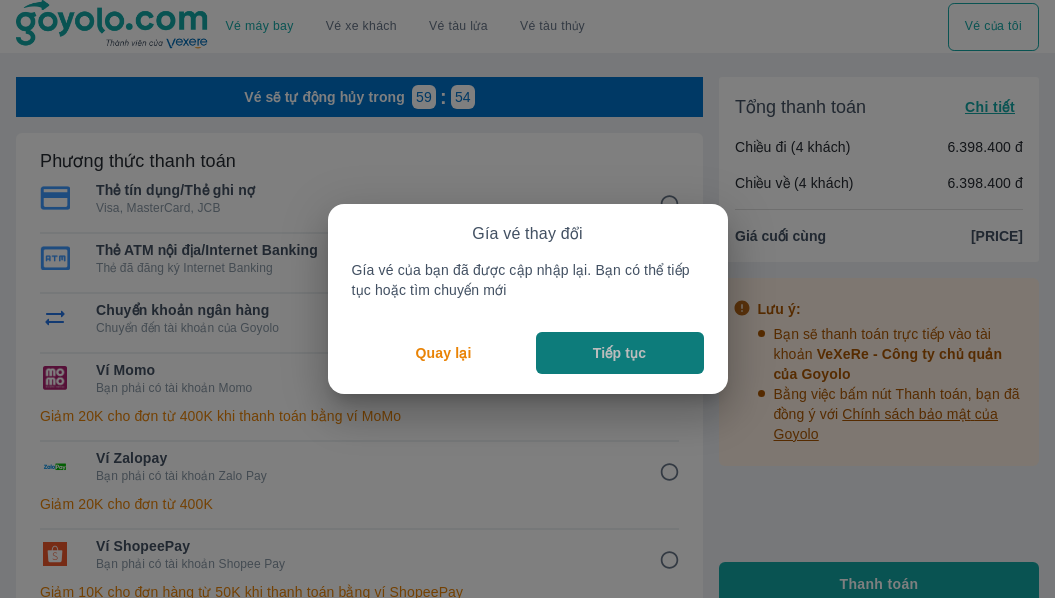 click on "Tiếp tục" at bounding box center [619, 353] 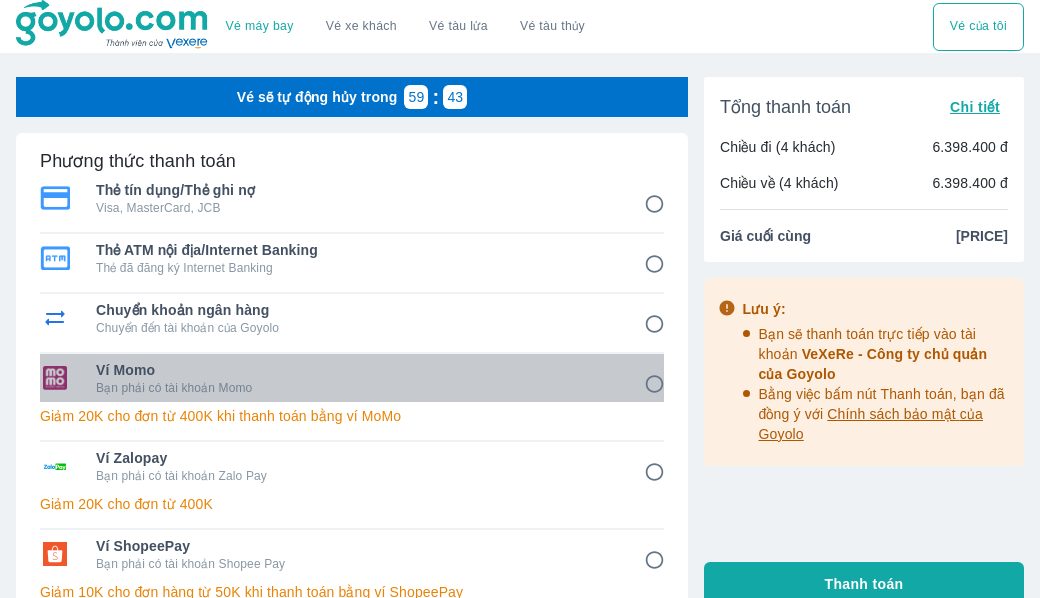 click on "Ví Momo Bạn phải có tài khoản Momo" at bounding box center [352, 378] 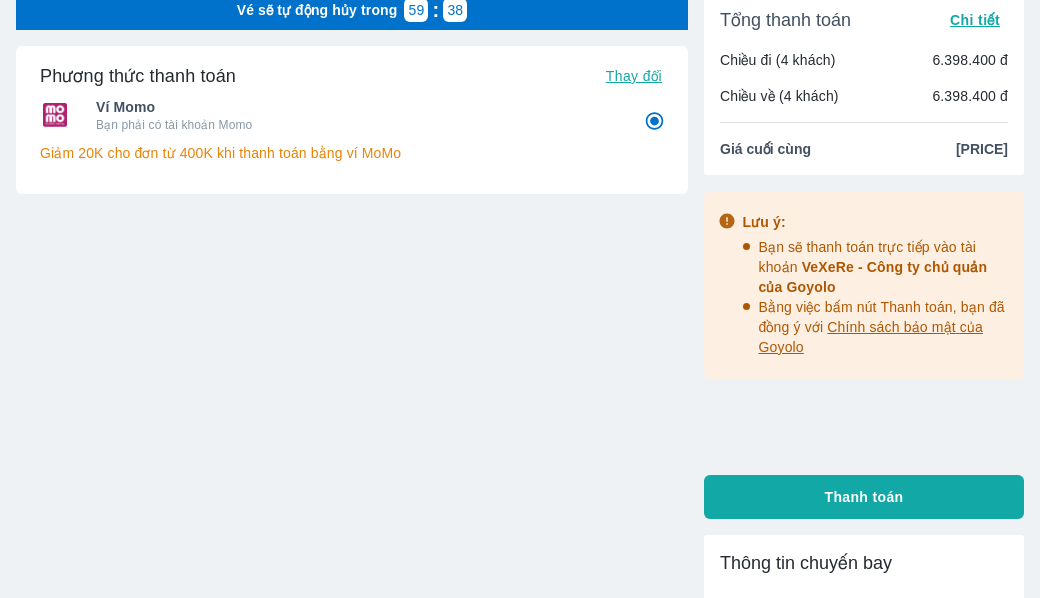 scroll, scrollTop: 0, scrollLeft: 0, axis: both 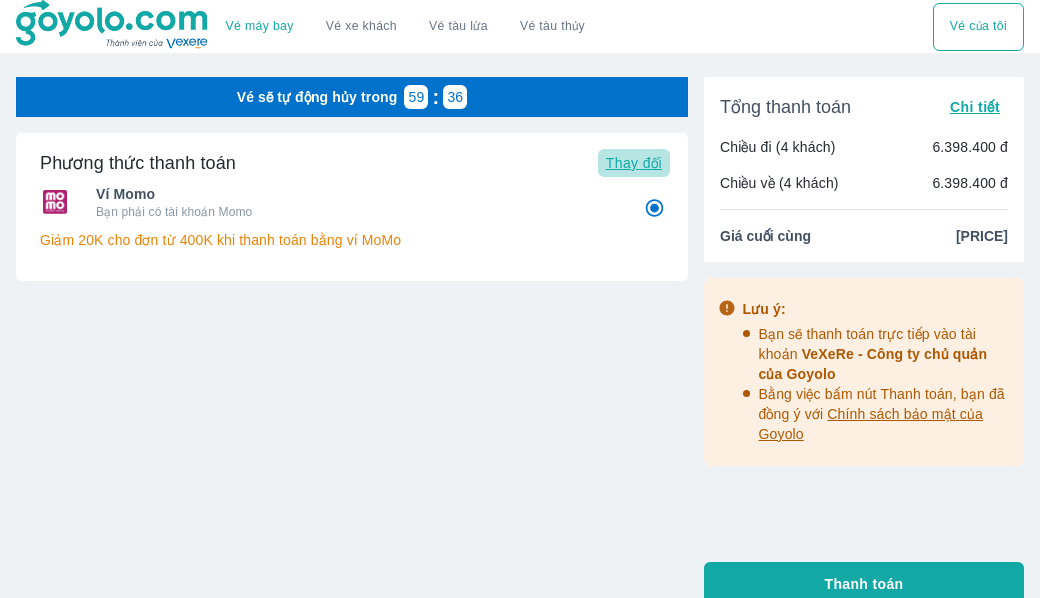click on "Thay đổi" at bounding box center (634, 163) 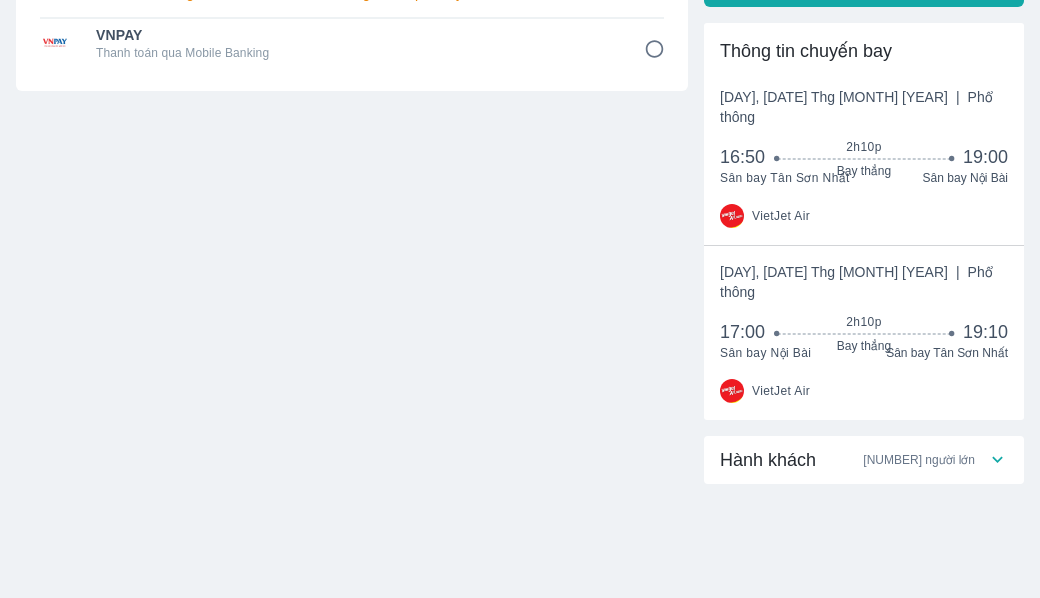 scroll, scrollTop: 606, scrollLeft: 0, axis: vertical 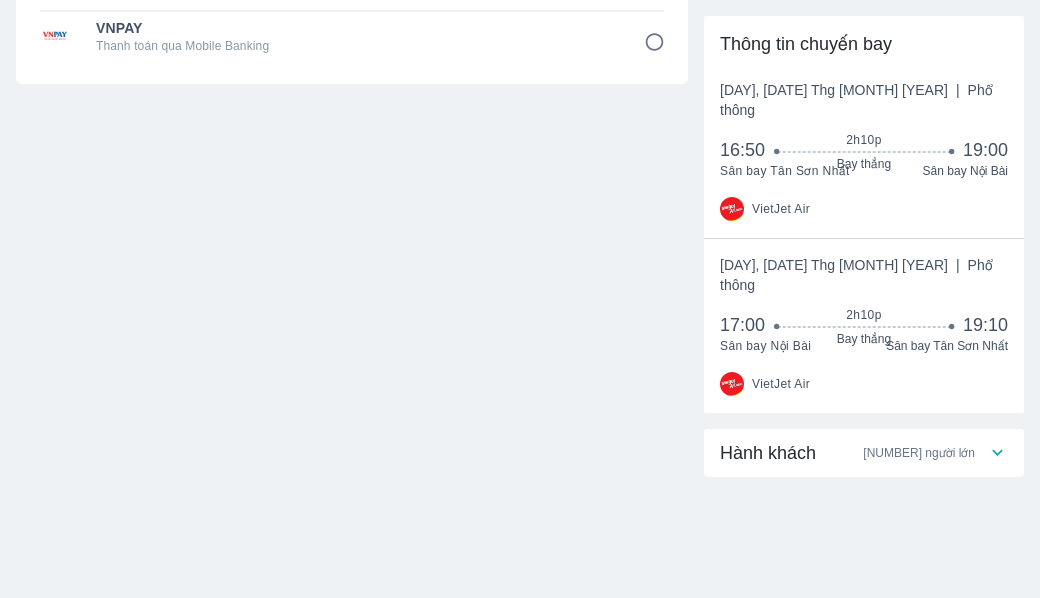 click on "Hành khách 4 người lớn" at bounding box center [864, 453] 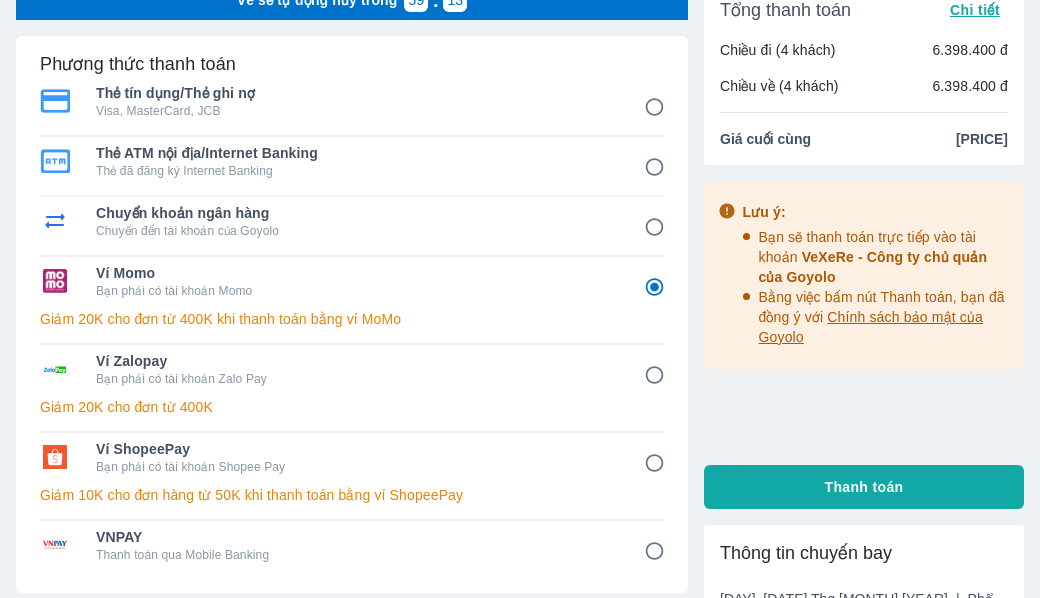scroll, scrollTop: 0, scrollLeft: 0, axis: both 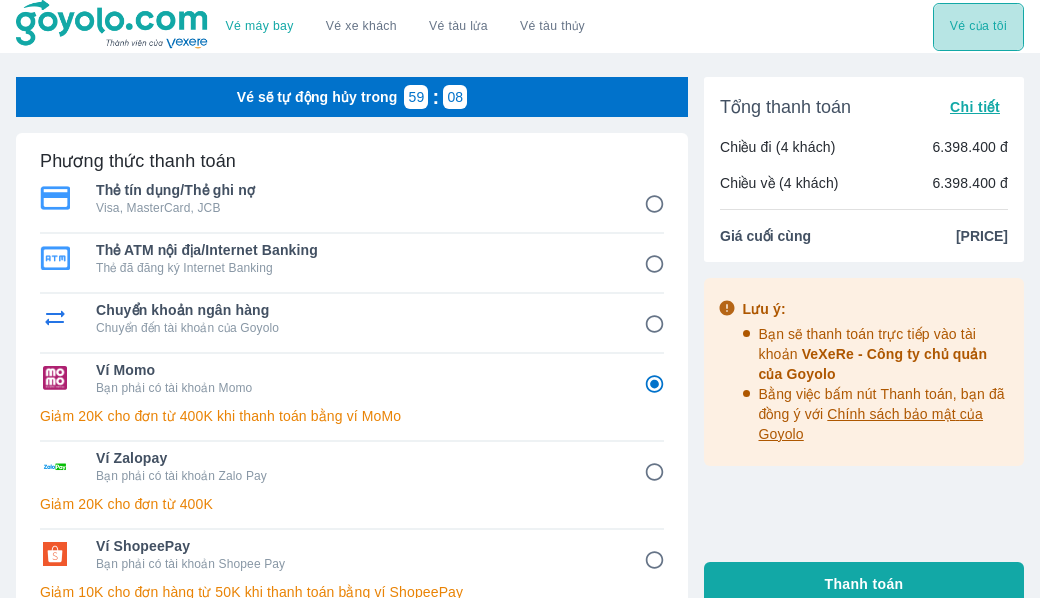 click on "Vé của tôi" at bounding box center (978, 27) 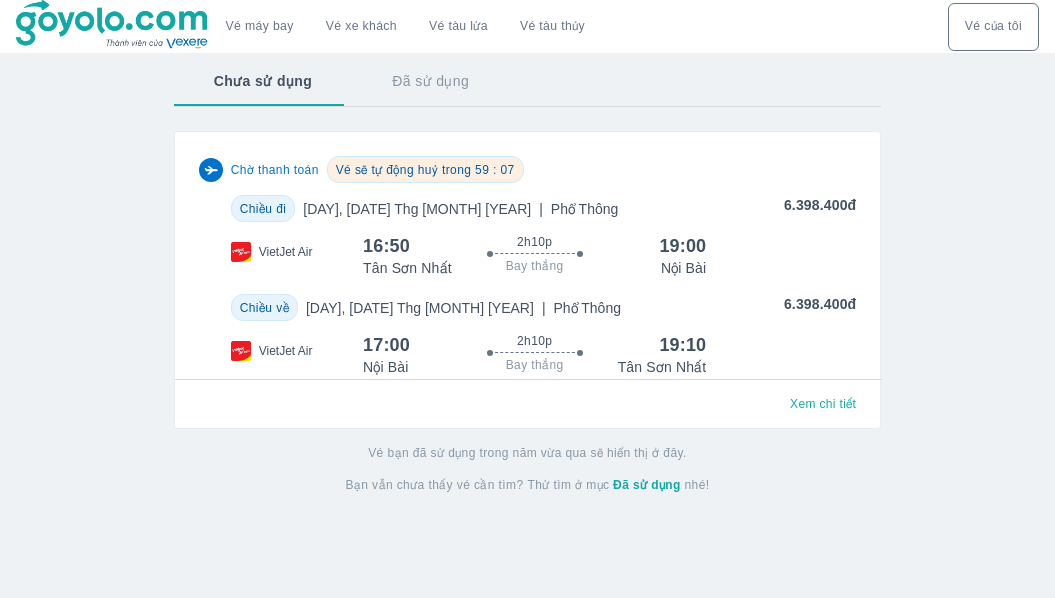 click on "Chiều đi  Thứ 4, 8 Thg 10 2025 | Phổ Thông 6.398.400đ VietJet Air 16:50 2h10p Bay thẳng 19:00  Tân Sơn Nhất  Nội Bài" at bounding box center (528, 236) 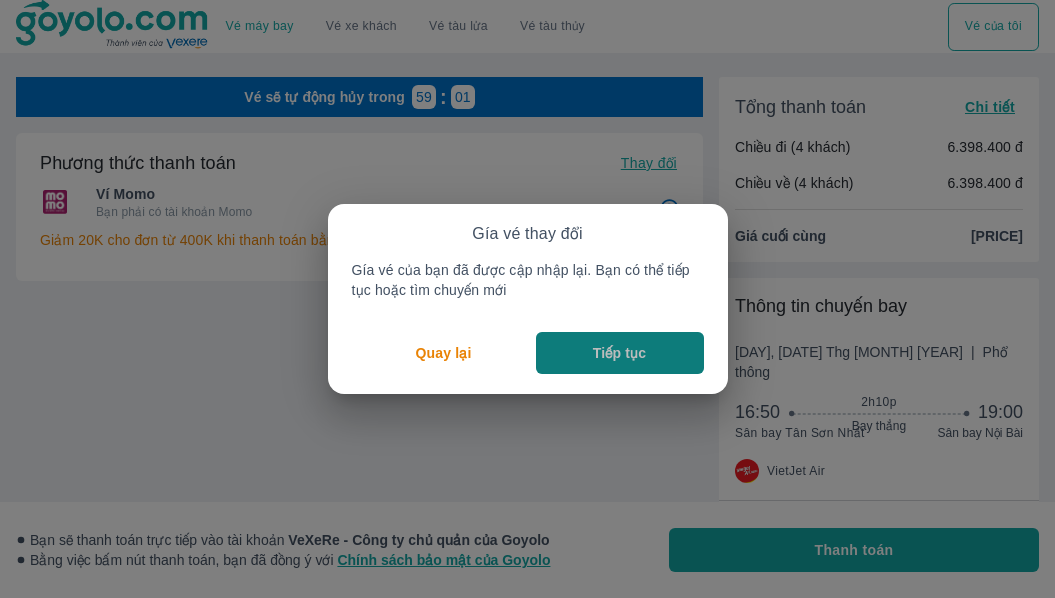 click on "Tiếp tục" at bounding box center (620, 353) 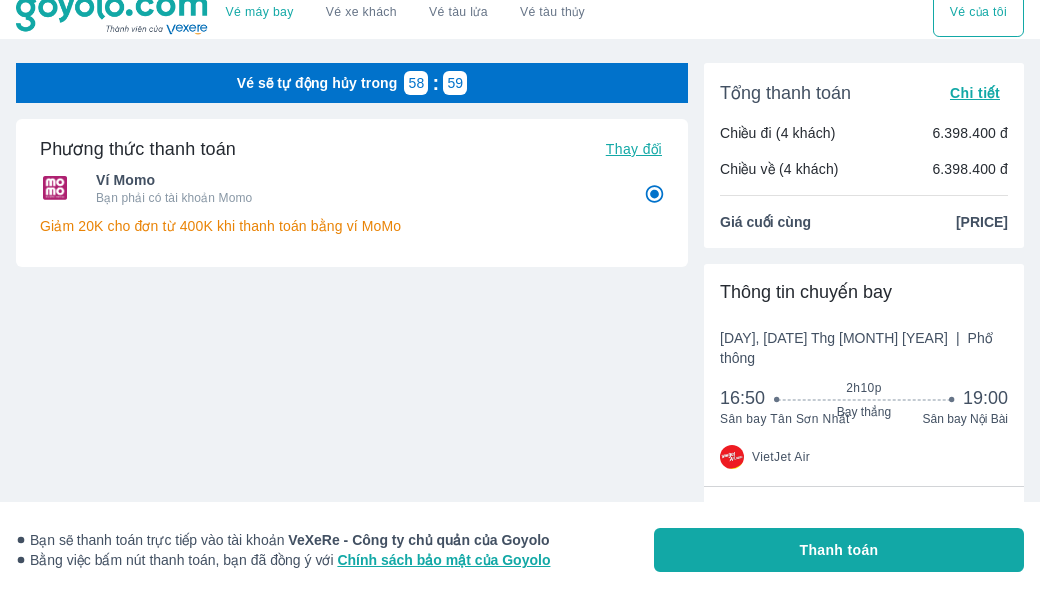 scroll, scrollTop: 0, scrollLeft: 0, axis: both 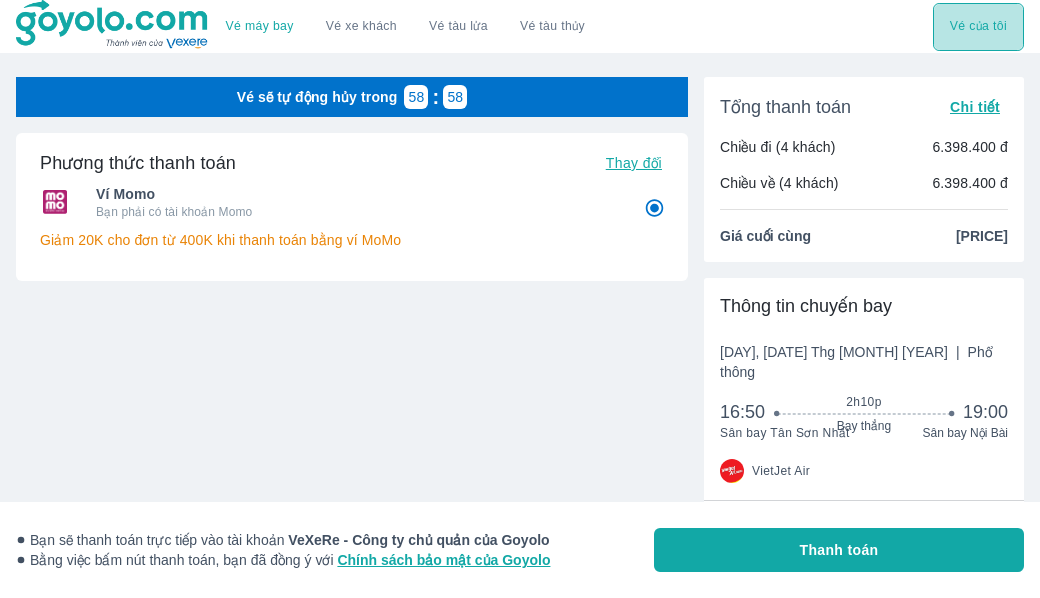 click on "Vé của tôi" at bounding box center (978, 27) 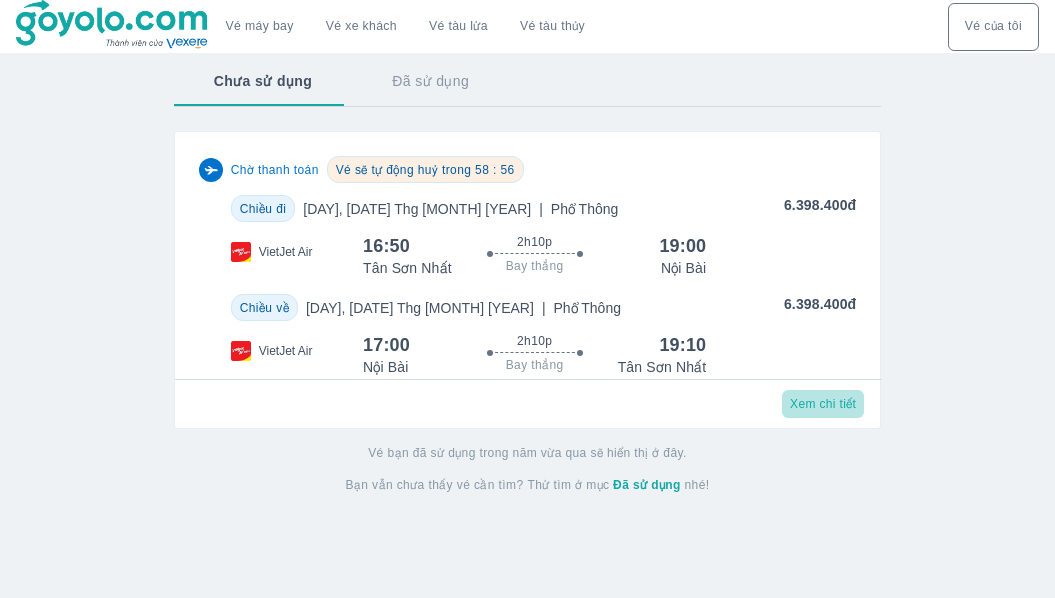 click on "Xem chi tiết" at bounding box center [823, 404] 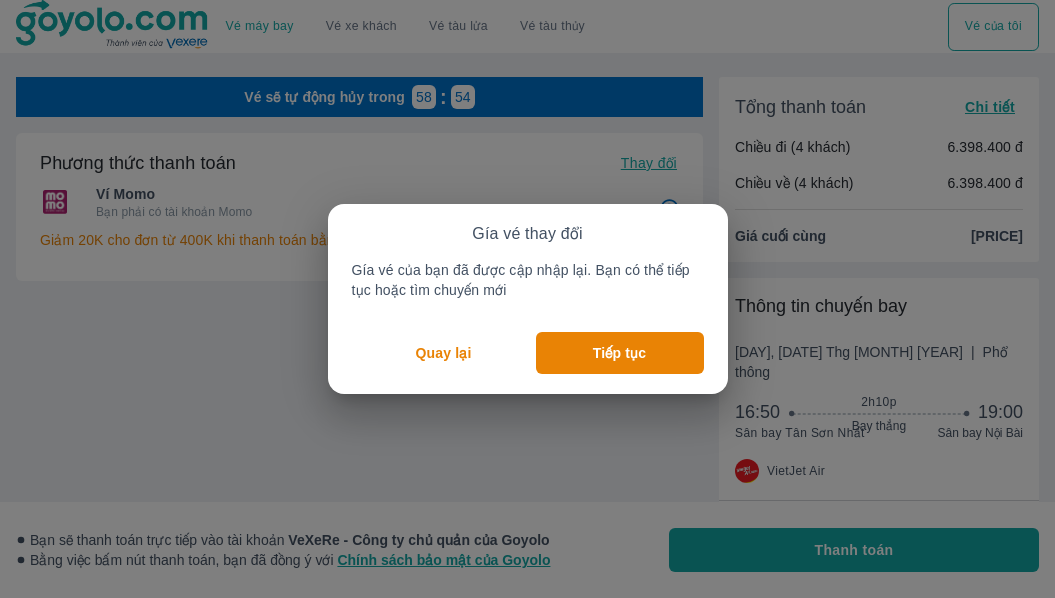 radio on "false" 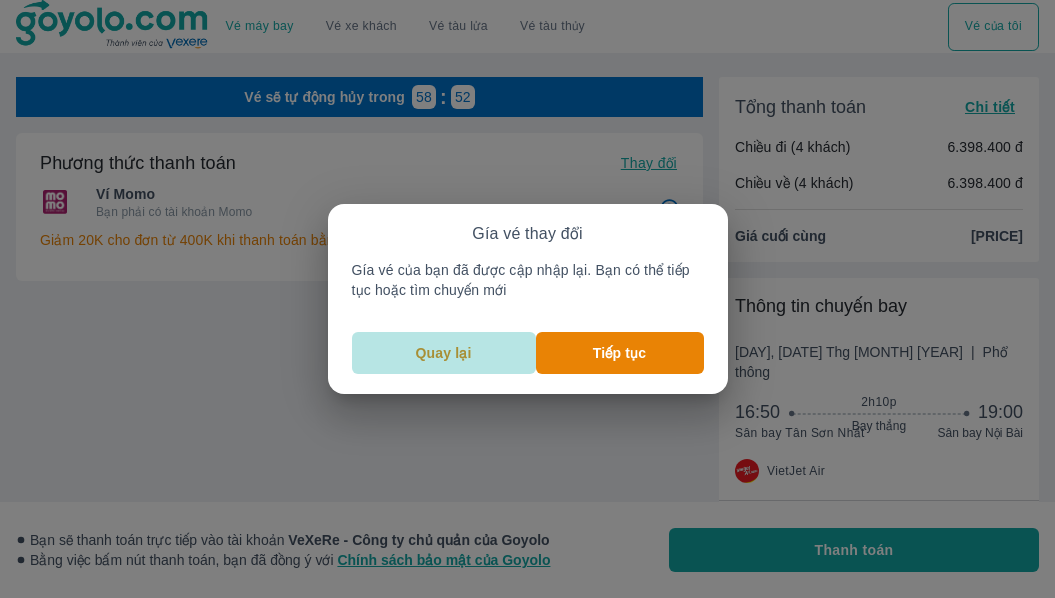 click on "Quay lại" at bounding box center [444, 353] 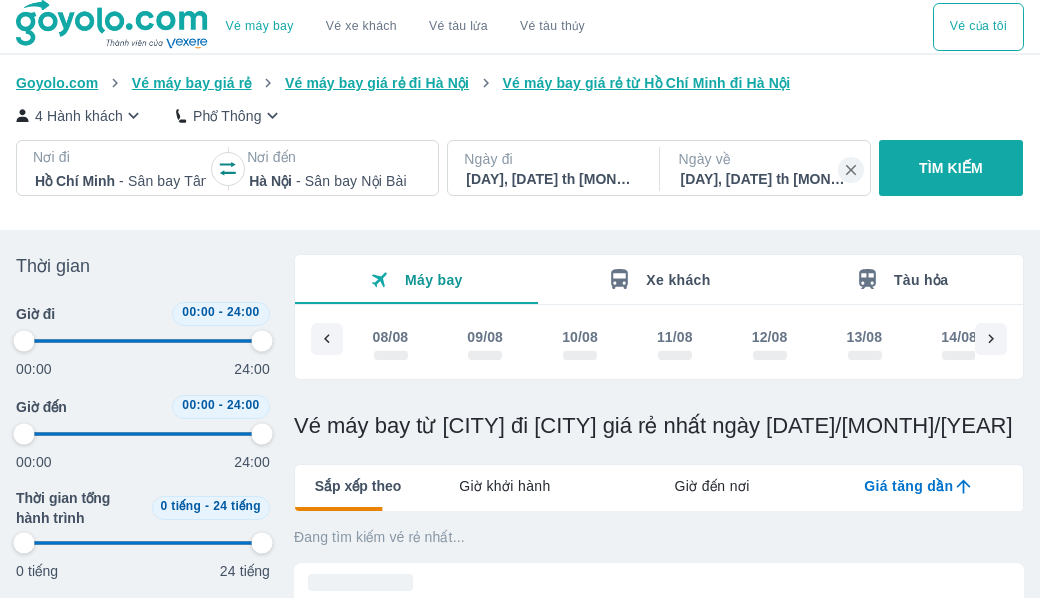 scroll, scrollTop: 0, scrollLeft: 5776, axis: horizontal 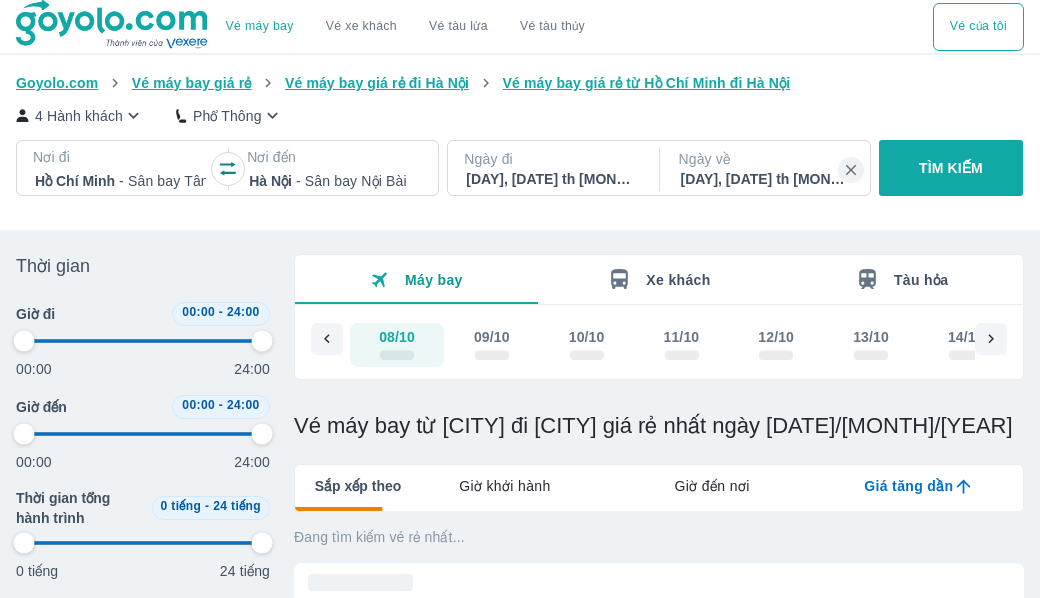 type on "97.9166666666667" 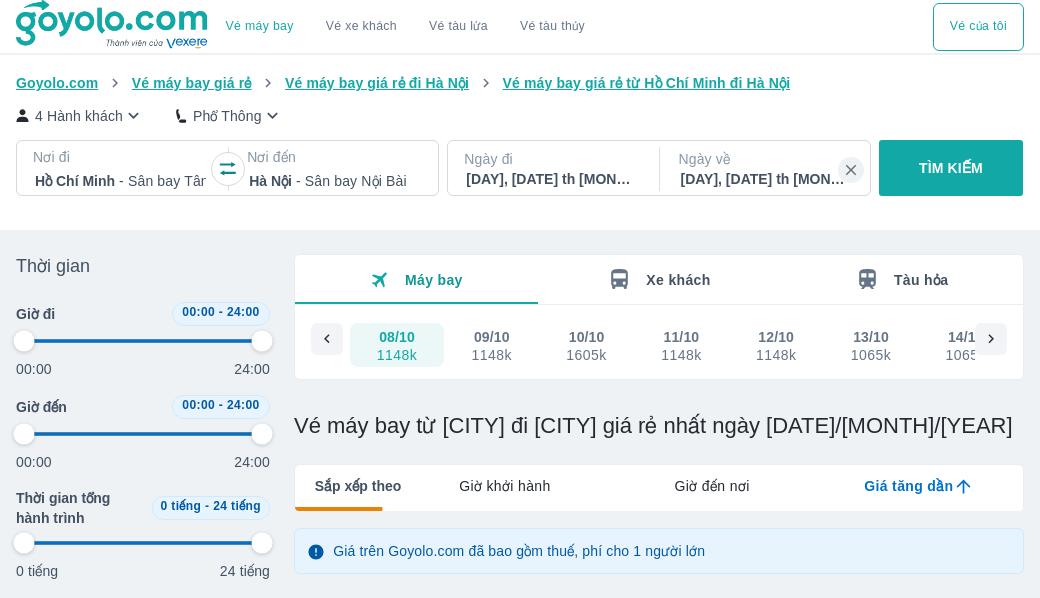 type on "97.9166666666667" 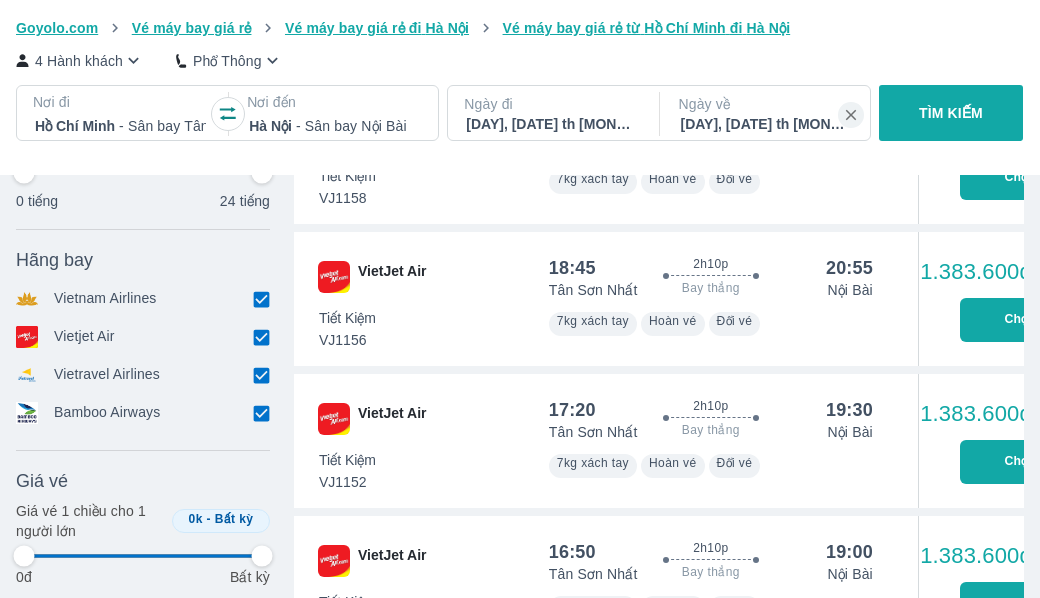 type on "97.9166666666667" 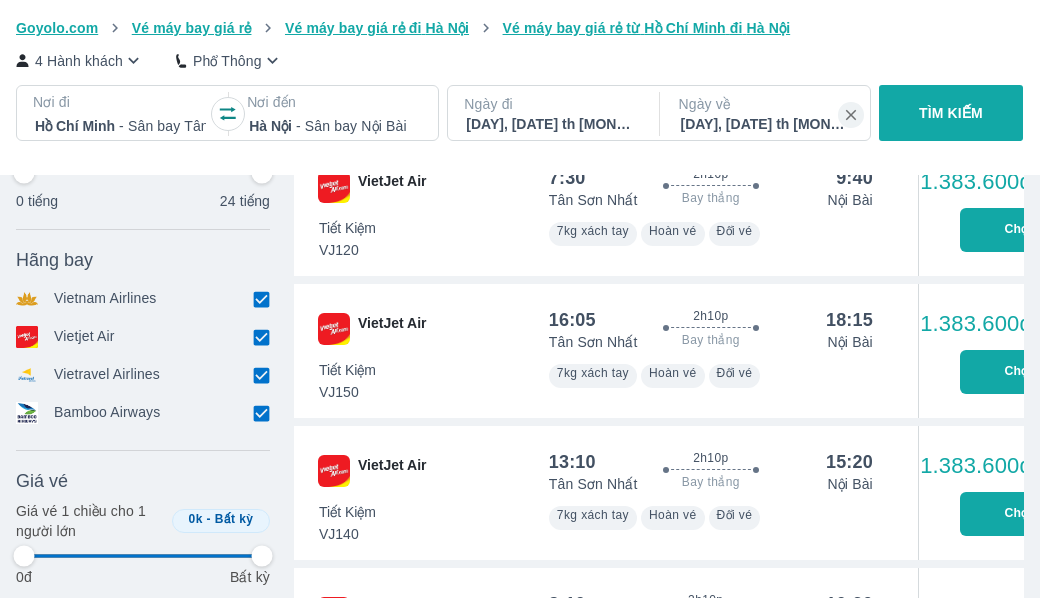 type on "97.9166666666667" 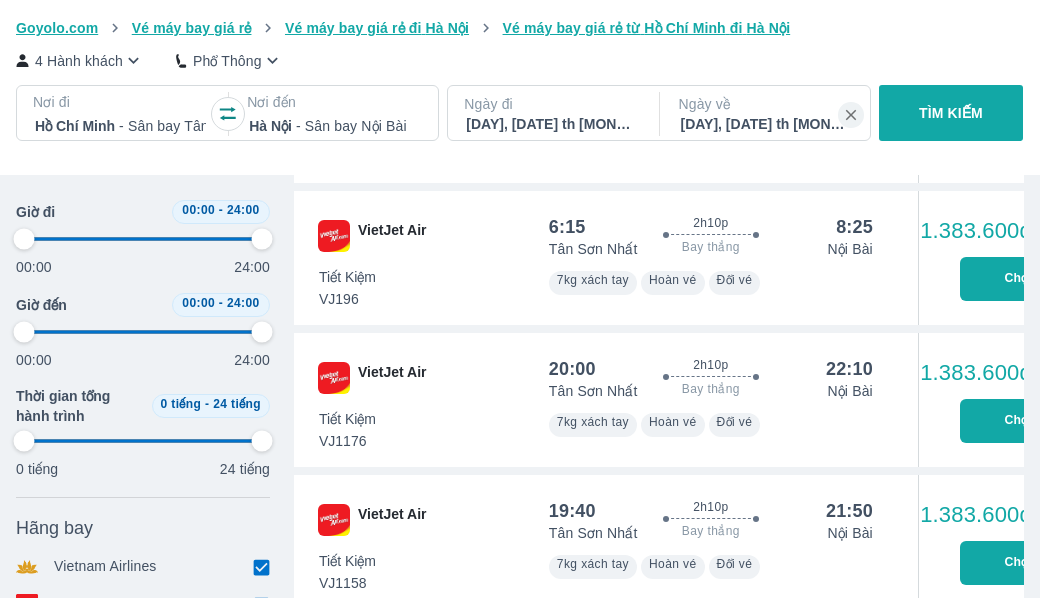 type on "97.9166666666667" 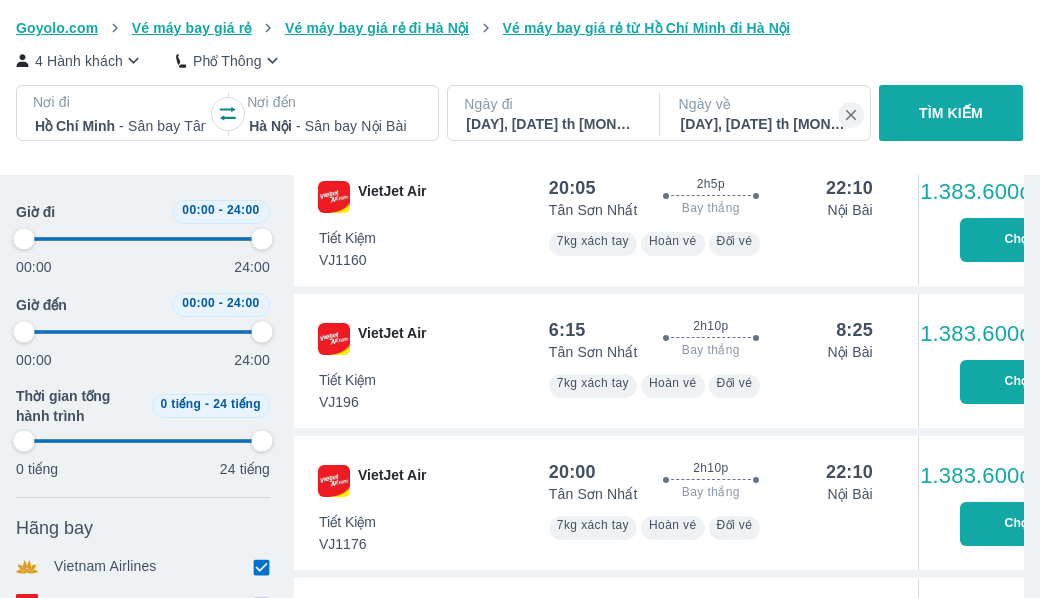 type on "97.9166666666667" 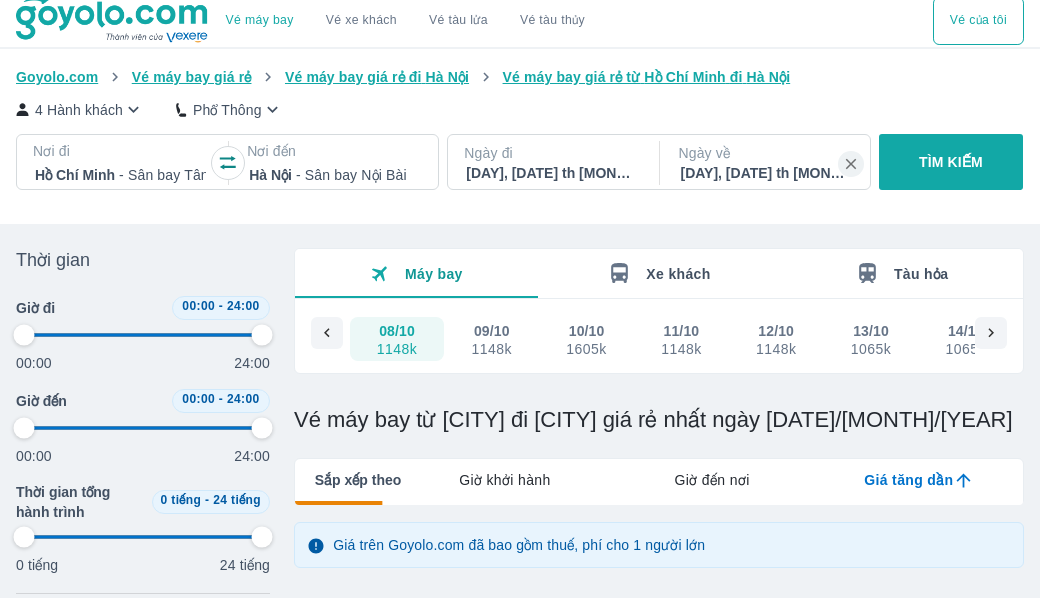 scroll, scrollTop: 0, scrollLeft: 0, axis: both 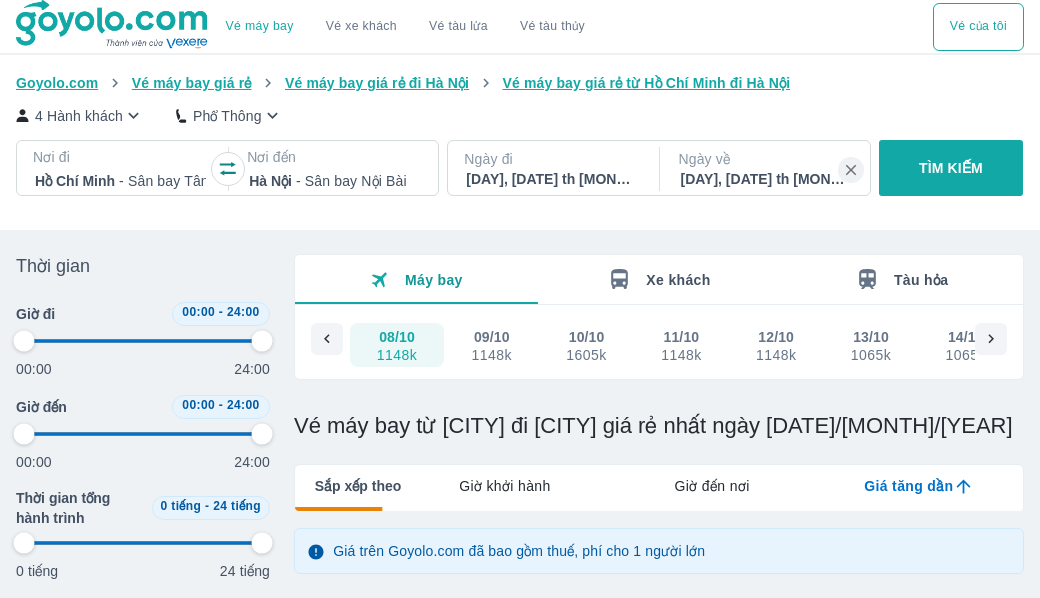 type on "97.9166666666667" 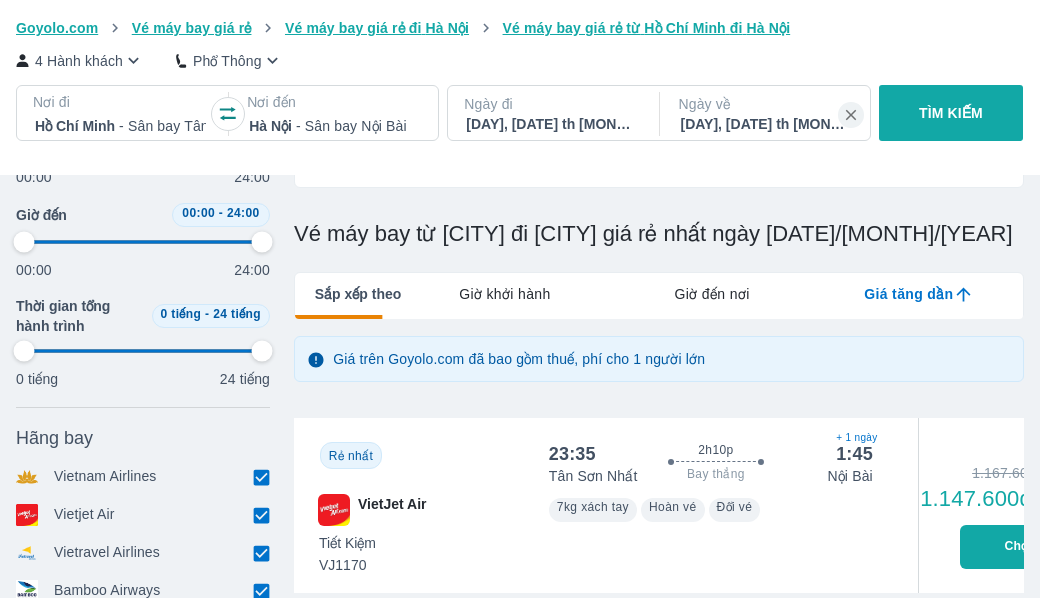 scroll, scrollTop: 200, scrollLeft: 0, axis: vertical 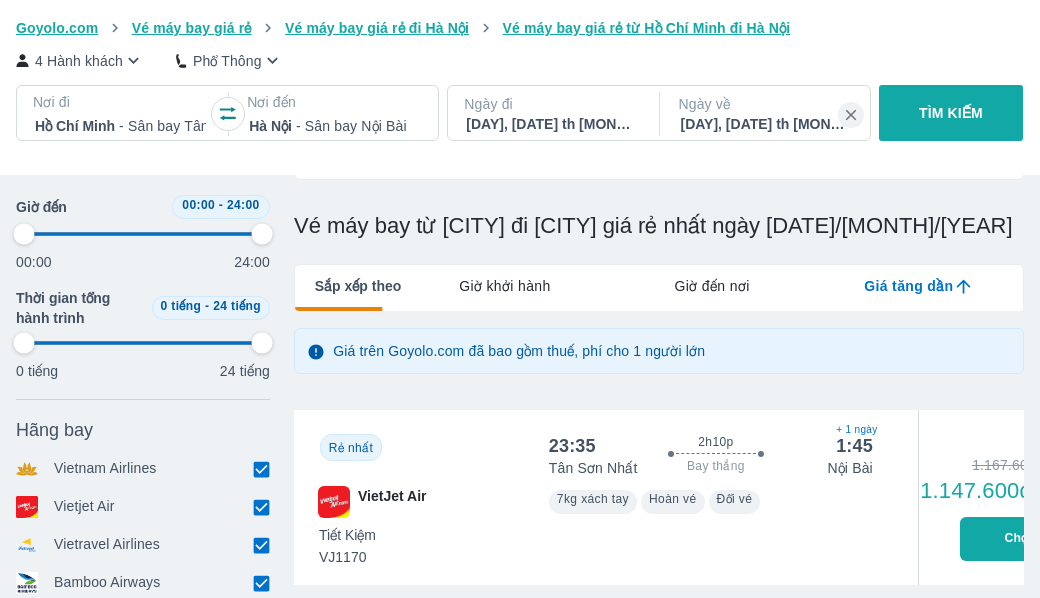 type on "97.9166666666667" 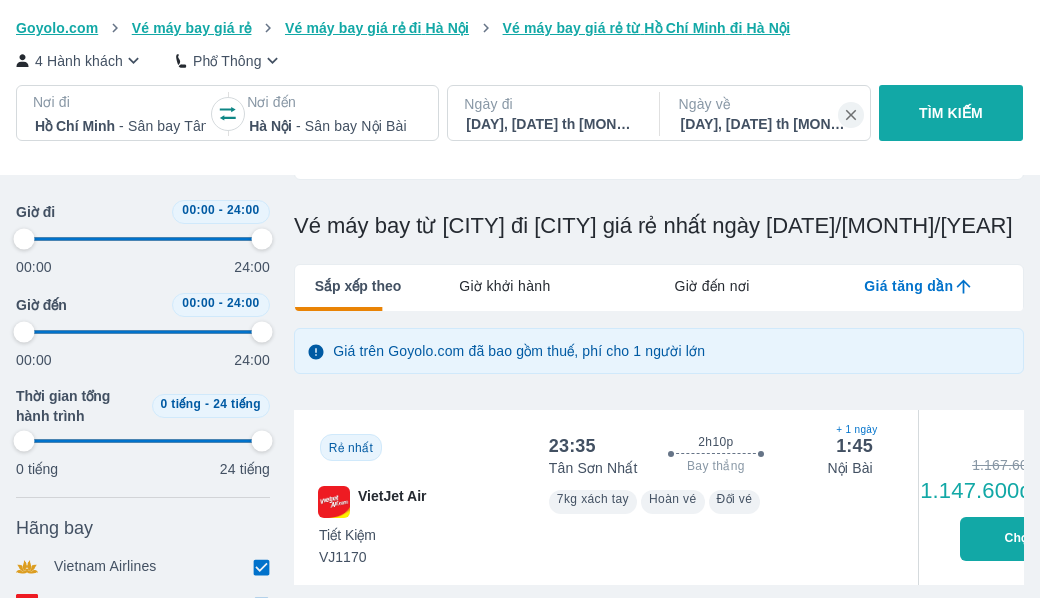 type on "97.9166666666667" 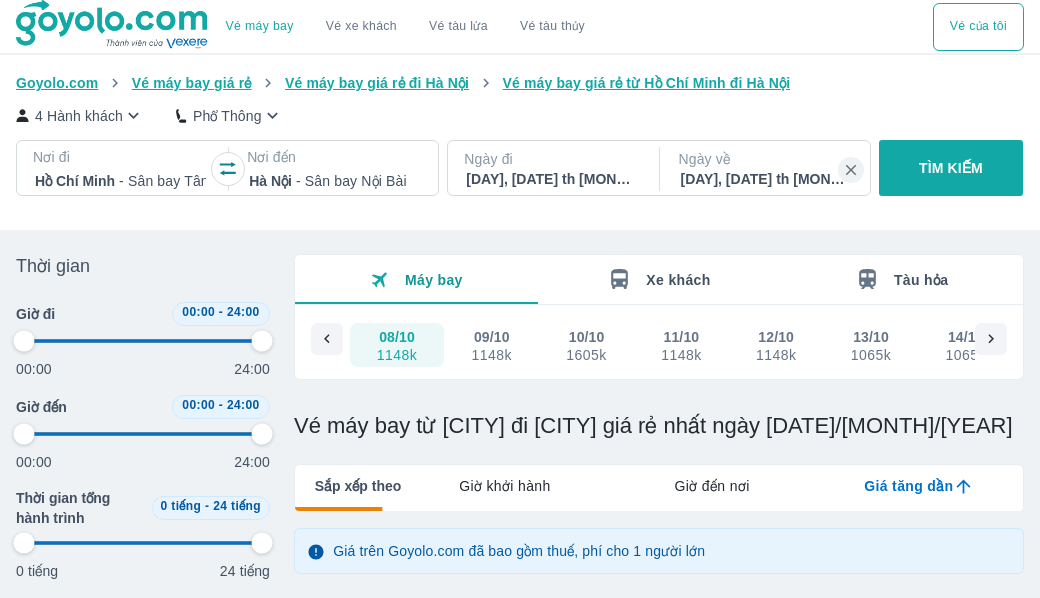 type on "2.08333333333333" 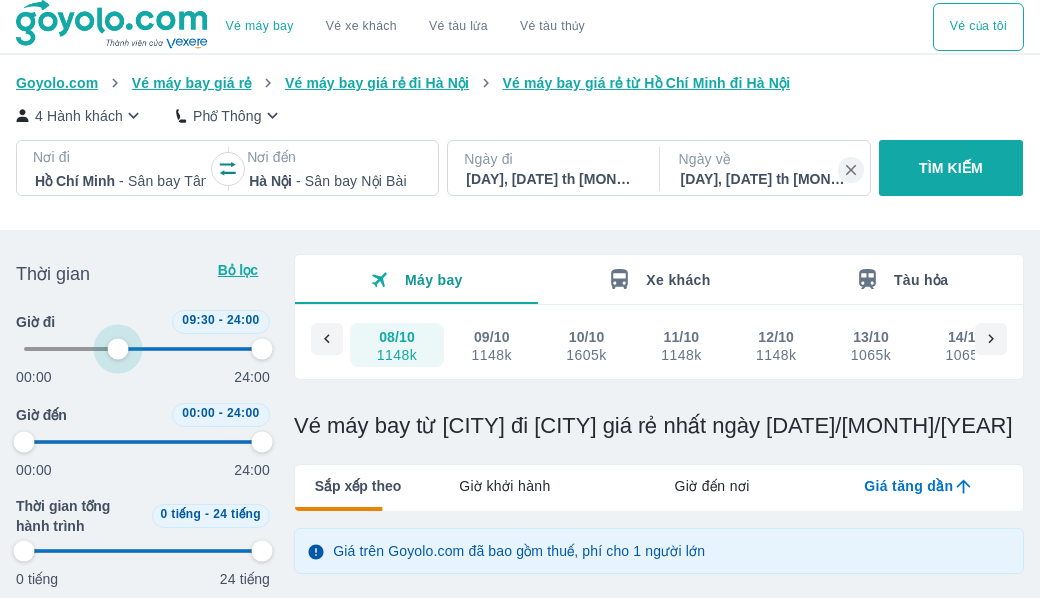 type on "41.6666666666667" 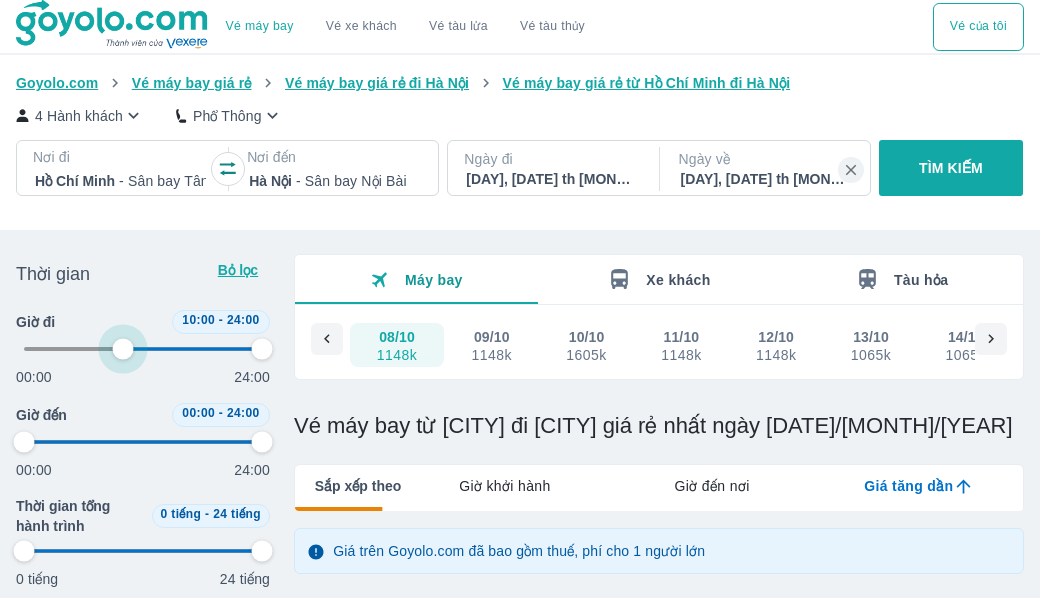 type on "41.6666666666667" 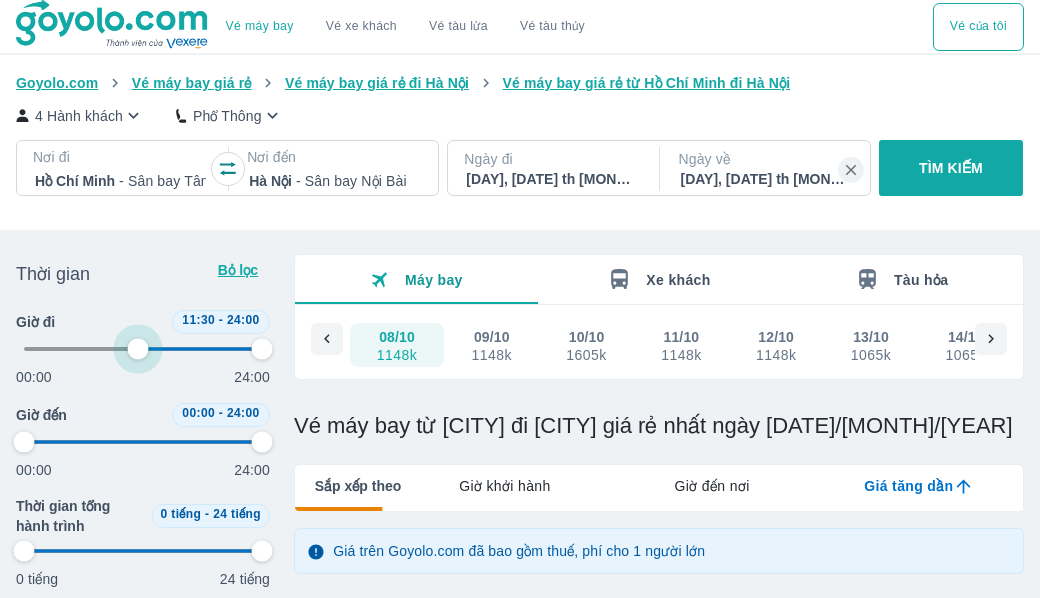 type on "47.9166666666667" 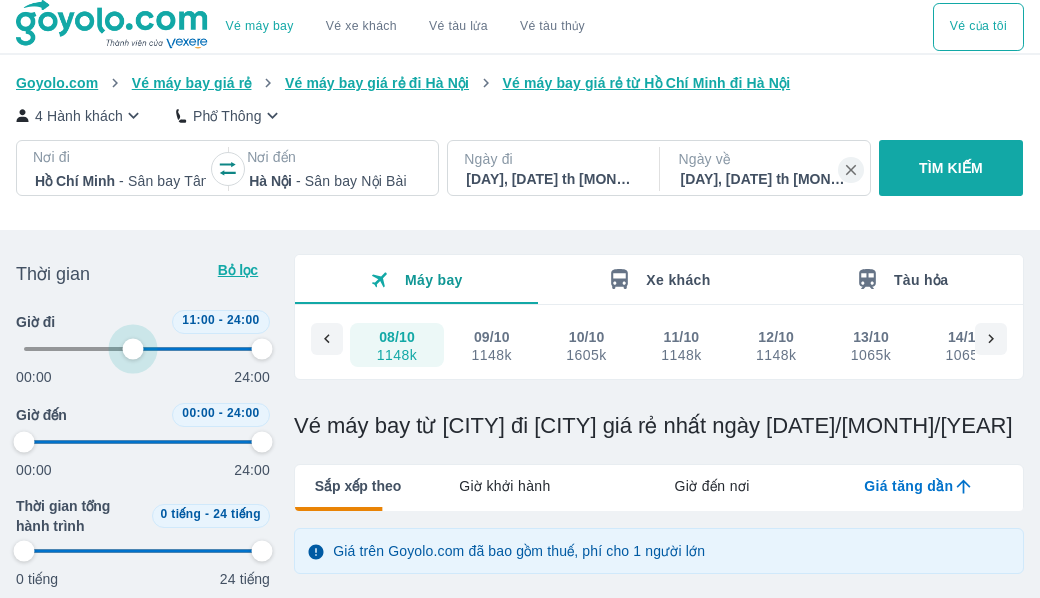 type on "50" 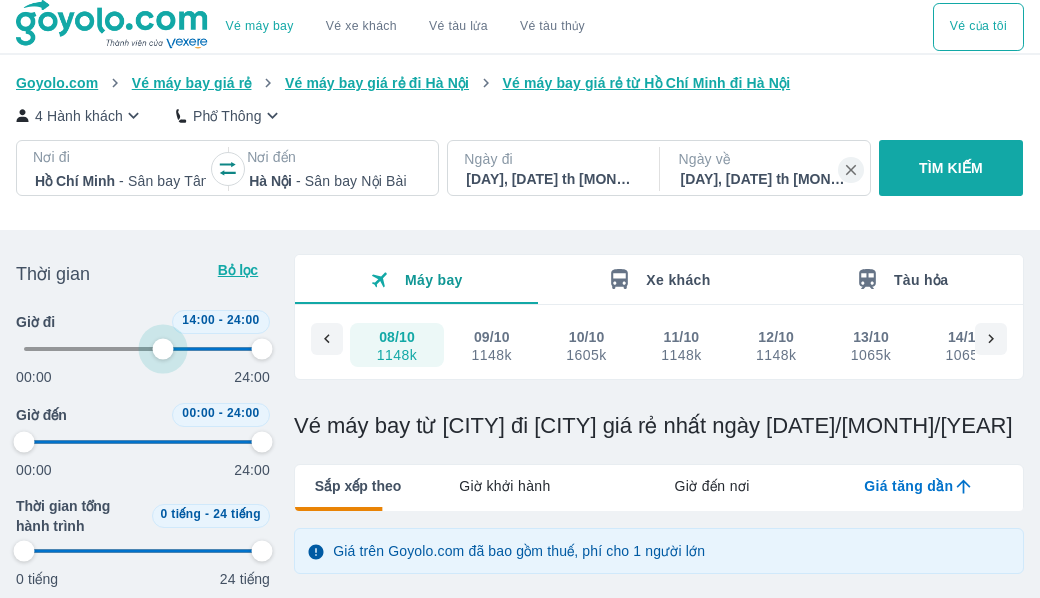 type on "58.3333333333333" 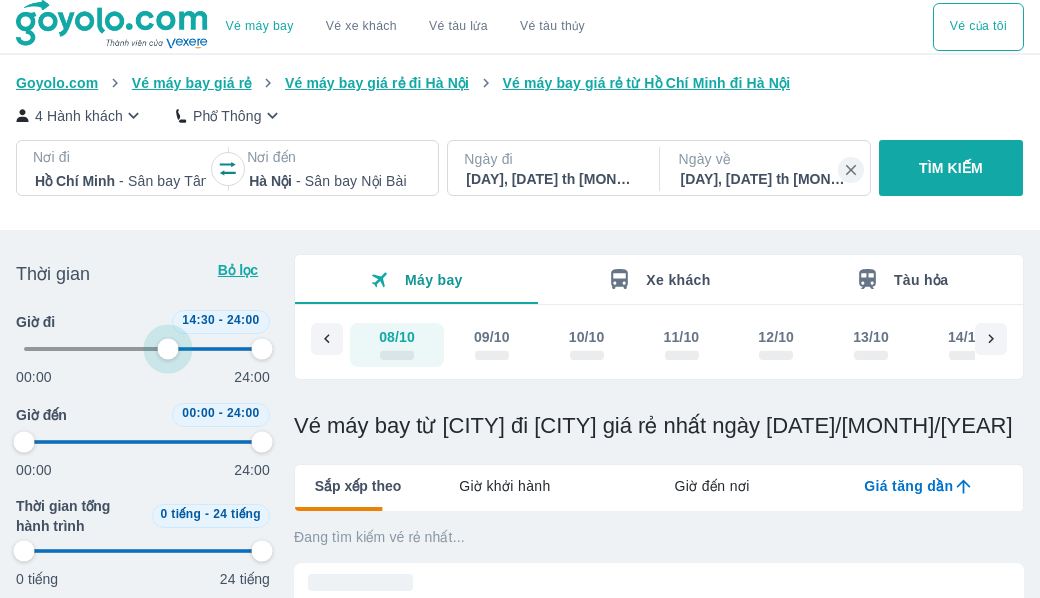 type on "60.4166666666667" 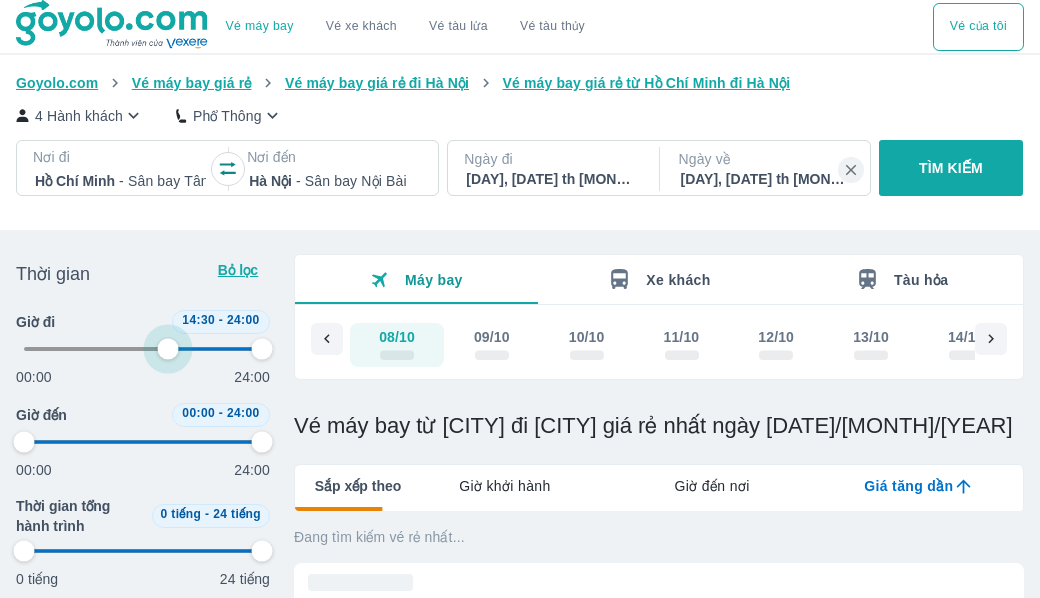 type on "97.9166666666667" 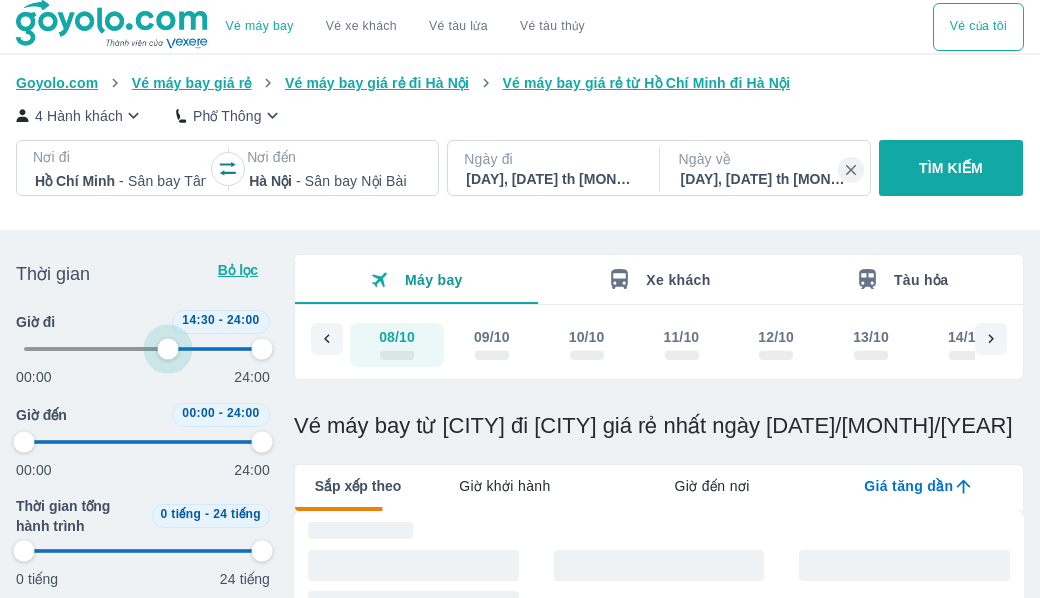 type on "45.8333333333333" 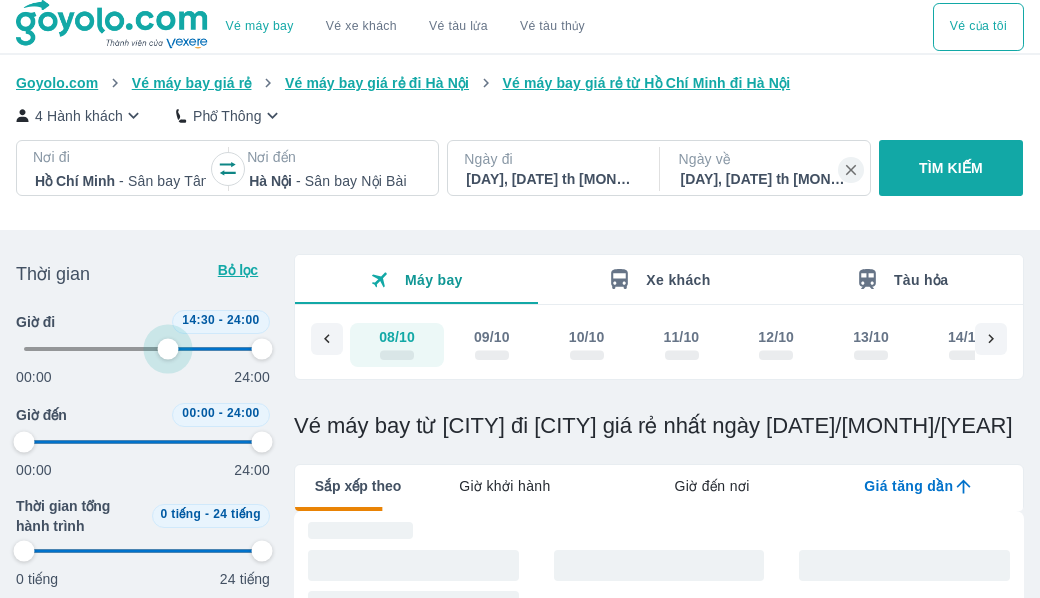 type on "97.9166666666667" 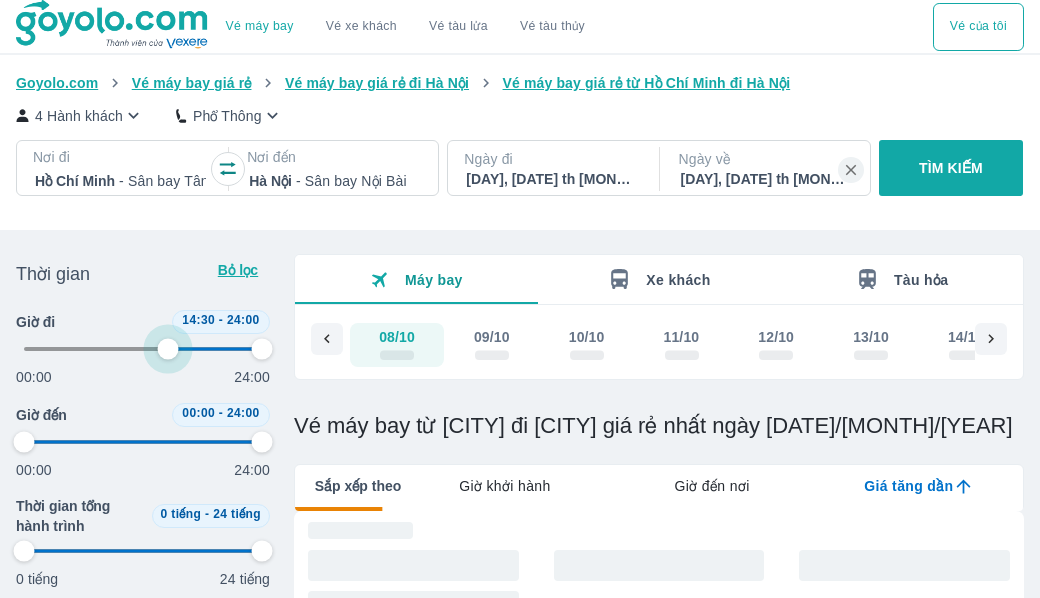 type on "97.9166666666667" 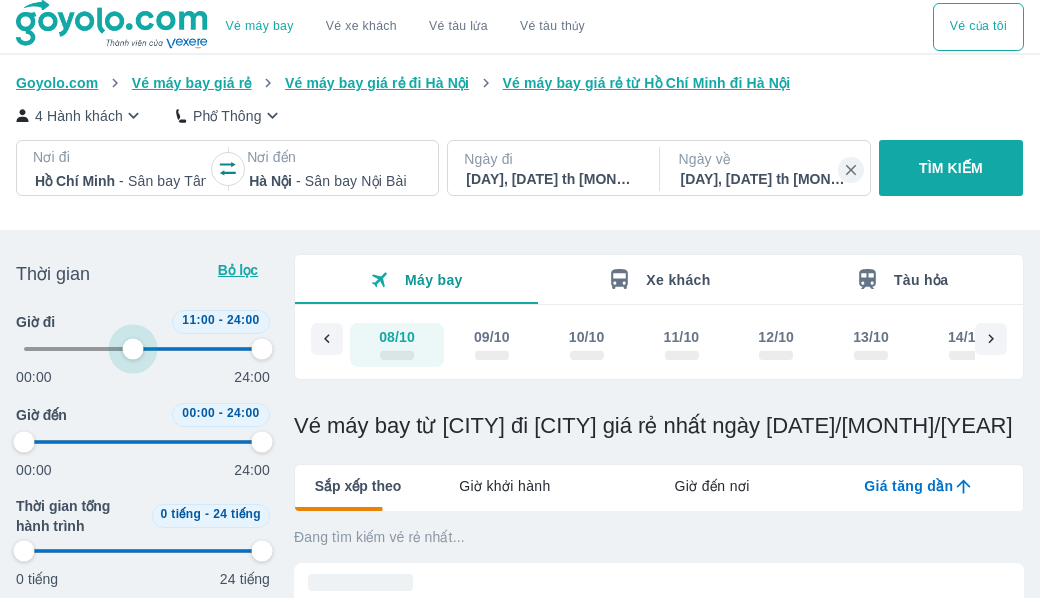 type on "45.8333333333333" 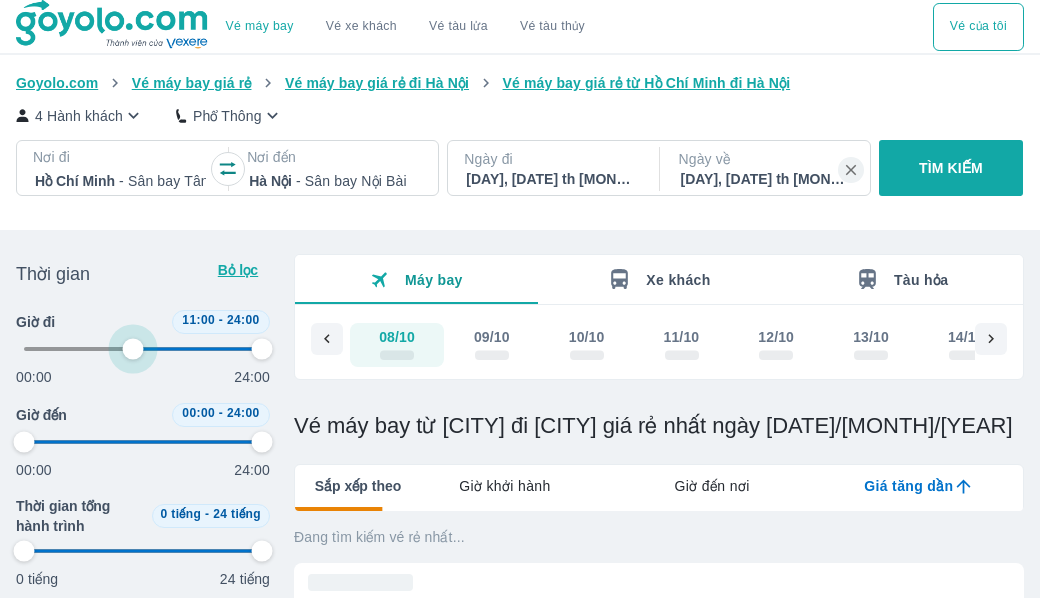 type on "97.9166666666667" 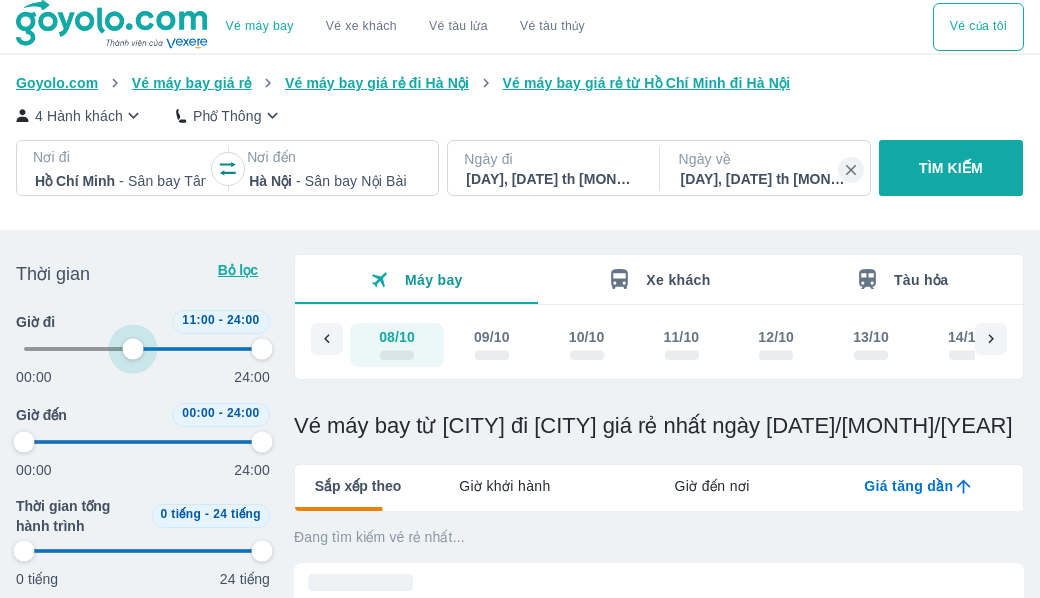 type on "97.9166666666667" 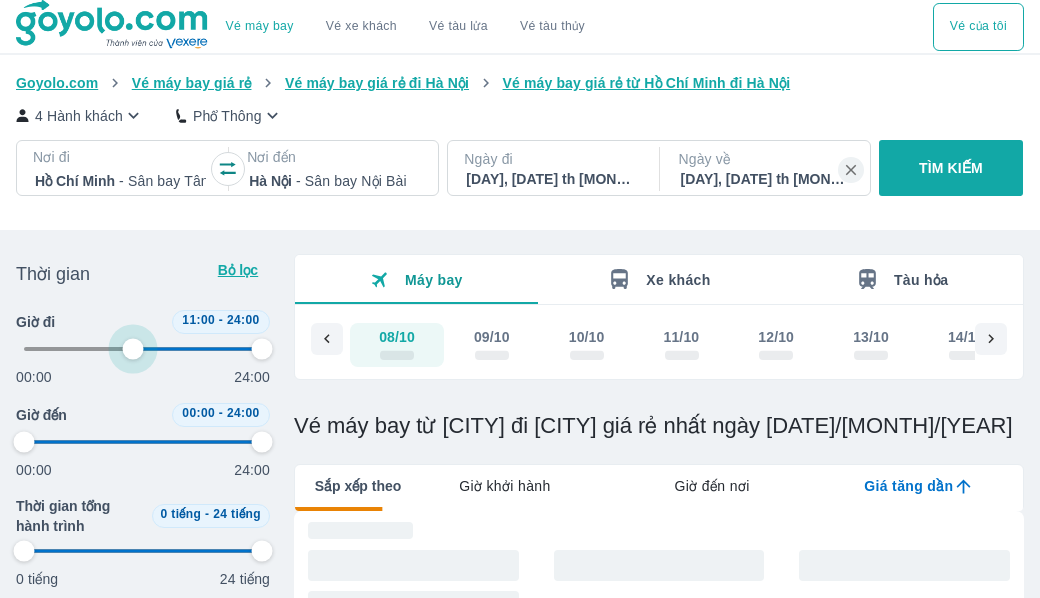 type on "62.5" 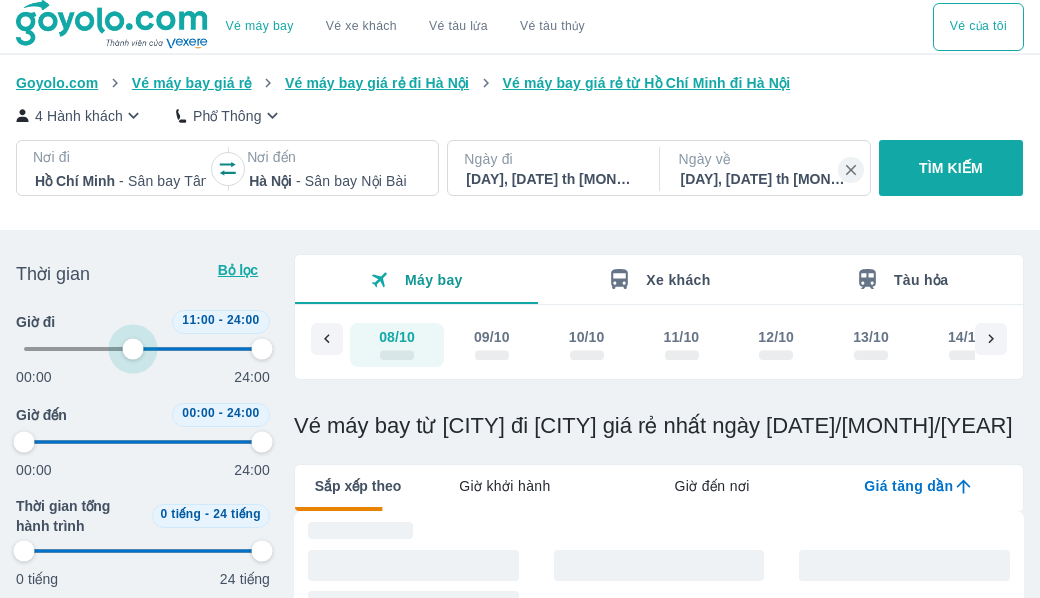 type on "97.9166666666667" 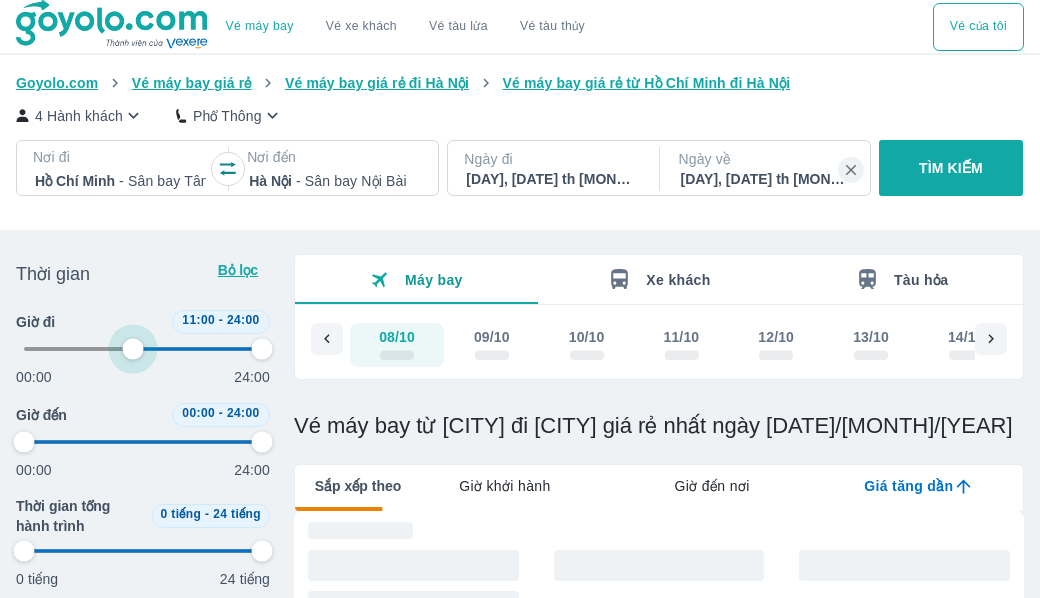 type on "97.9166666666667" 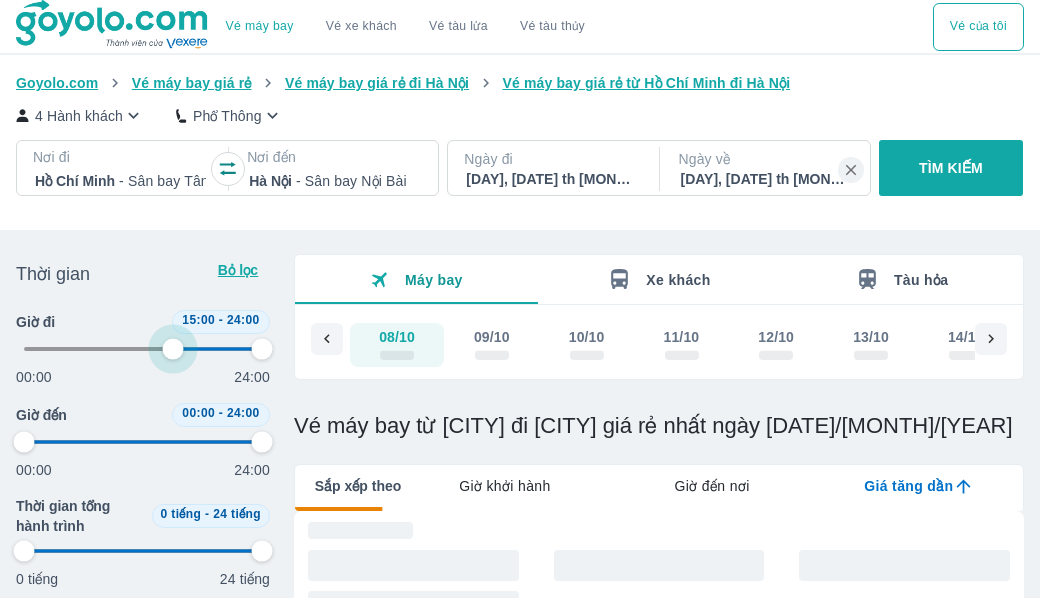 type on "60.4166666666667" 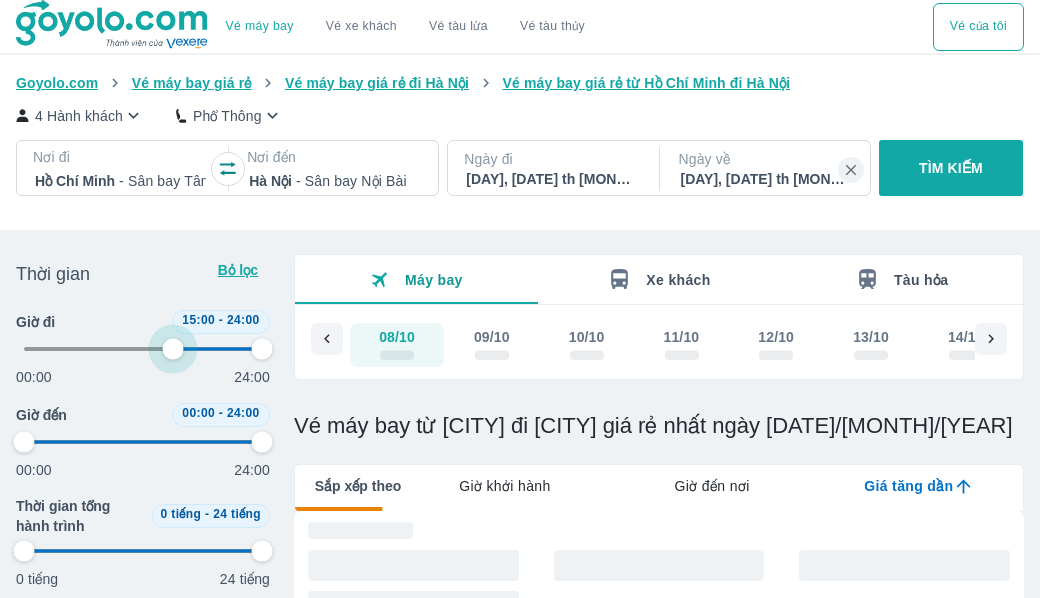 type on "97.9166666666667" 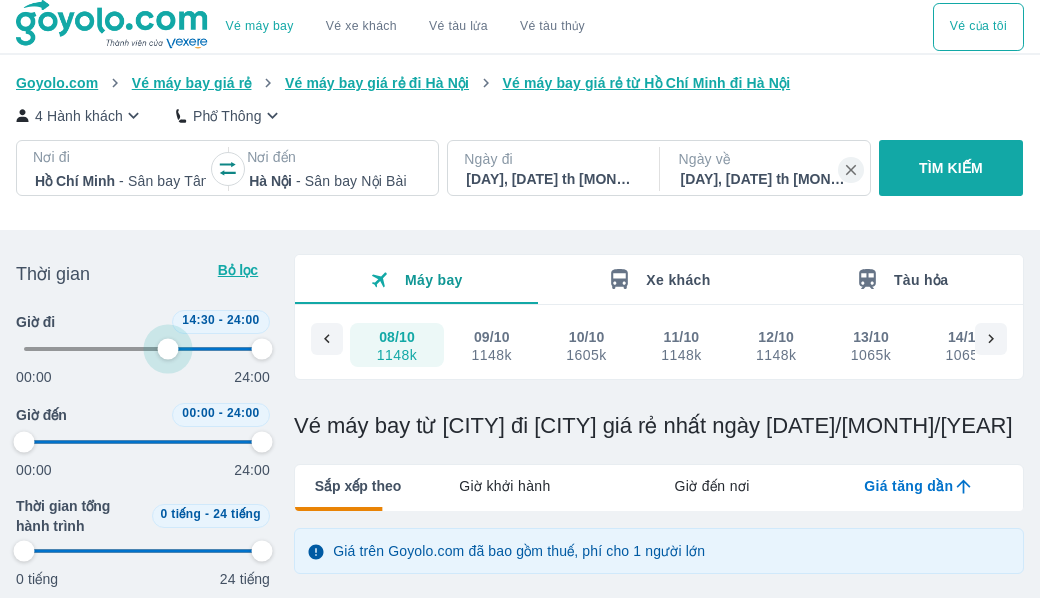 type on "64.5833333333333" 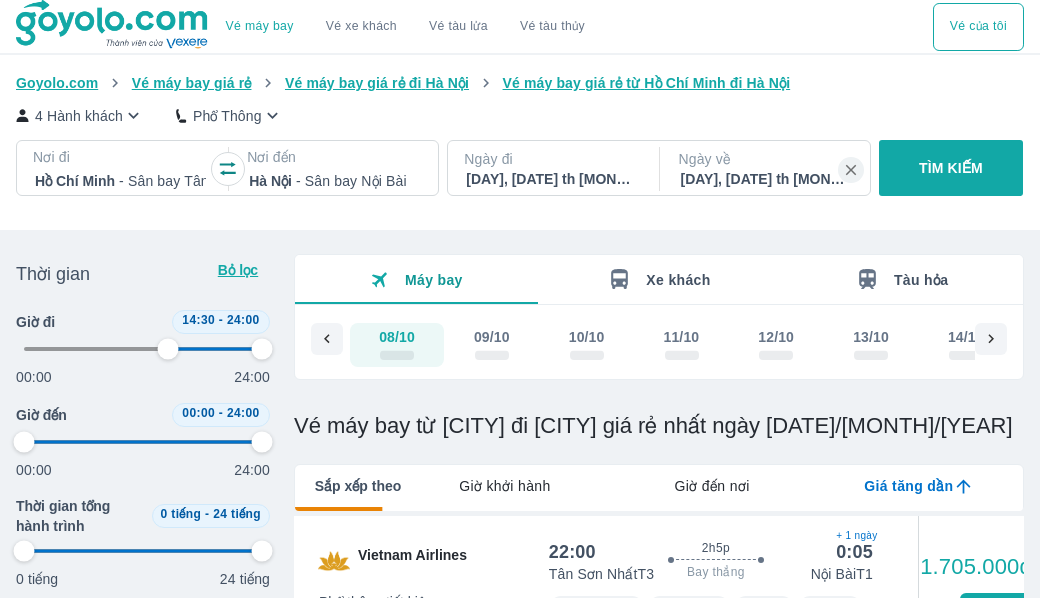 type on "62.5" 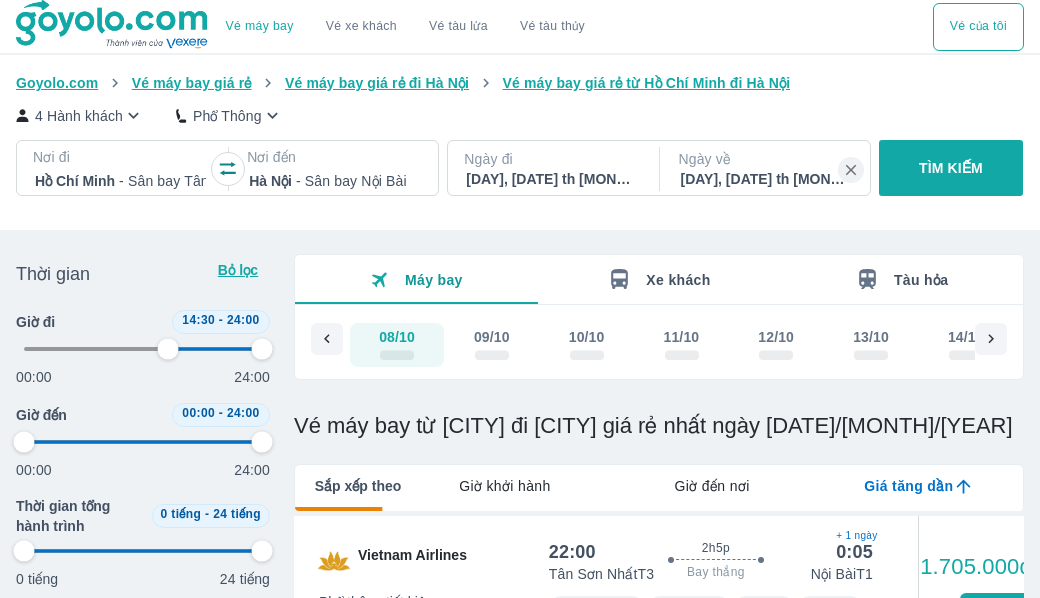 type on "97.9166666666667" 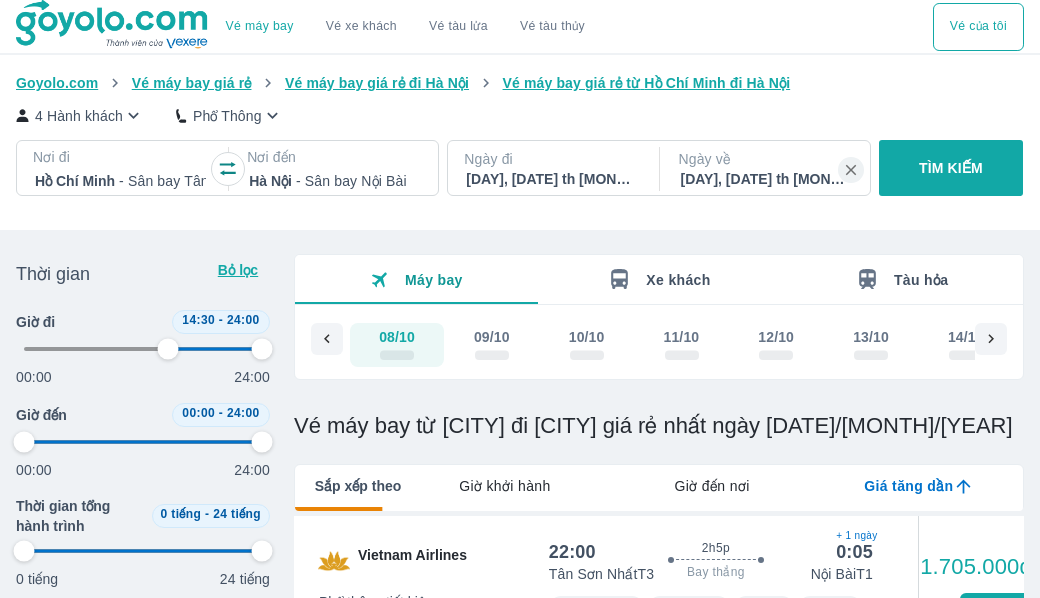 type on "97.9166666666667" 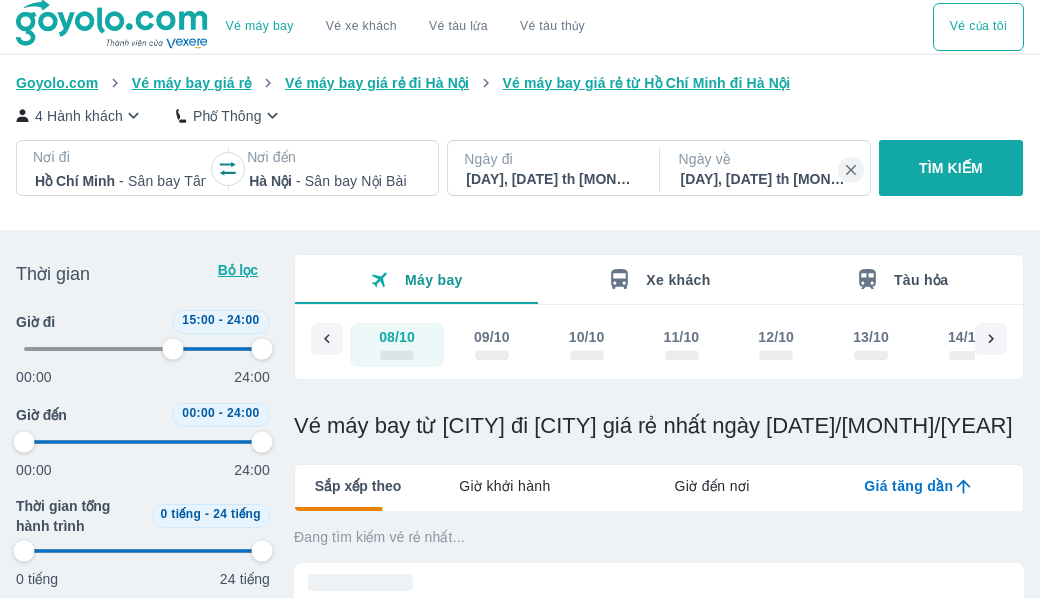 type on "64.5833333333333" 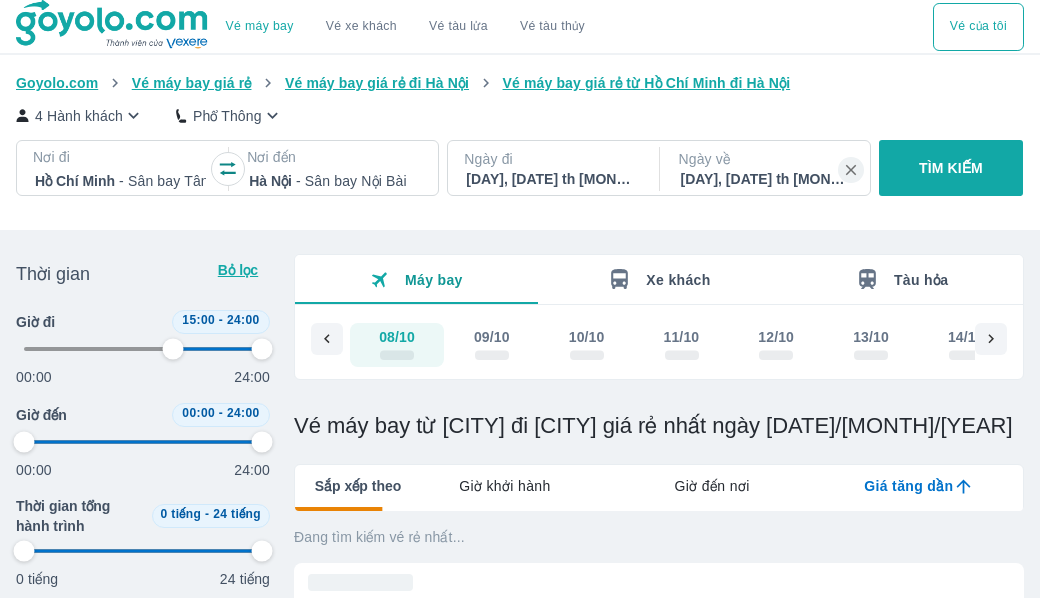 type on "97.9166666666667" 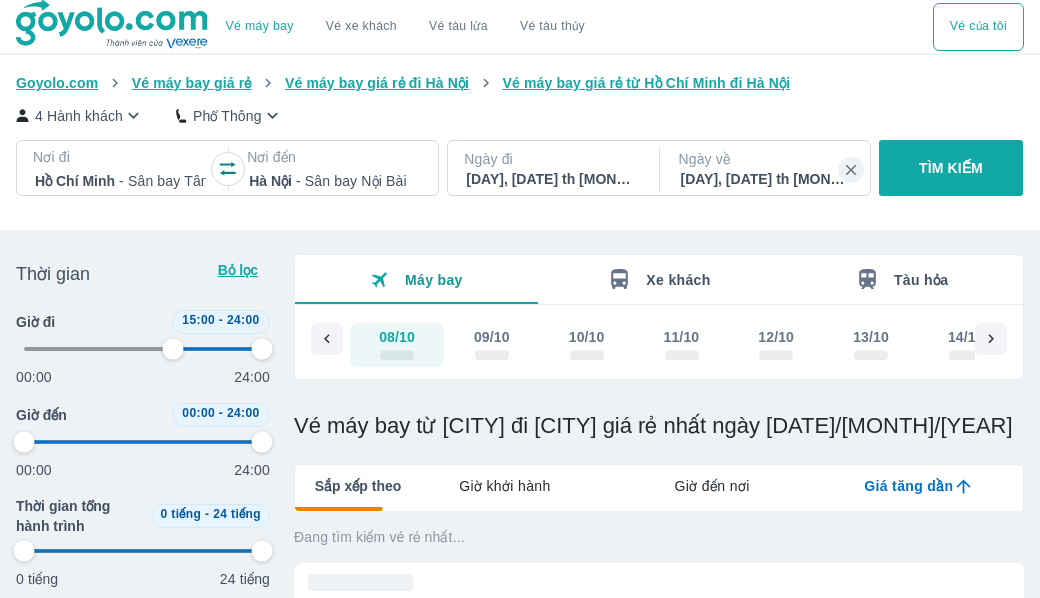 type on "97.9166666666667" 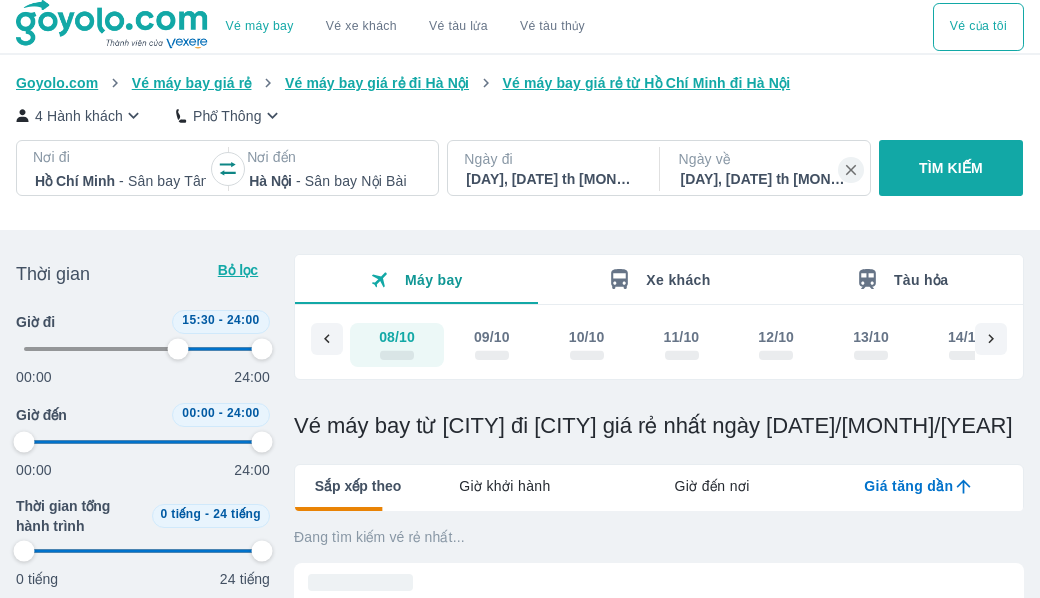 type on "64.5833333333333" 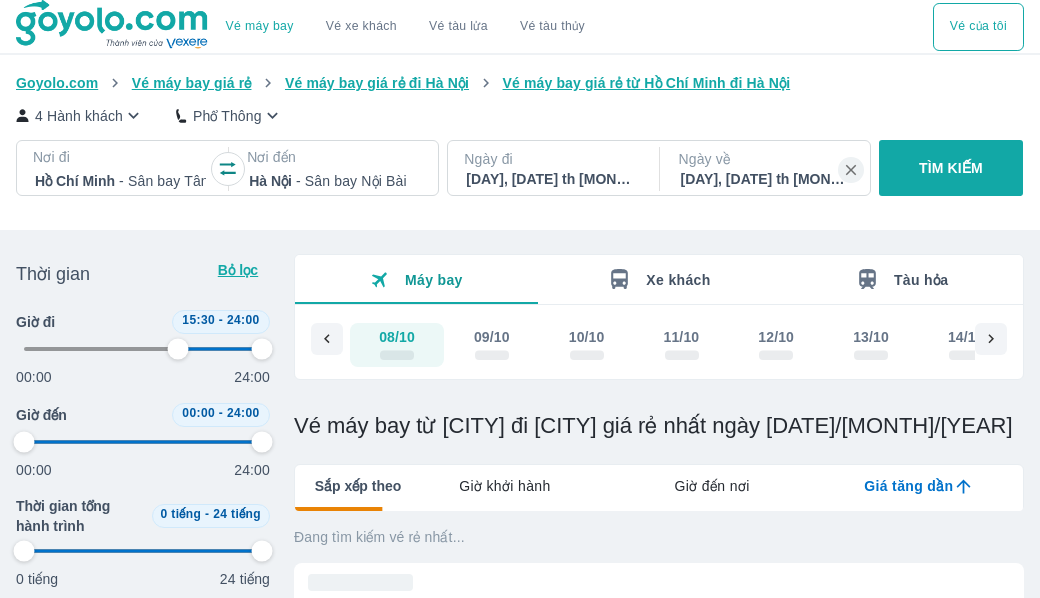 type on "97.9166666666667" 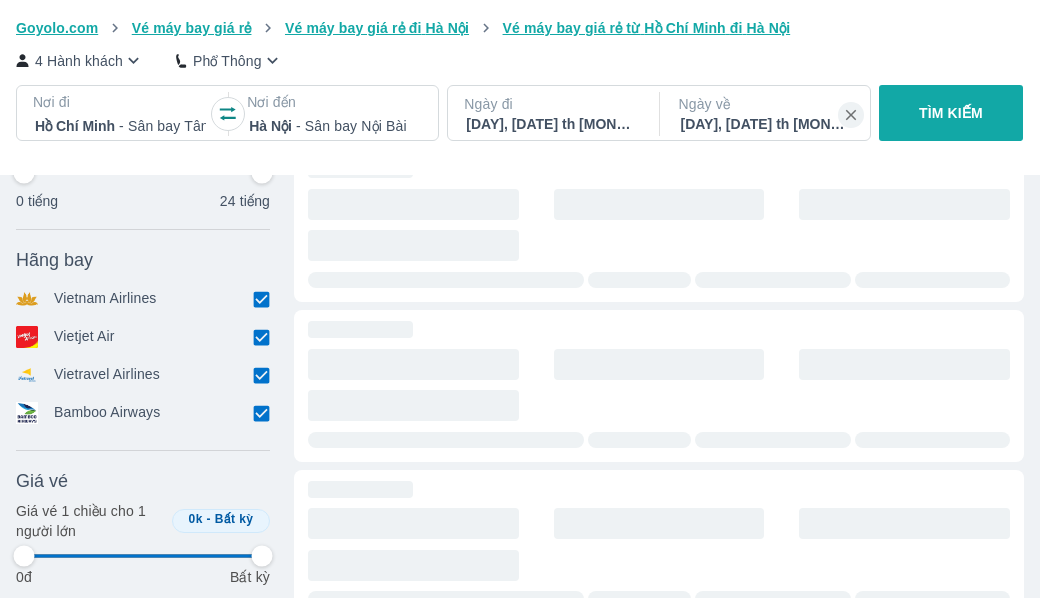 type on "64.5833333333333" 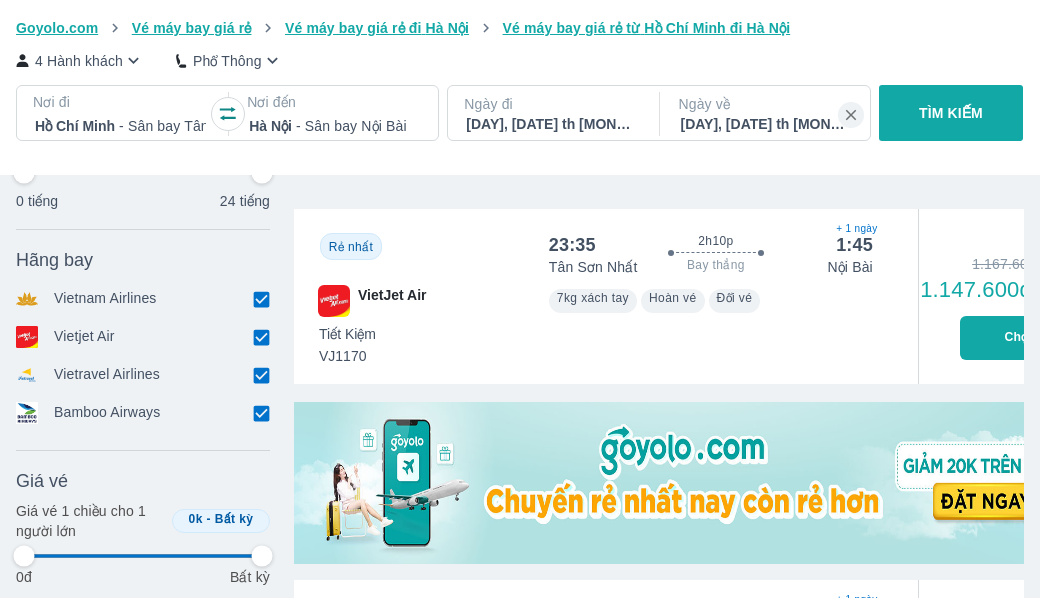 scroll, scrollTop: 500, scrollLeft: 0, axis: vertical 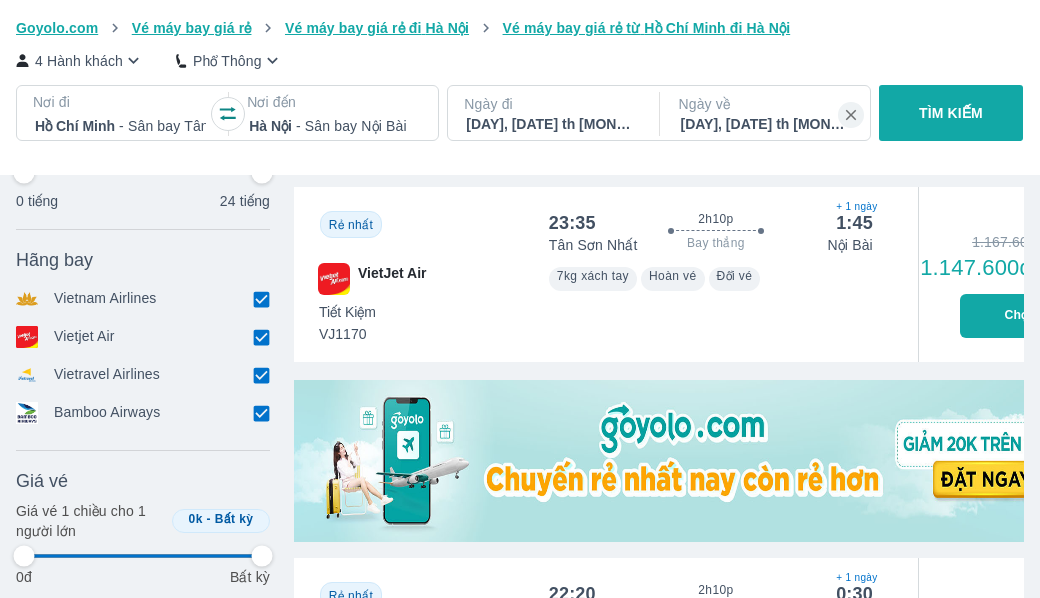 type on "64.5833333333333" 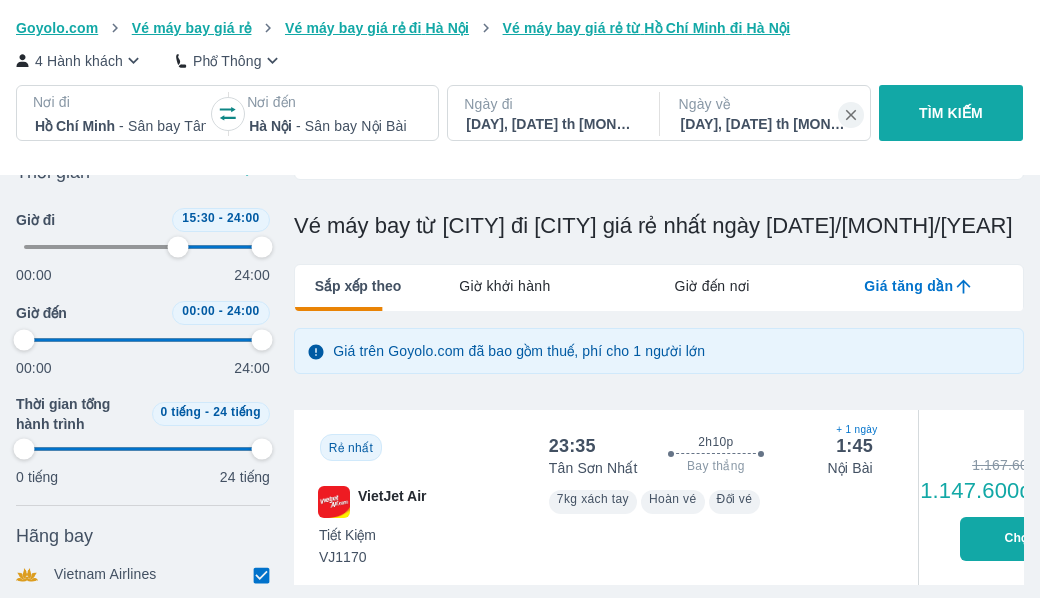 type on "64.5833333333333" 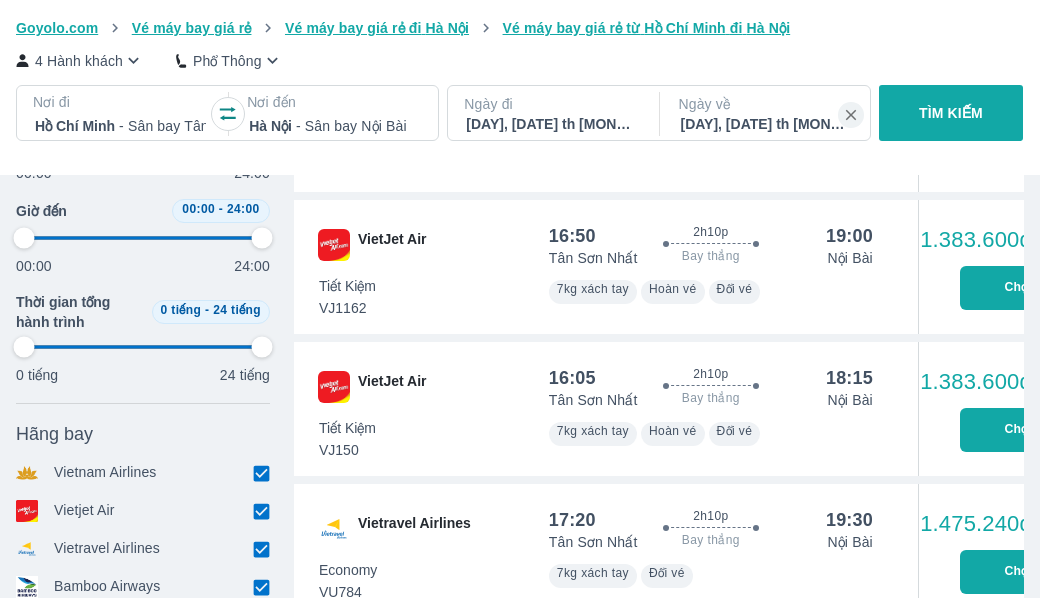 scroll, scrollTop: 2000, scrollLeft: 0, axis: vertical 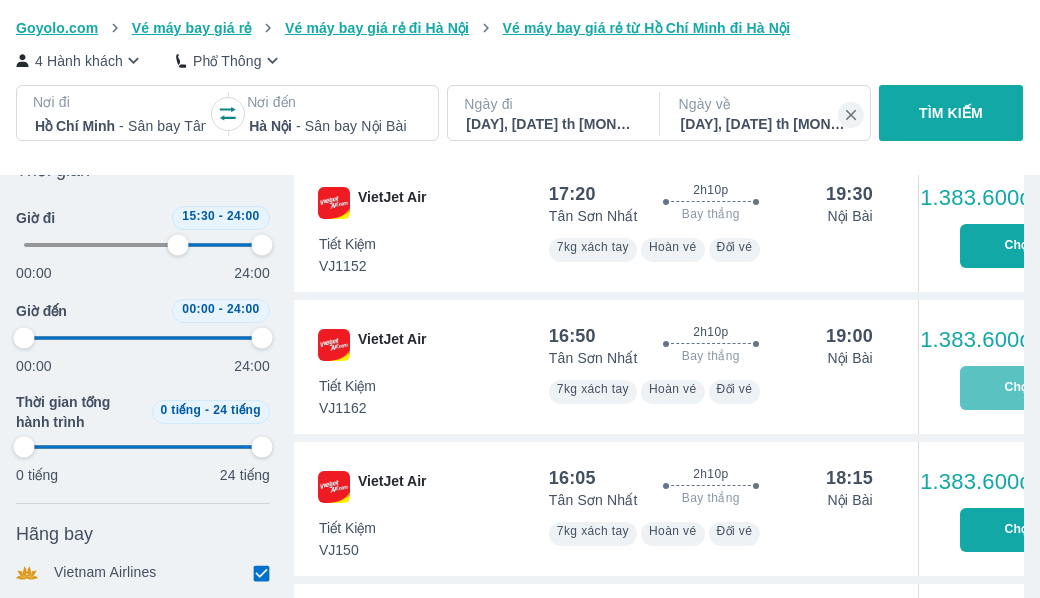 click on "Chọn" at bounding box center (1020, 388) 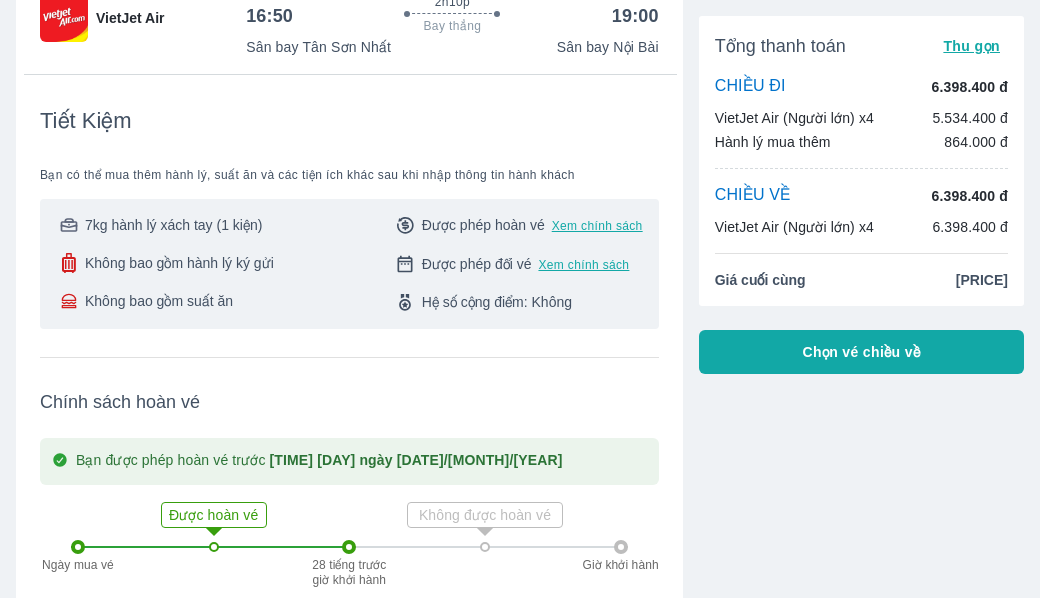 scroll, scrollTop: 200, scrollLeft: 0, axis: vertical 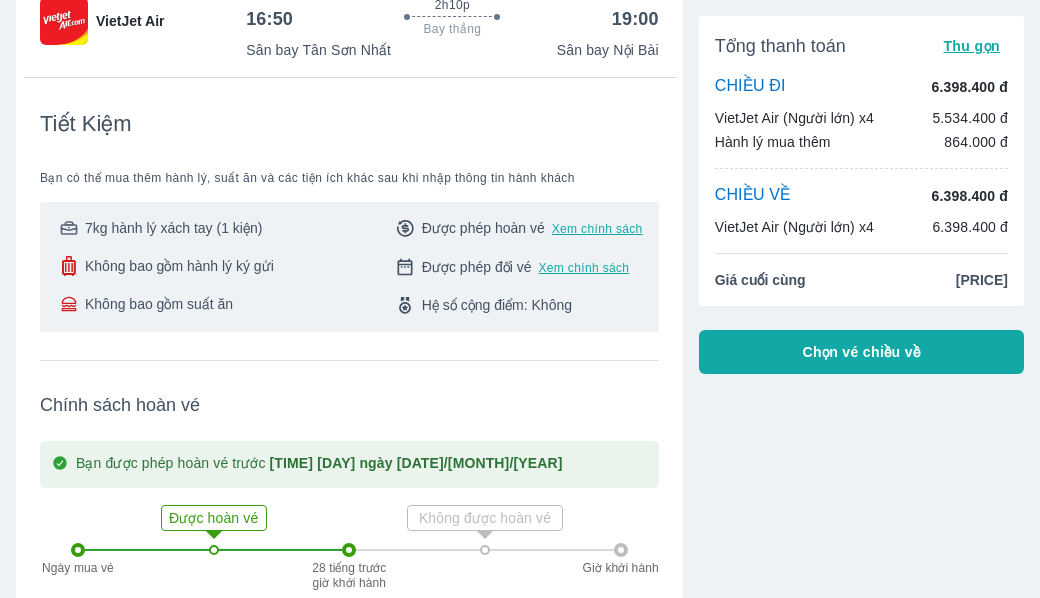 click on "7kg hành lý xách tay (1 kiện) Không bao gồm hành lý ký gửi Không bao gồm suất ăn" at bounding box center [165, 267] 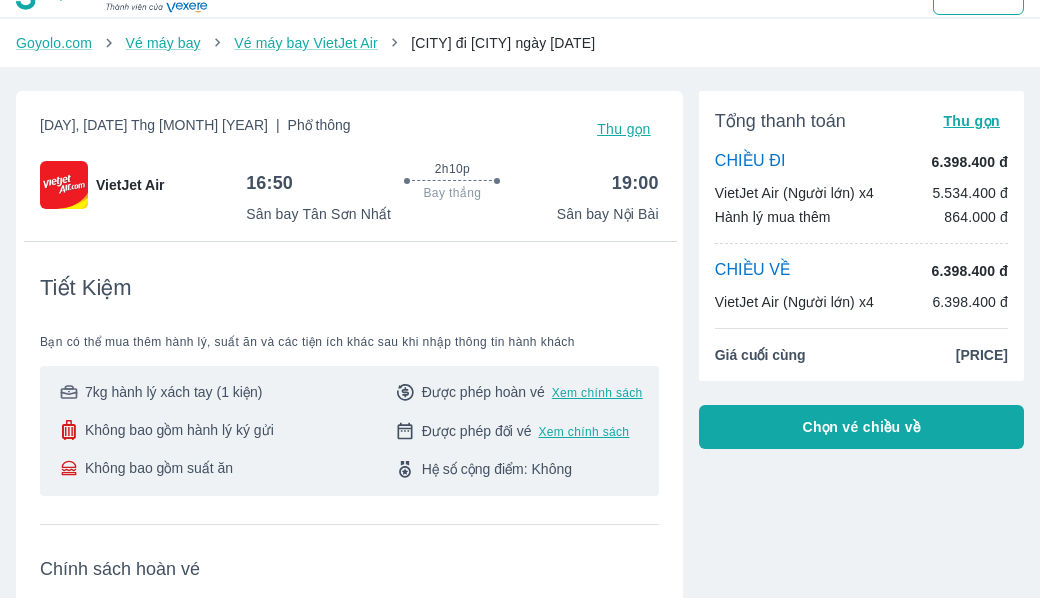 scroll, scrollTop: 0, scrollLeft: 0, axis: both 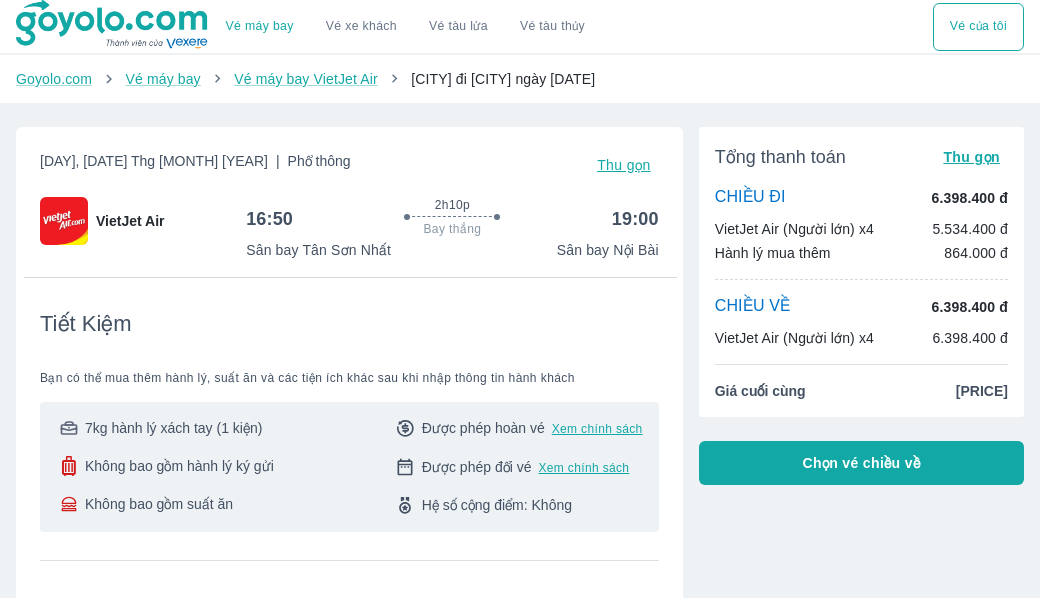 click on "6.398.400 đ" at bounding box center (970, 307) 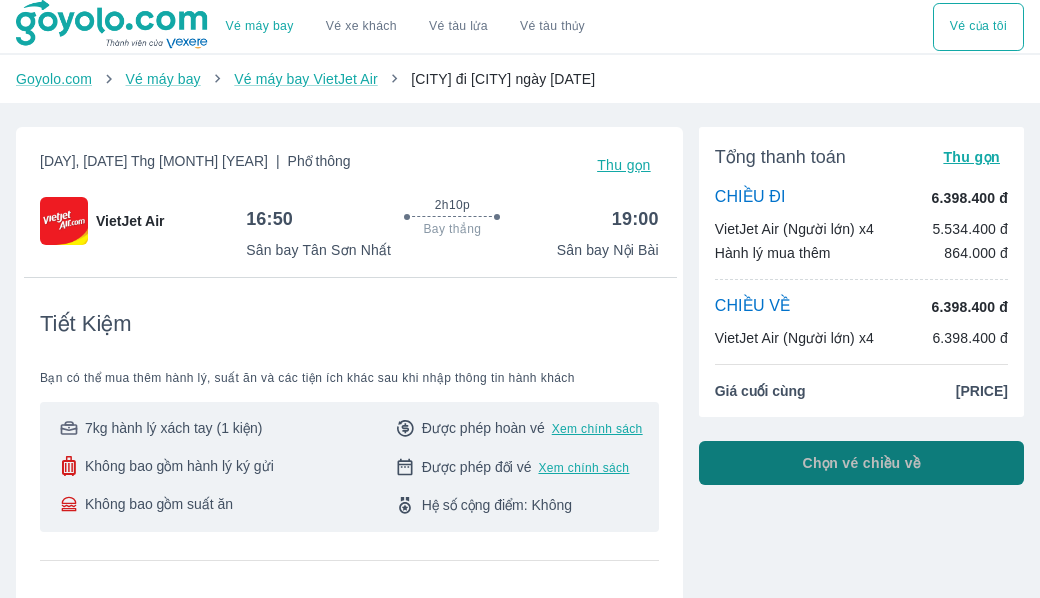 click on "Chọn vé chiều về" at bounding box center (862, 463) 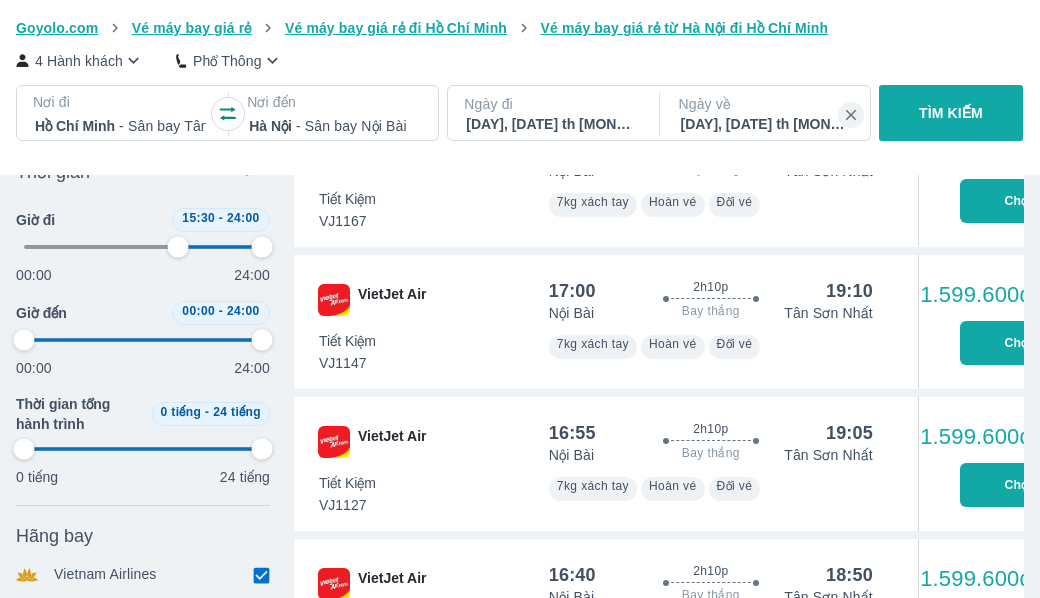 scroll, scrollTop: 1709, scrollLeft: 0, axis: vertical 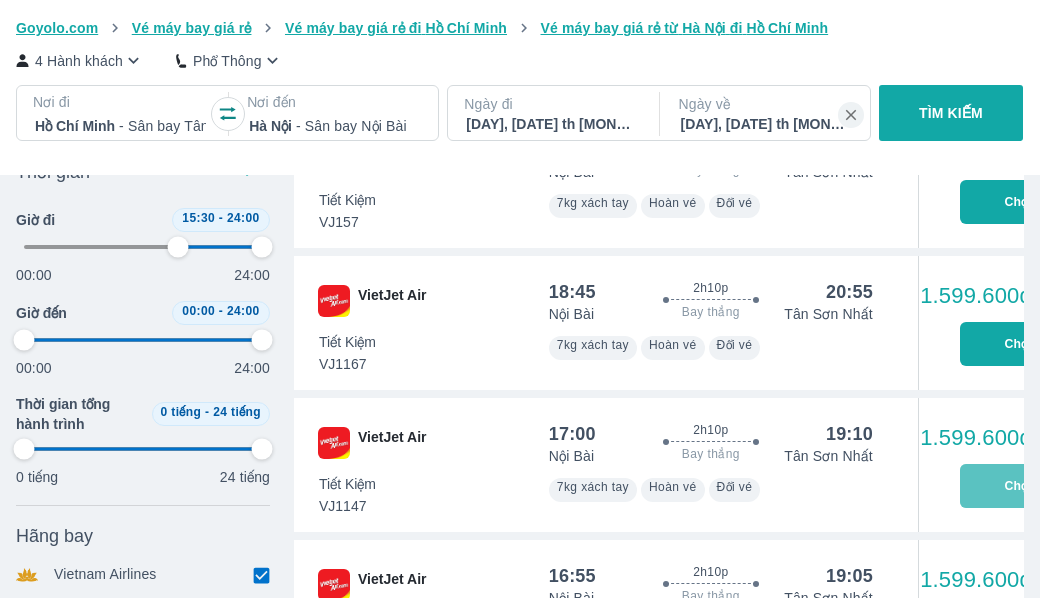 click on "Chọn" at bounding box center [1020, 486] 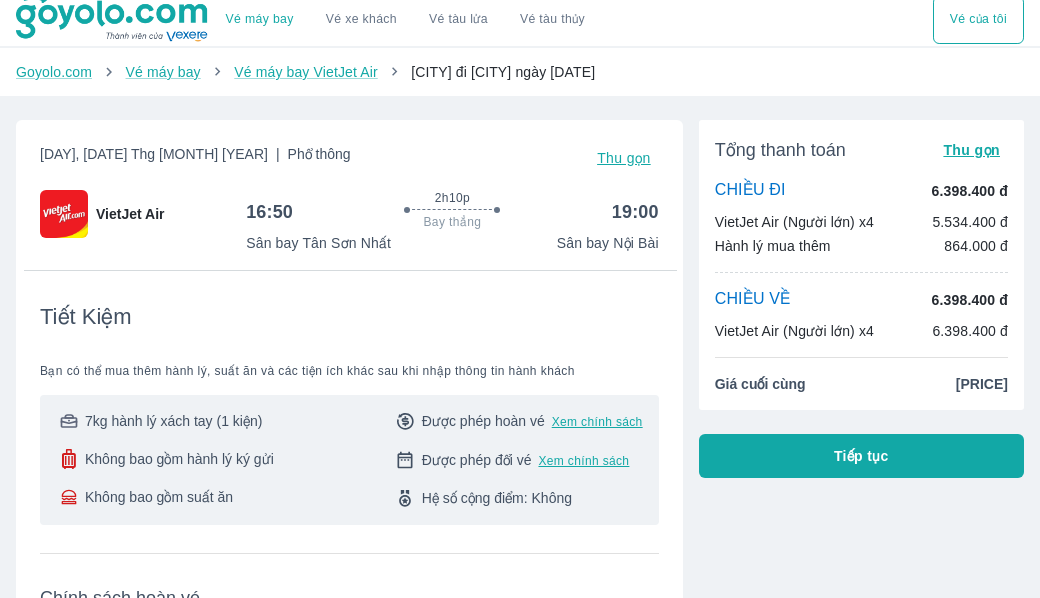 scroll, scrollTop: 0, scrollLeft: 0, axis: both 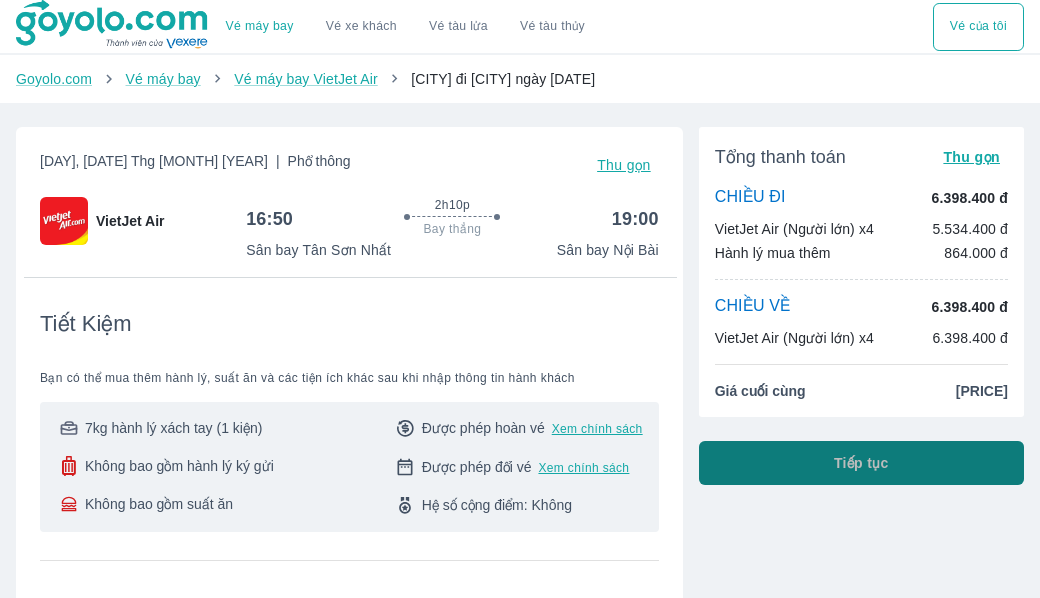 click on "Tiếp tục" at bounding box center [861, 463] 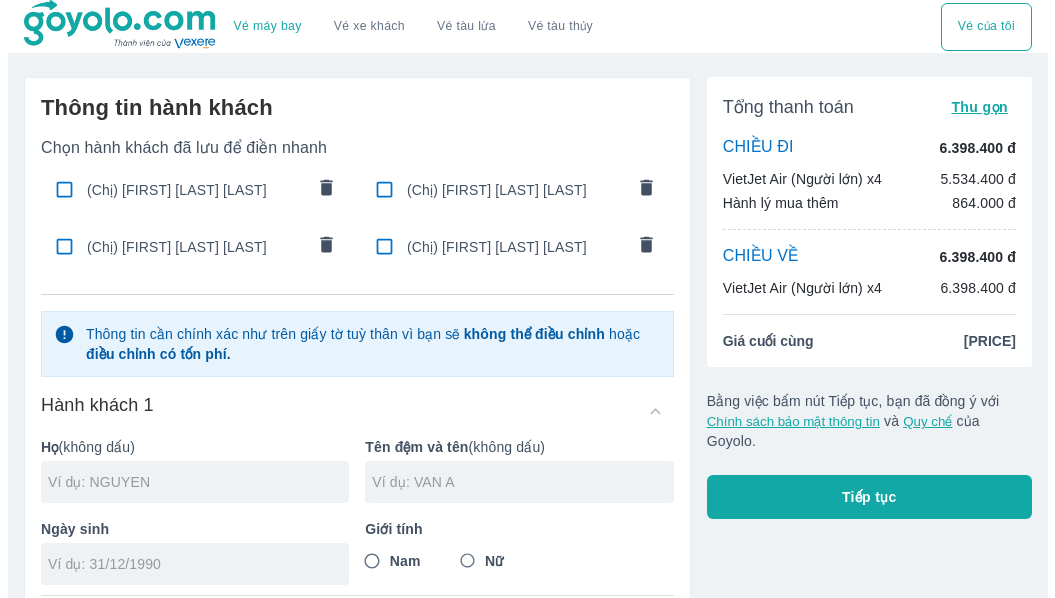 scroll, scrollTop: 100, scrollLeft: 0, axis: vertical 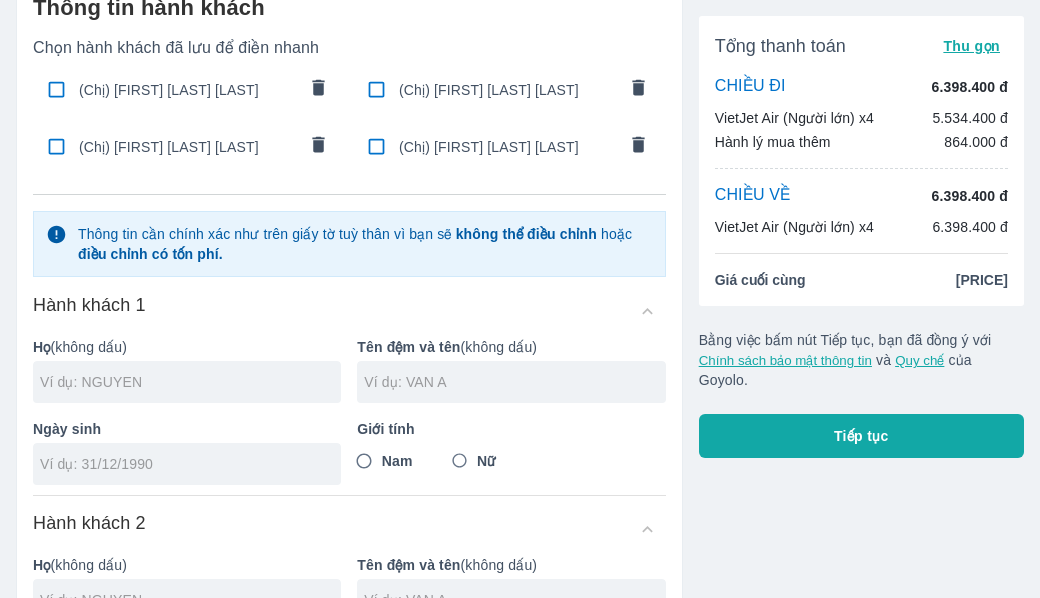 click at bounding box center (56, 89) 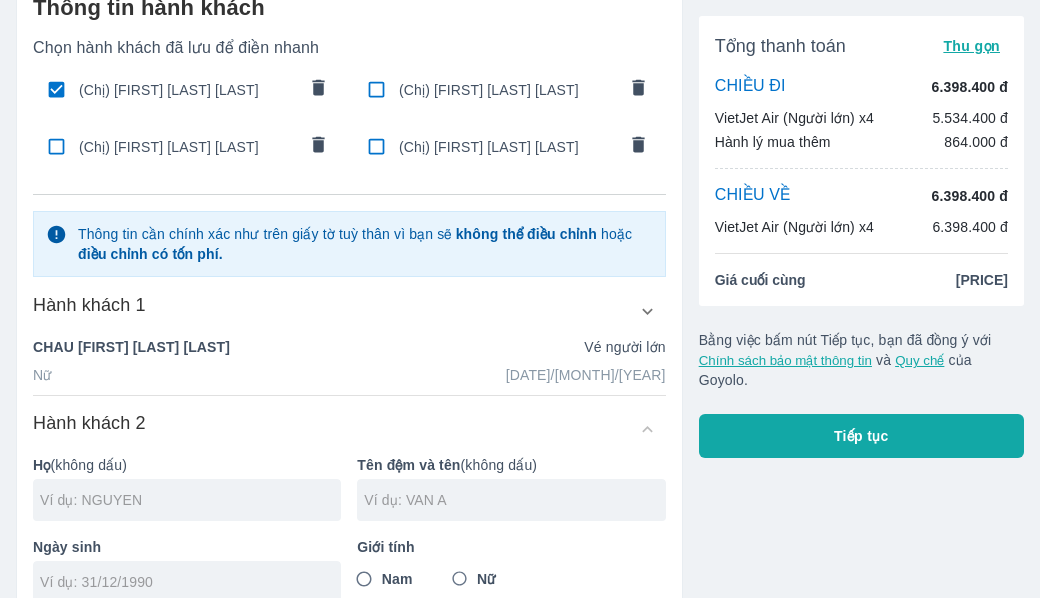 click at bounding box center (56, 146) 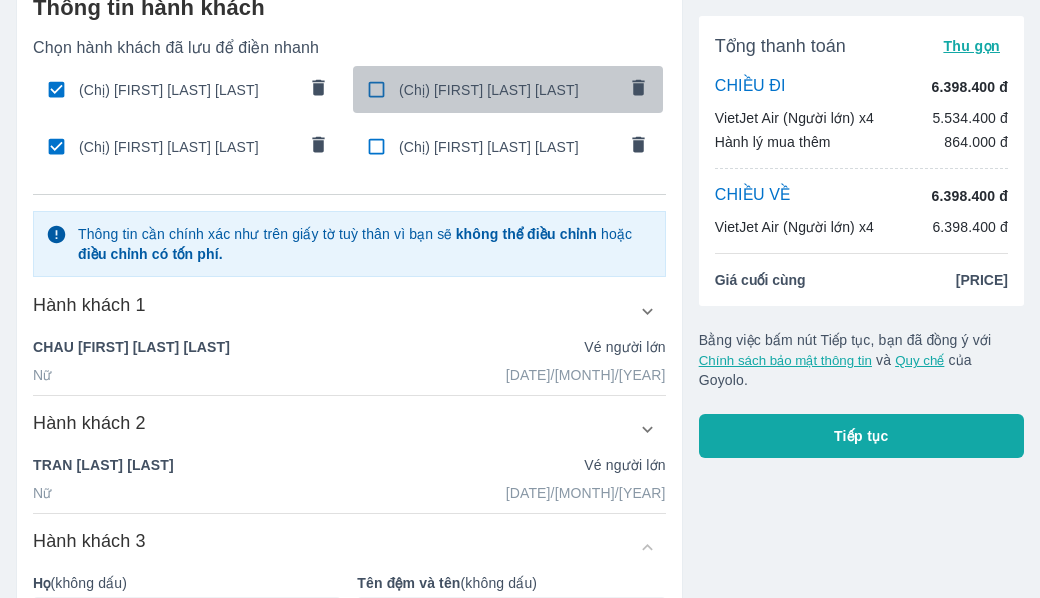 click at bounding box center (376, 89) 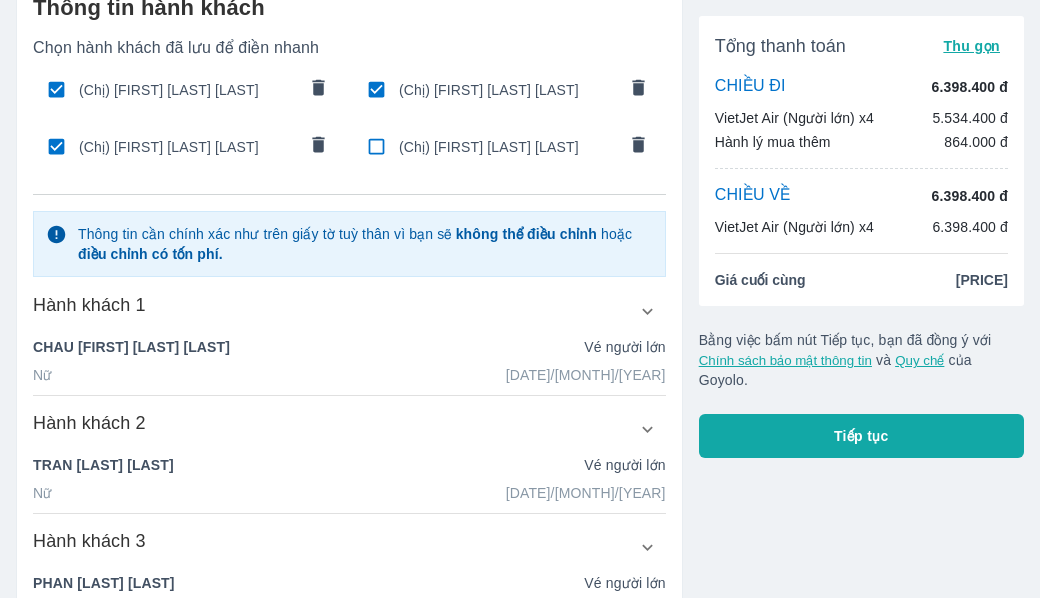 click at bounding box center [56, 146] 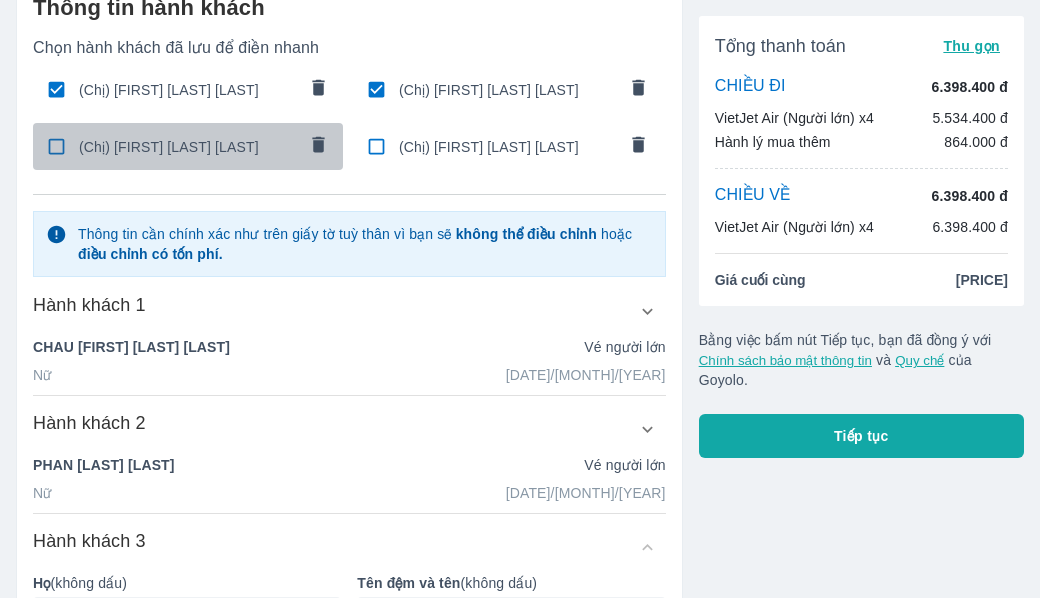 click at bounding box center (56, 146) 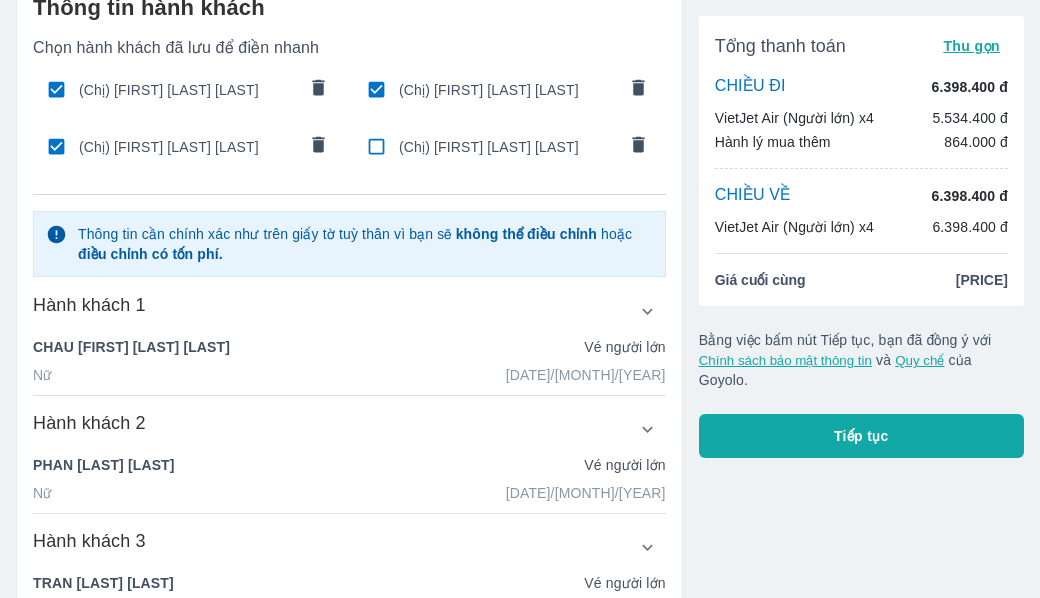 click at bounding box center [376, 146] 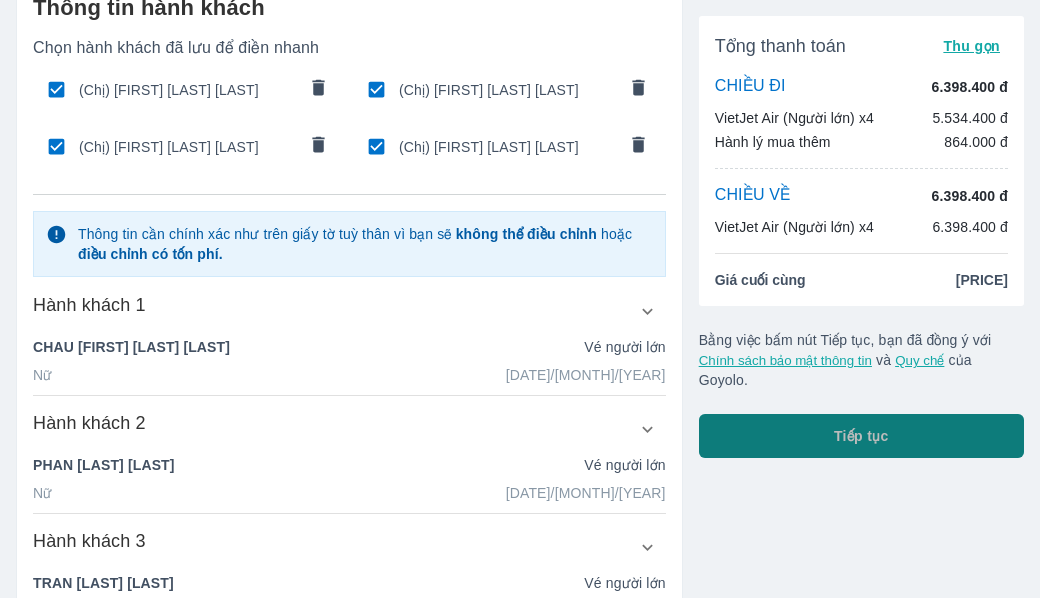 click on "Tiếp tục" at bounding box center [861, 436] 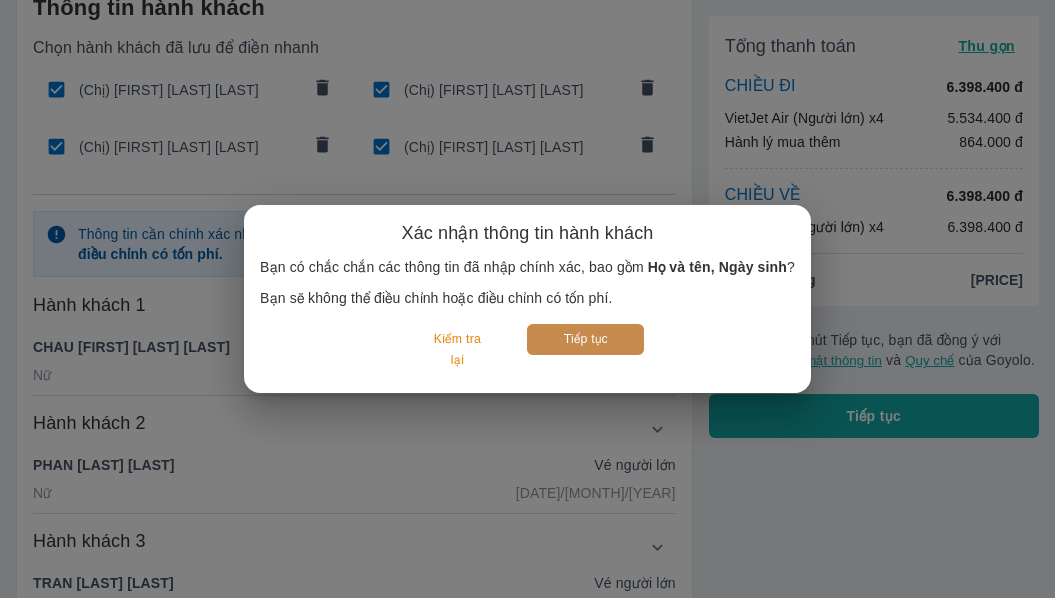 click on "Tiếp tục" at bounding box center [585, 339] 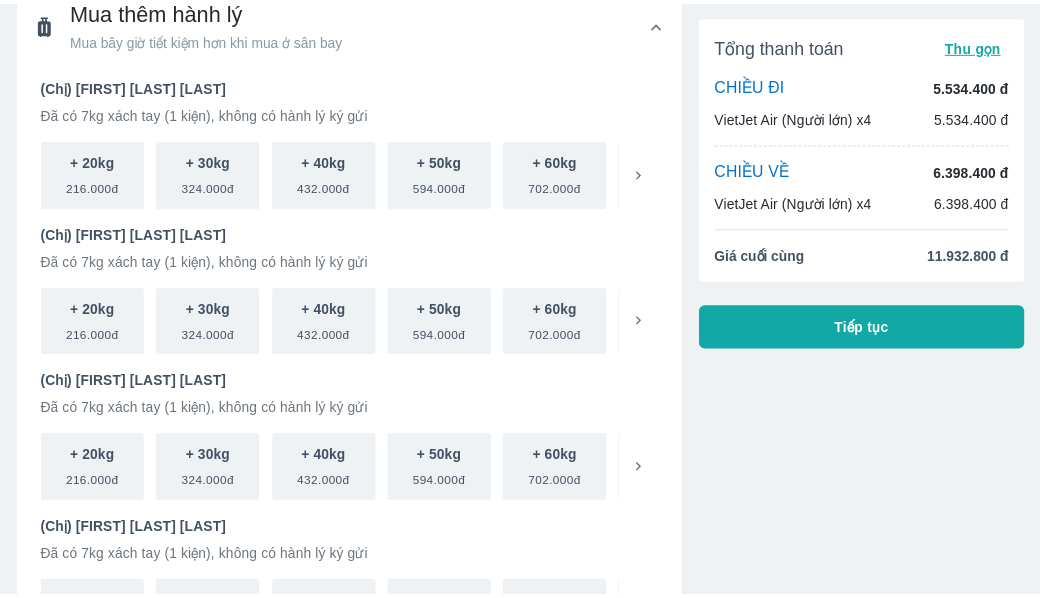 scroll, scrollTop: 0, scrollLeft: 0, axis: both 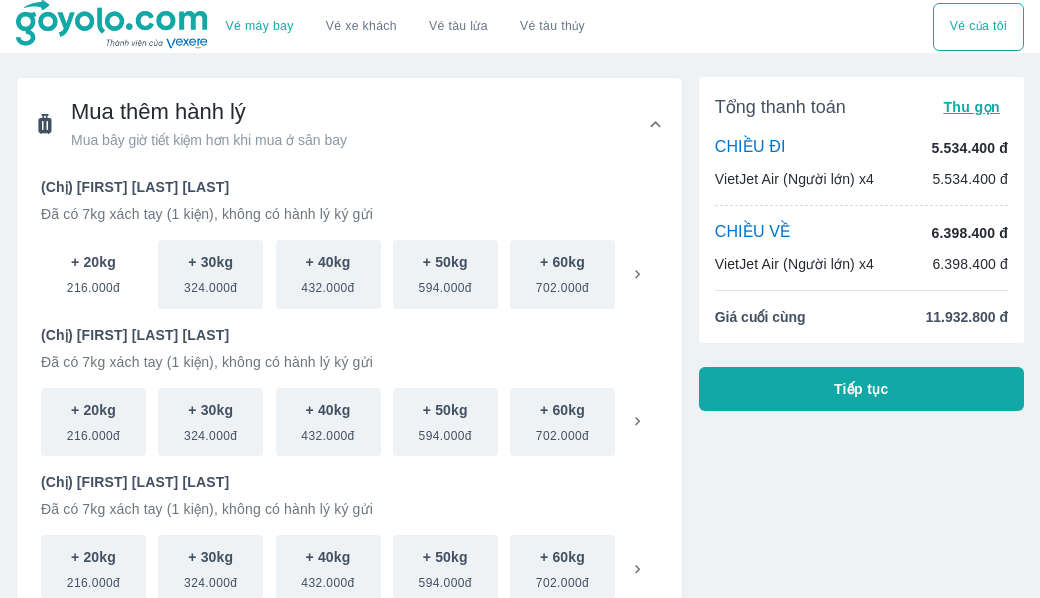 click on "216.000đ" at bounding box center [93, 284] 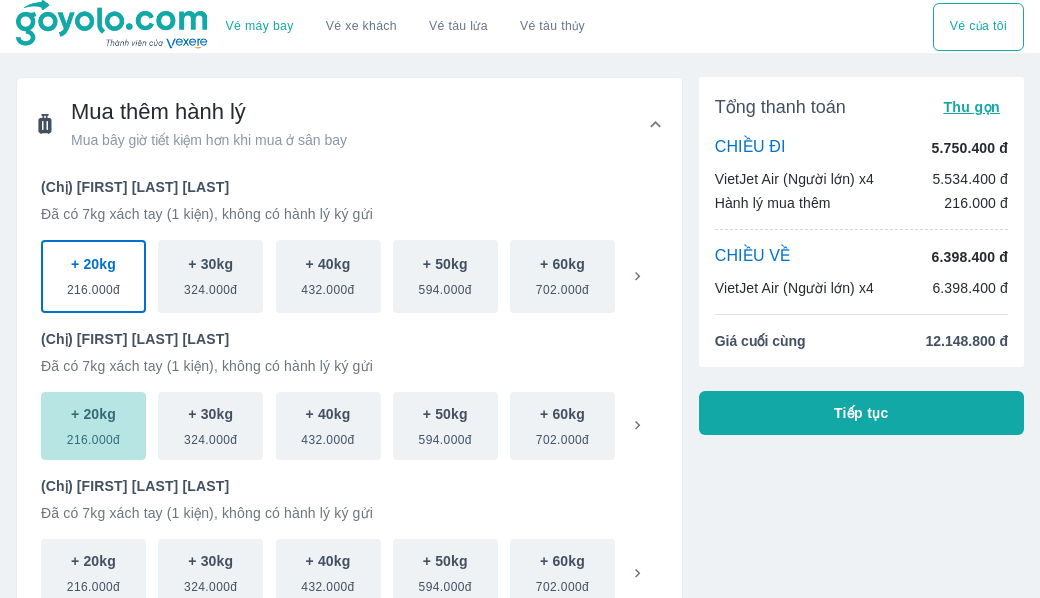 click on "+ 20kg 216.000đ" at bounding box center [93, 426] 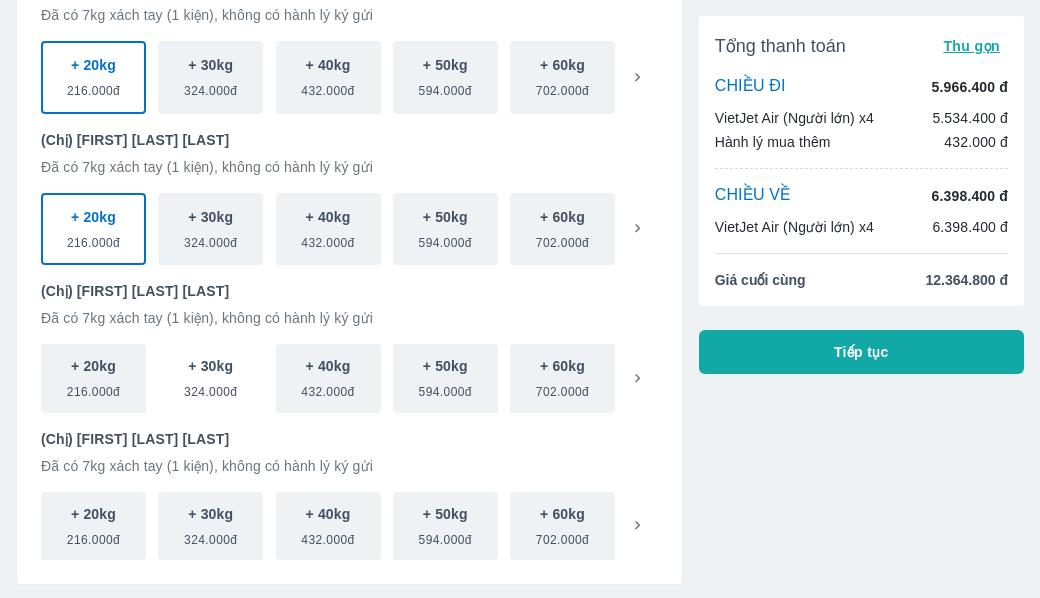 scroll, scrollTop: 200, scrollLeft: 0, axis: vertical 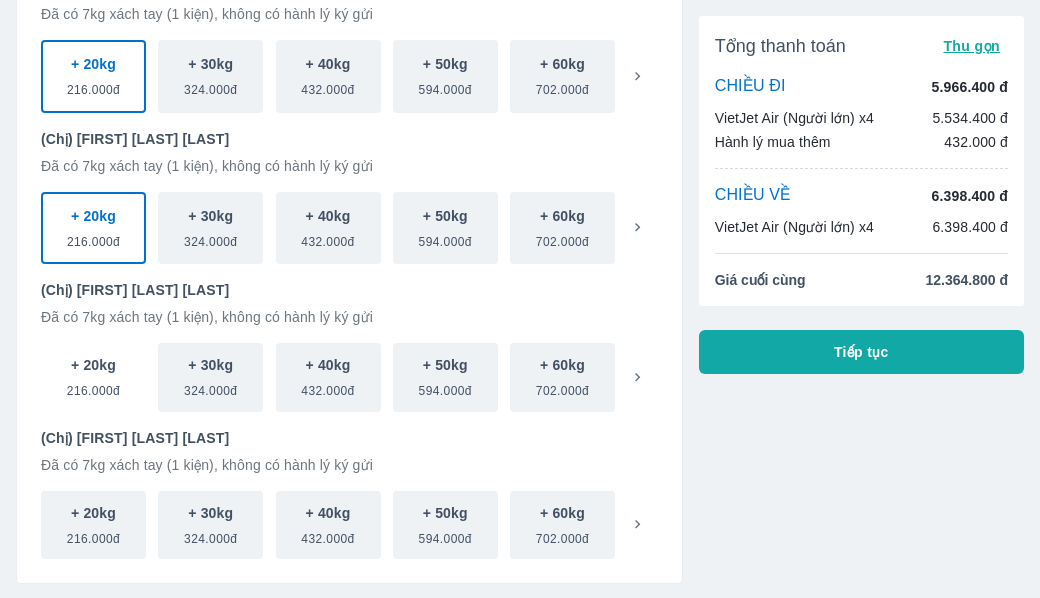 click on "216.000đ" at bounding box center [93, 387] 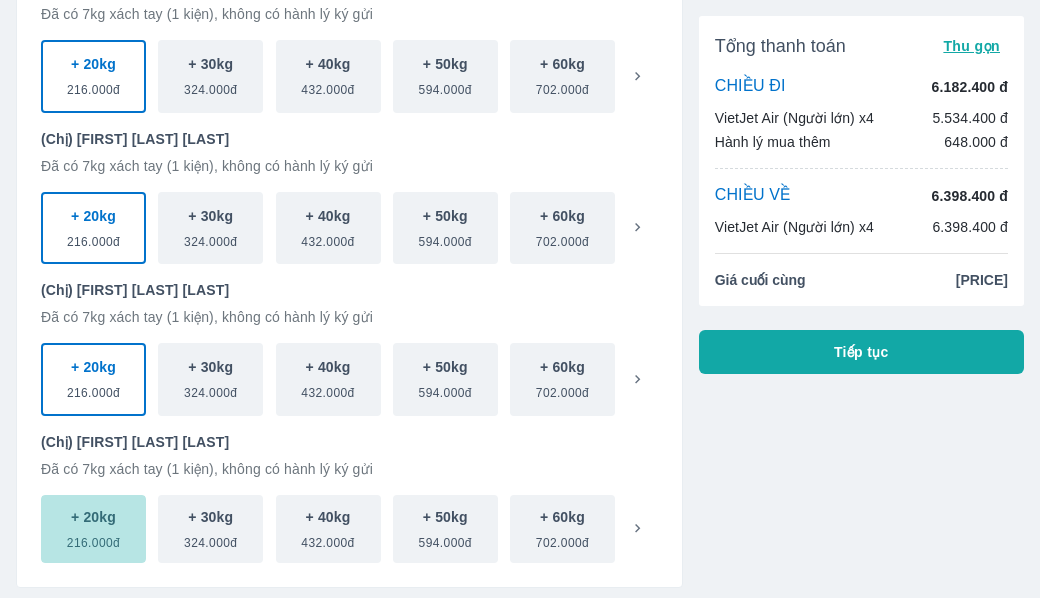 click on "+ 20kg" at bounding box center (93, 517) 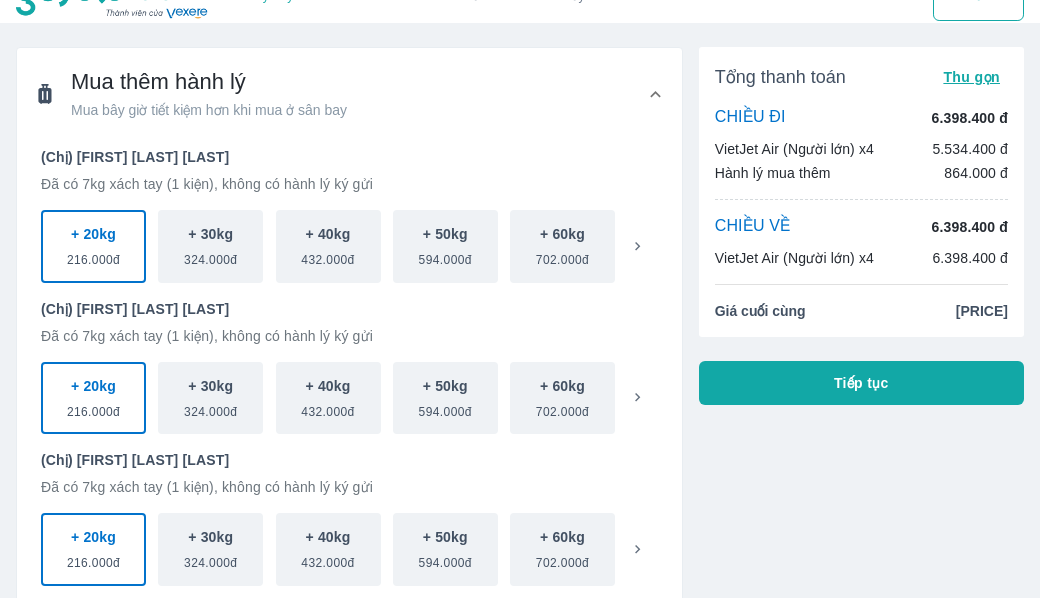 scroll, scrollTop: 0, scrollLeft: 0, axis: both 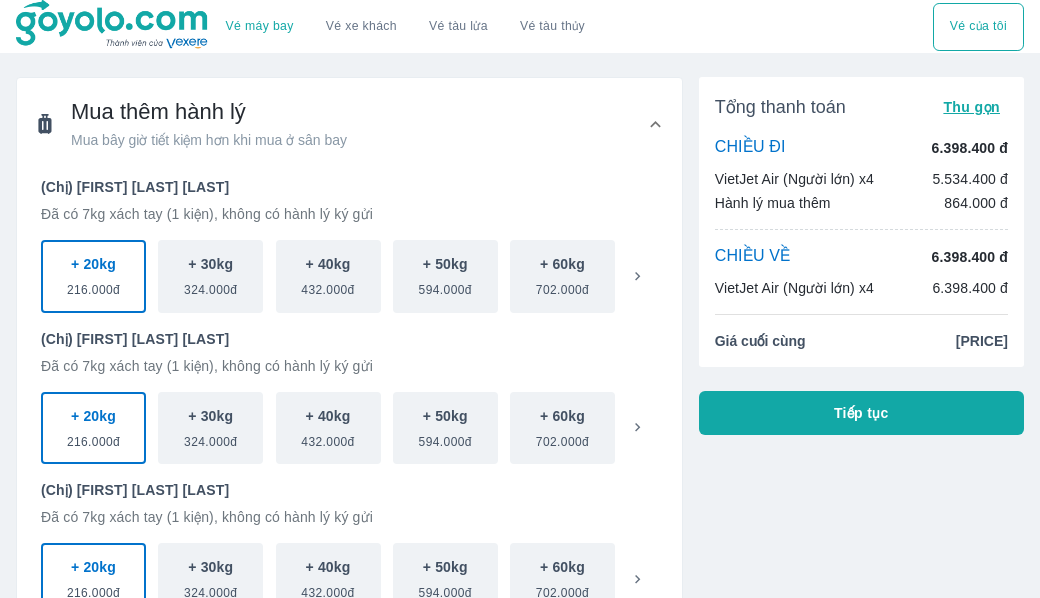 click on "CHIỀU VỀ 6.398.400 đ VietJet Air (Người lớn) x4 6.398.400 đ" at bounding box center [861, 272] 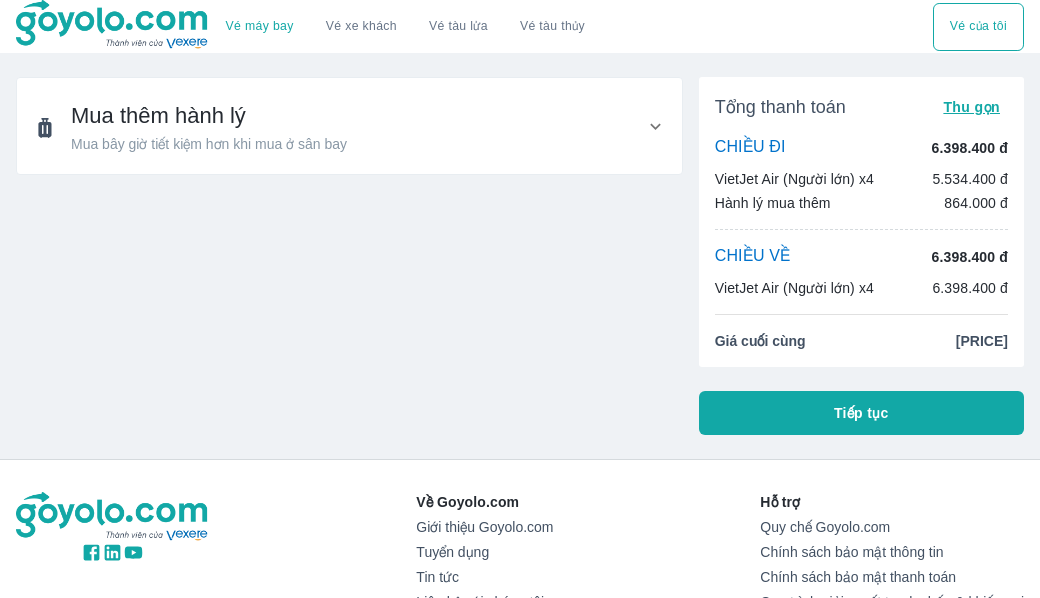 click 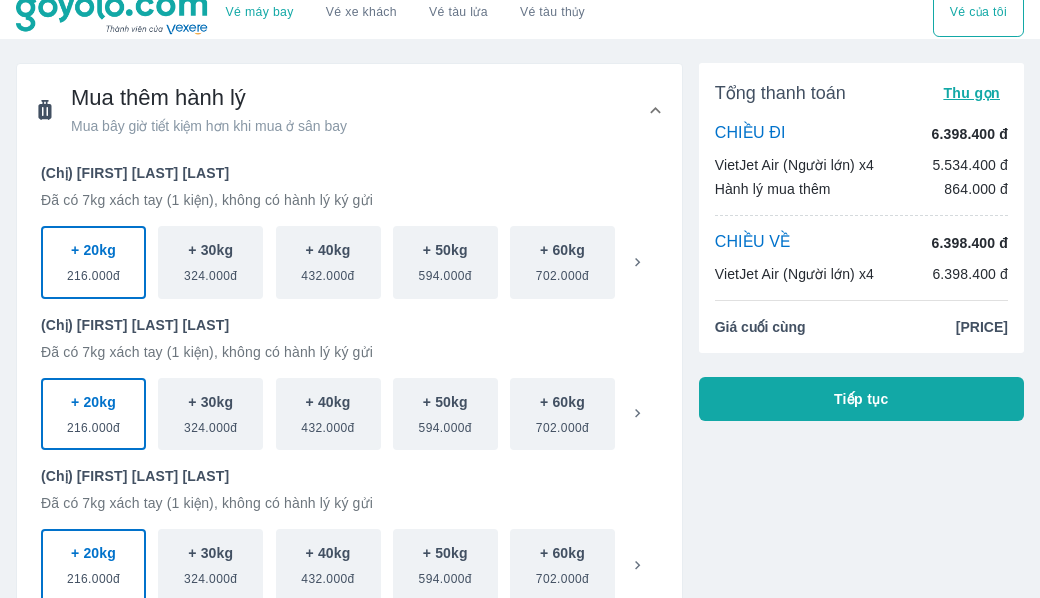 scroll, scrollTop: 0, scrollLeft: 0, axis: both 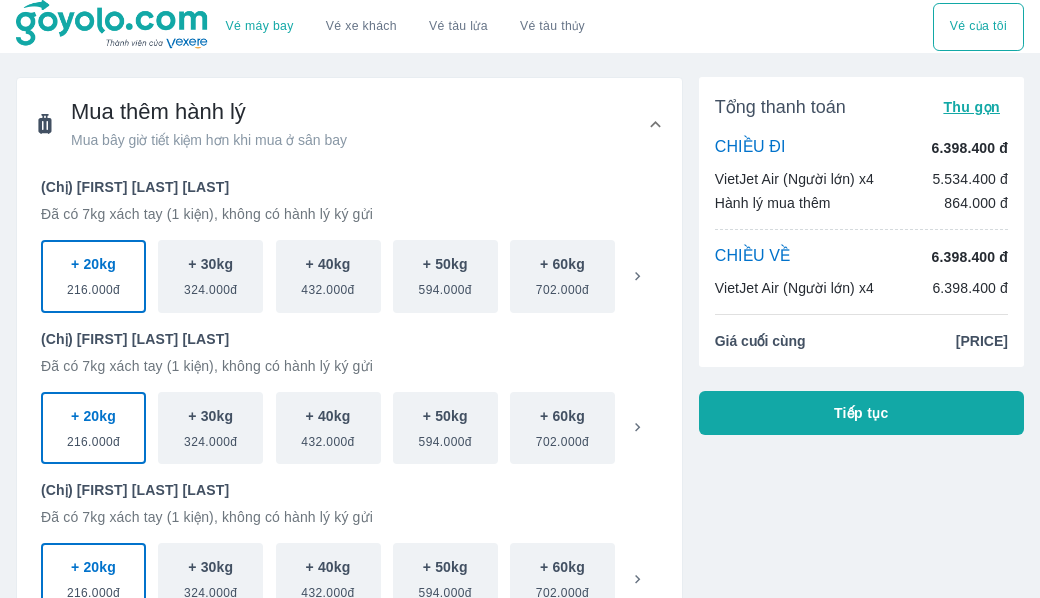 click on "CHIỀU VỀ 6.398.400 đ VietJet Air (Người lớn) x4 6.398.400 đ" at bounding box center [861, 272] 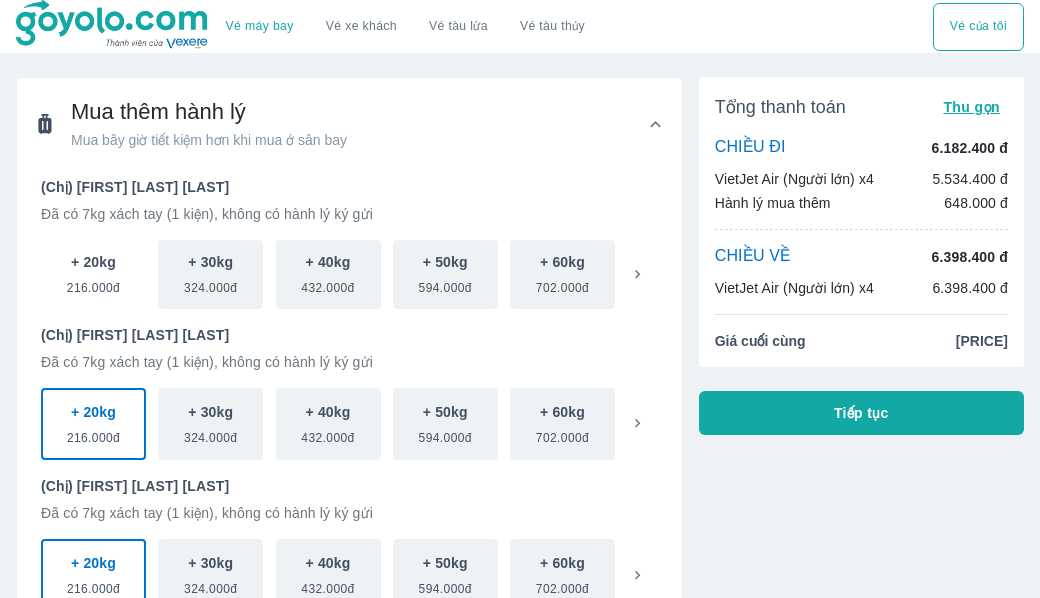 click on "216.000đ" at bounding box center [93, 284] 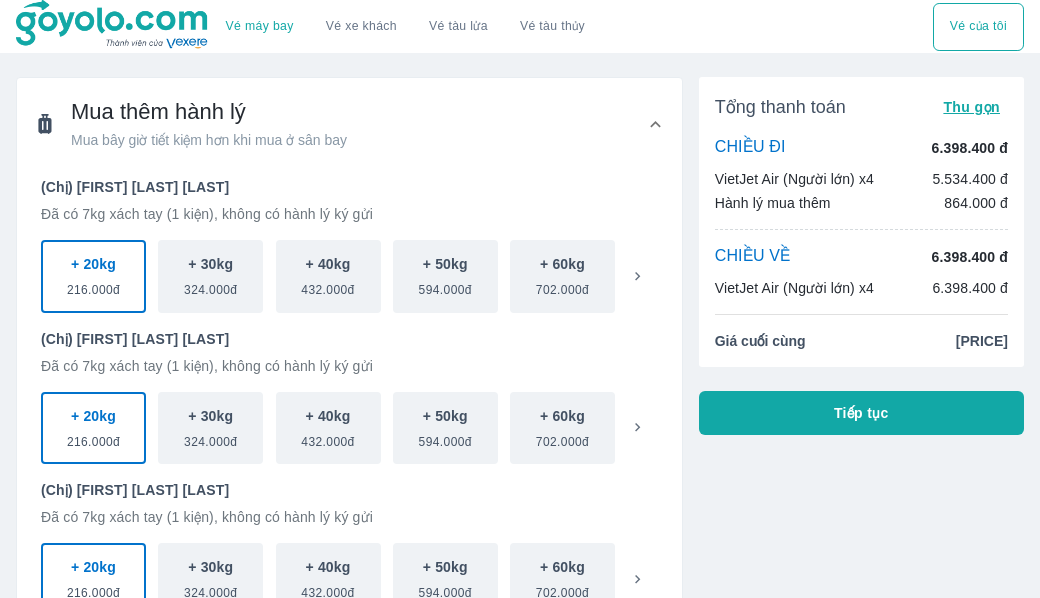 click on "Đã có 7kg xách tay (1 kiện), không có hành lý ký gửi" at bounding box center (349, 214) 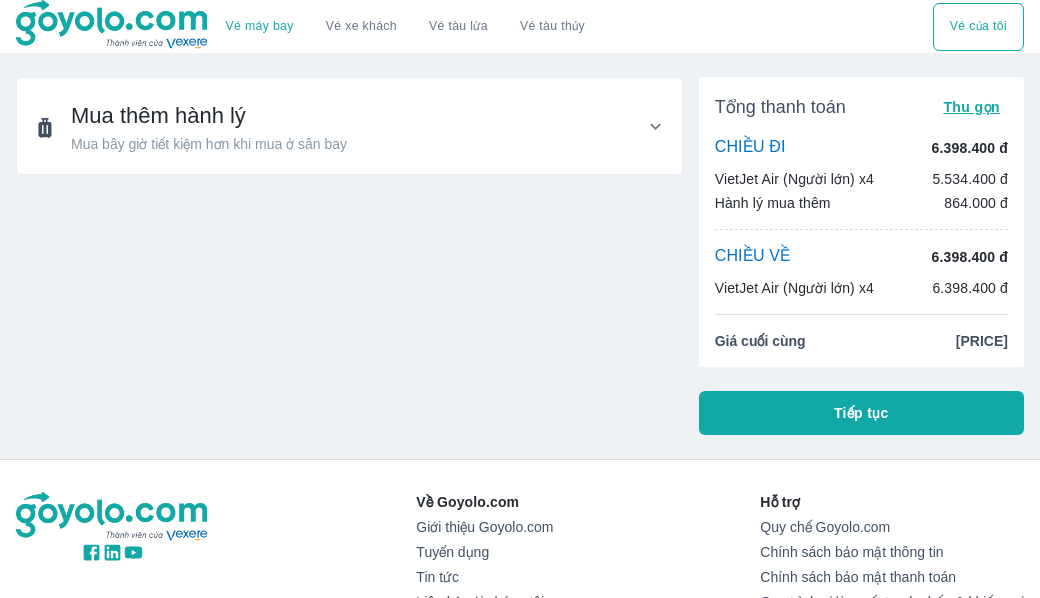 click on "Mua bây giờ tiết kiệm hơn khi mua ở sân bay" at bounding box center (209, 144) 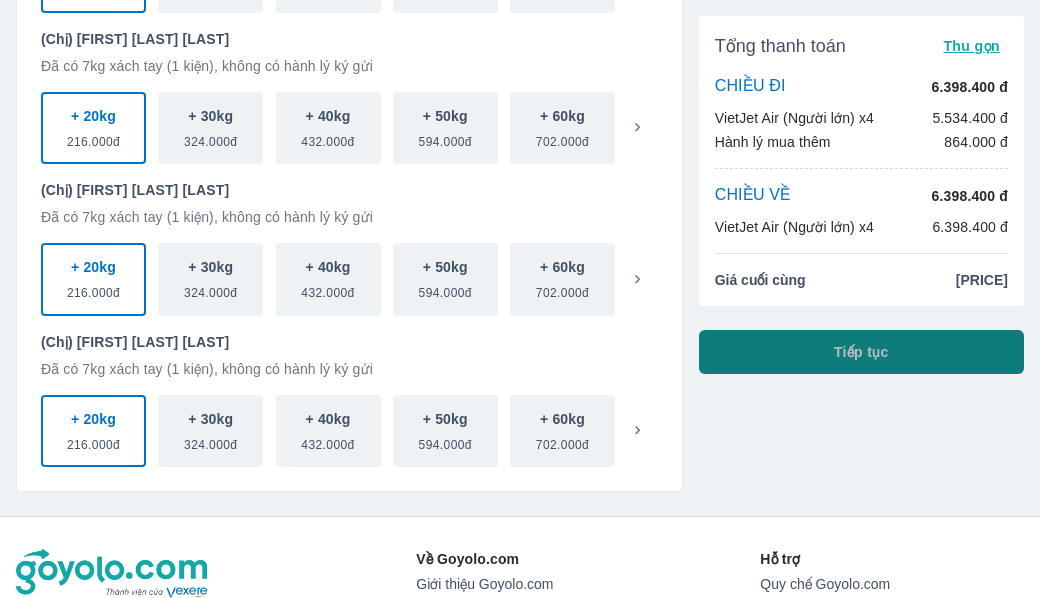 click on "Tiếp tục" at bounding box center [861, 352] 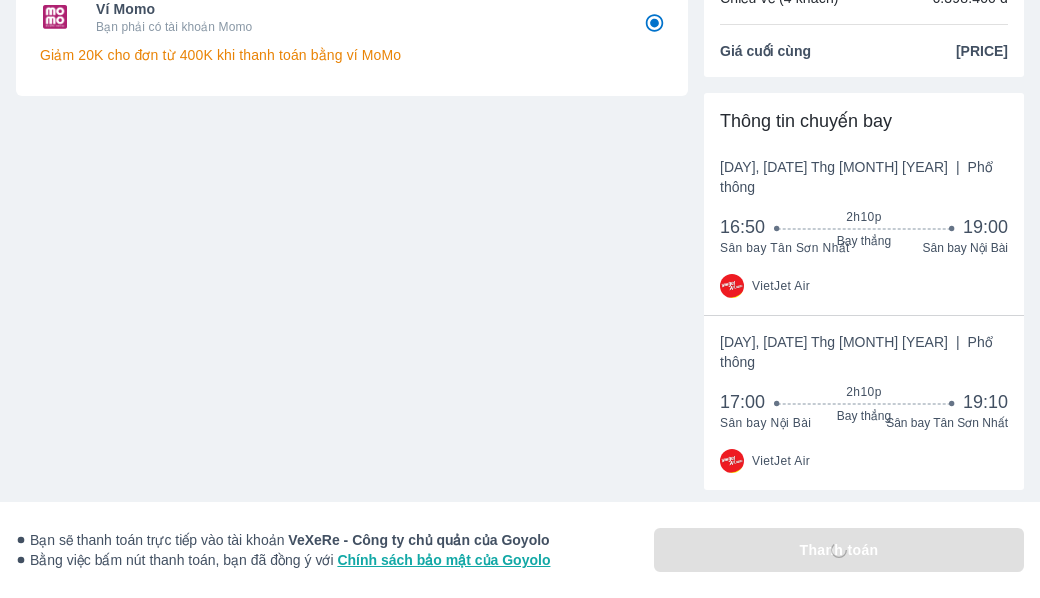scroll, scrollTop: 0, scrollLeft: 0, axis: both 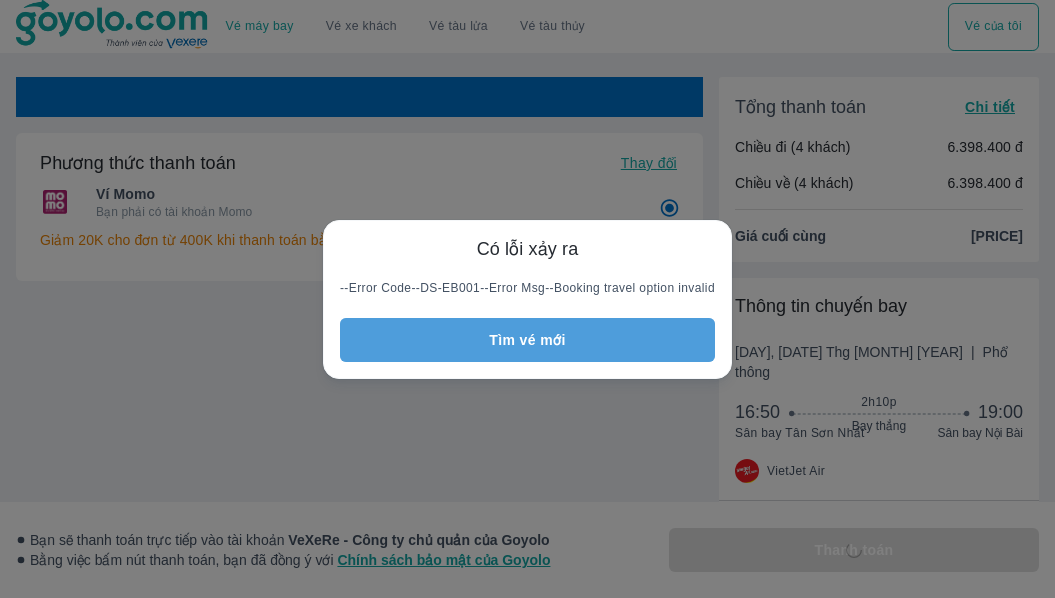 click on "Tìm vé mới" at bounding box center (527, 340) 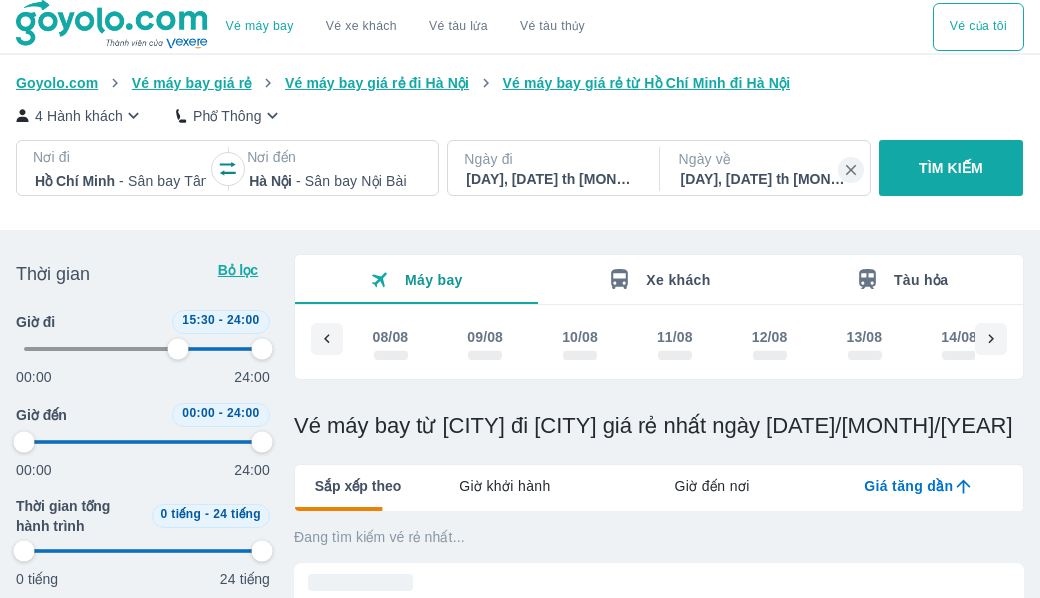 scroll, scrollTop: 338, scrollLeft: 0, axis: vertical 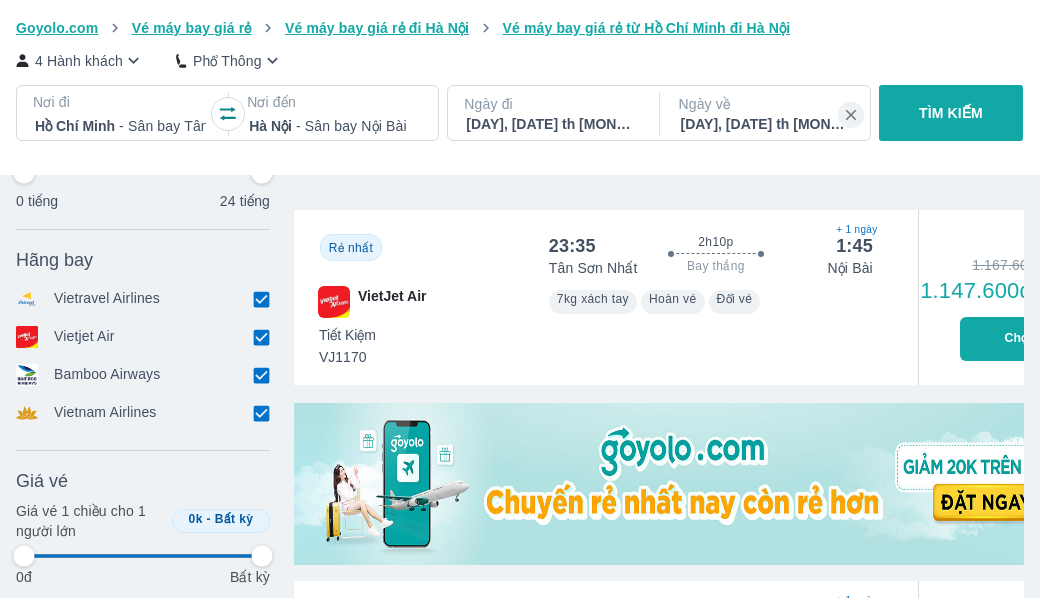 click at bounding box center [261, 299] 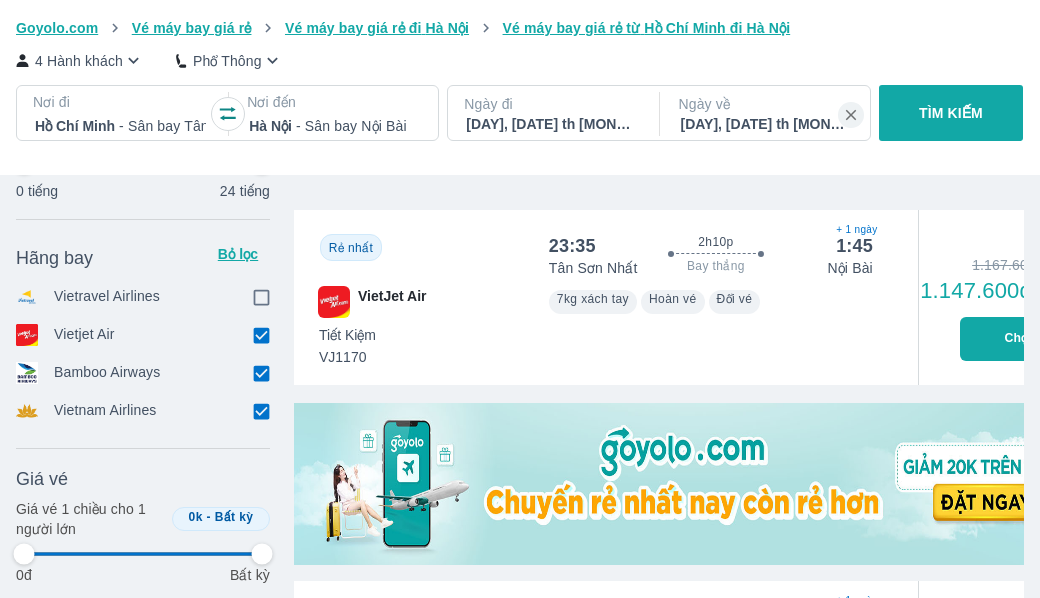 click at bounding box center (261, 373) 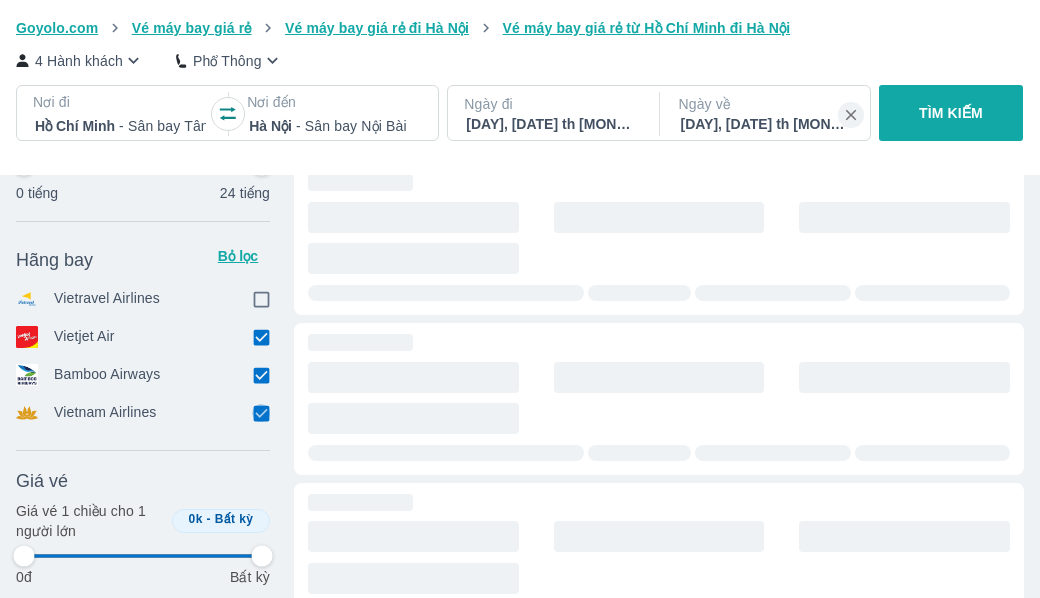 click at bounding box center [261, 413] 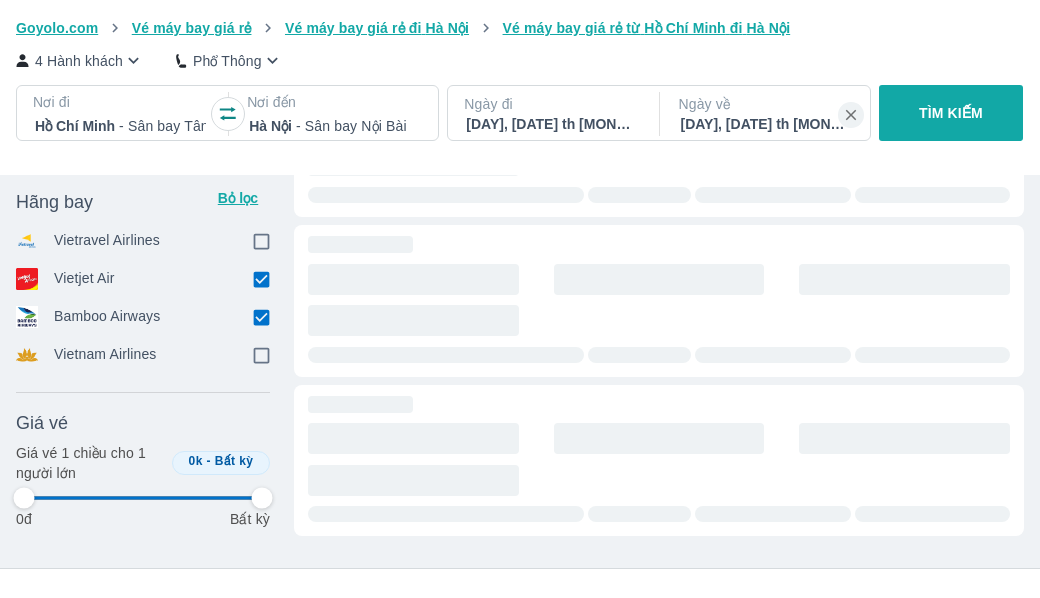 scroll, scrollTop: 500, scrollLeft: 0, axis: vertical 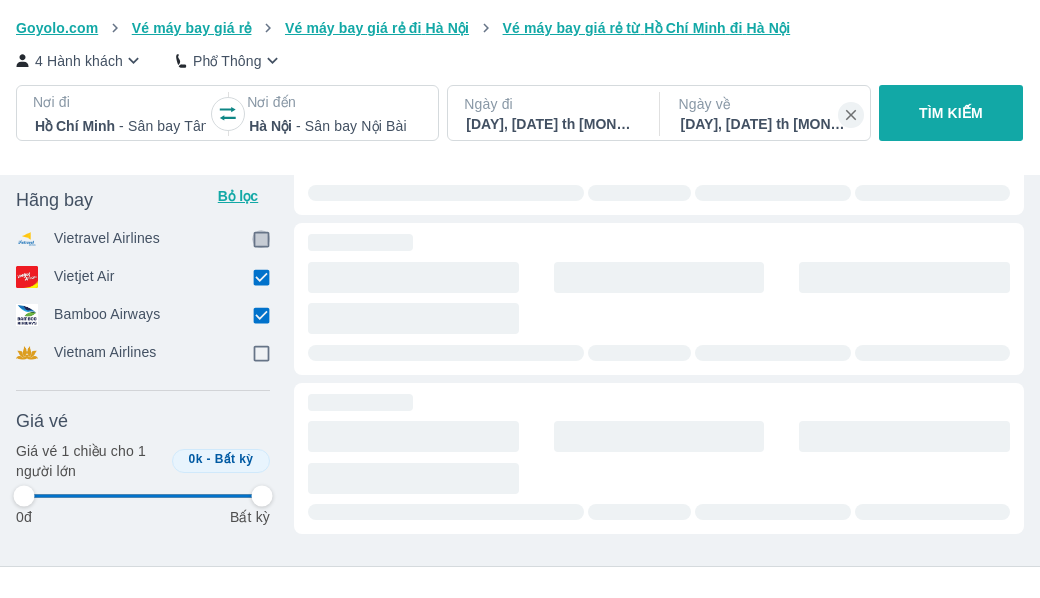 click at bounding box center [261, 240] 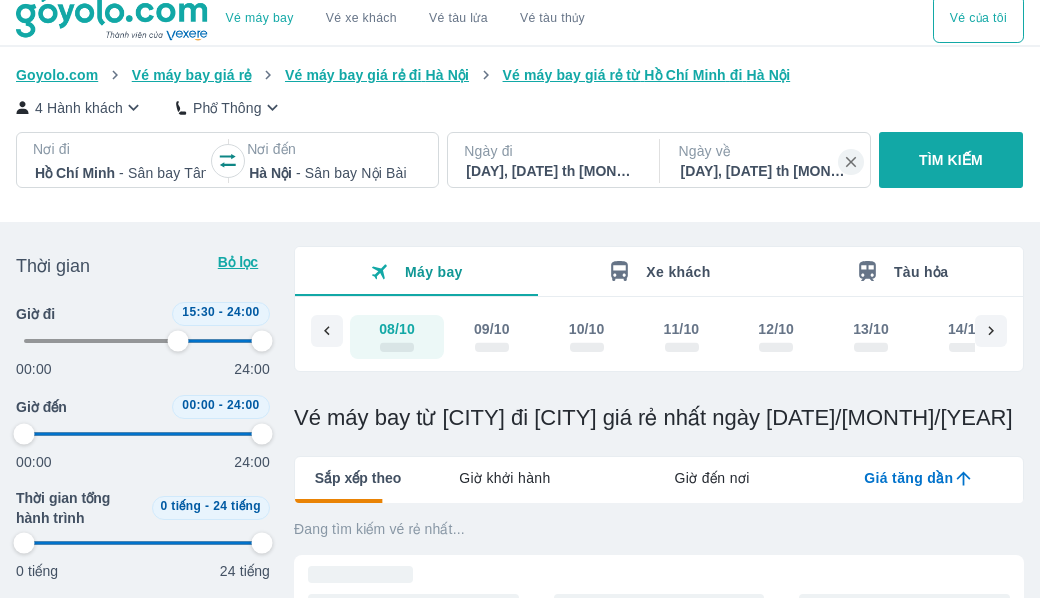 scroll, scrollTop: 0, scrollLeft: 0, axis: both 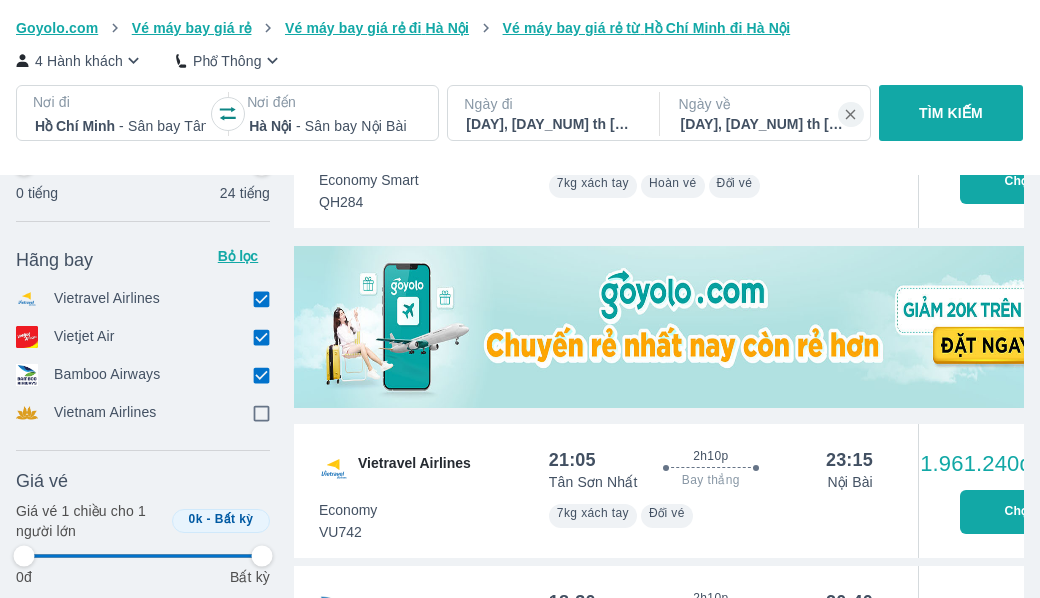 type on "64.5833333333333" 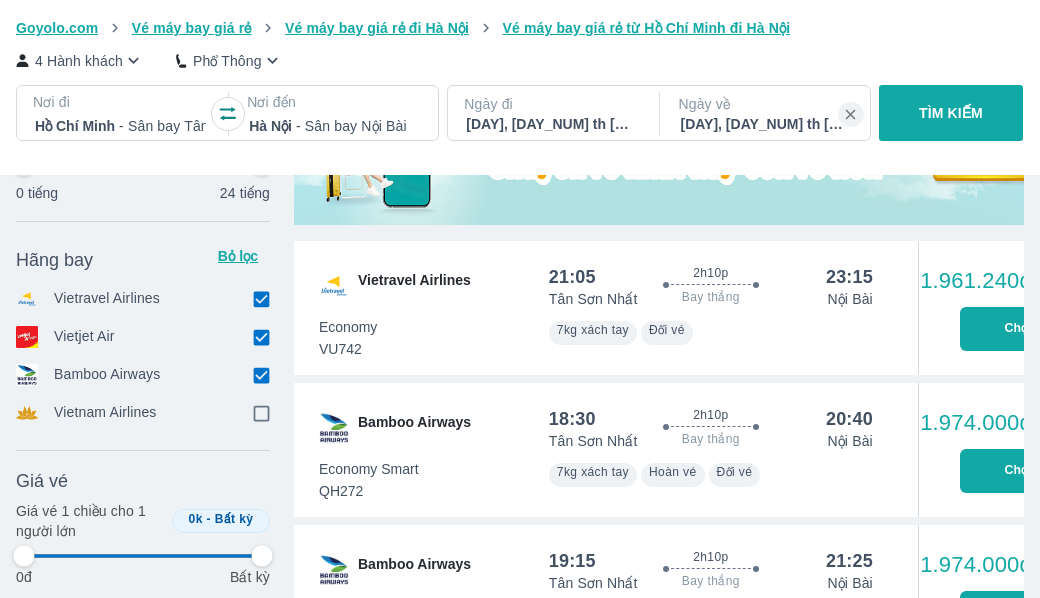 scroll, scrollTop: 0, scrollLeft: 5776, axis: horizontal 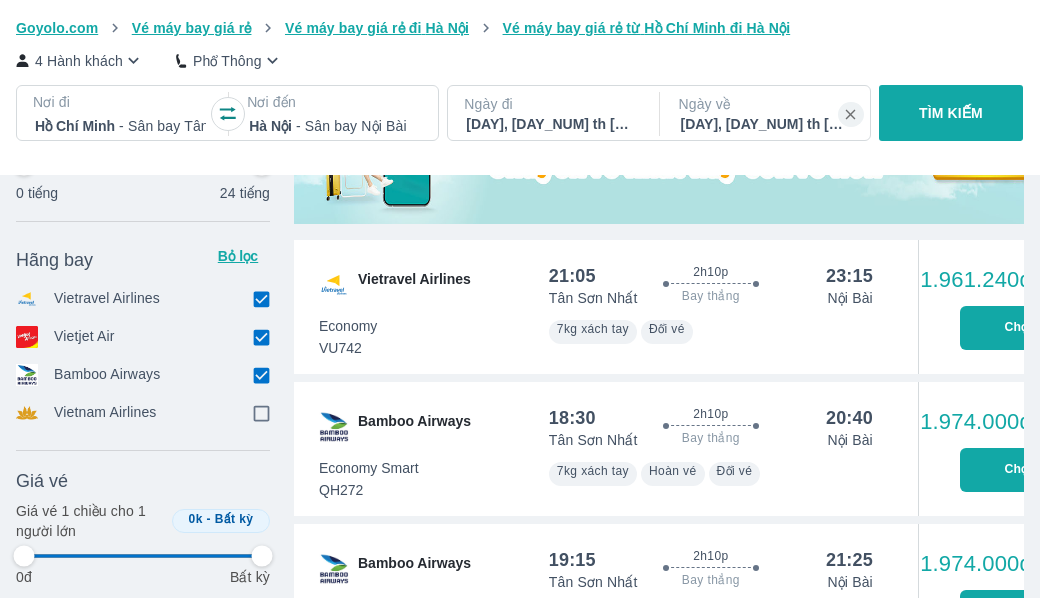 type on "64.5833333333333" 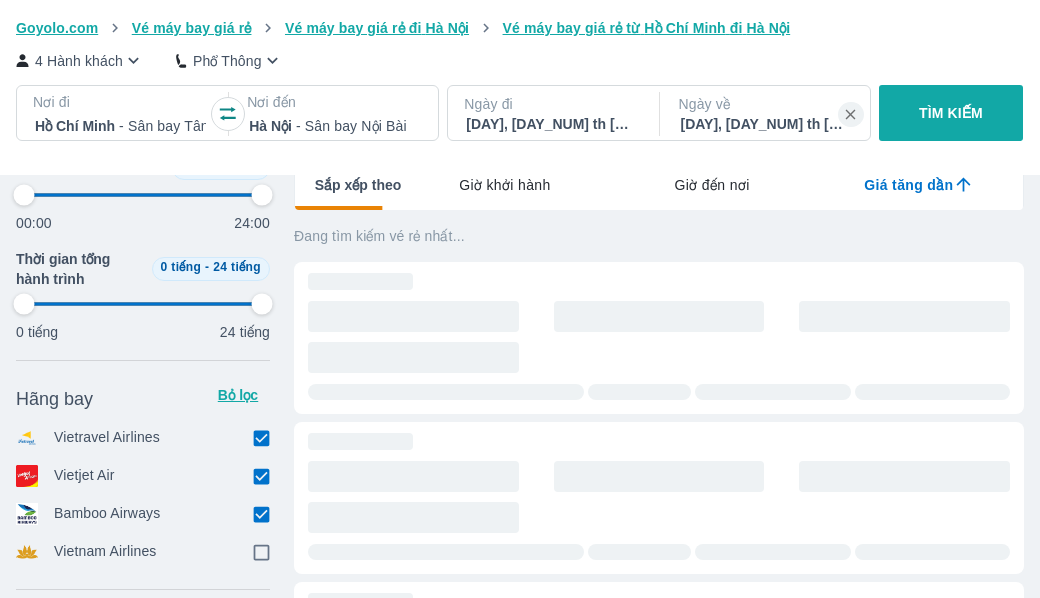 scroll, scrollTop: 300, scrollLeft: 0, axis: vertical 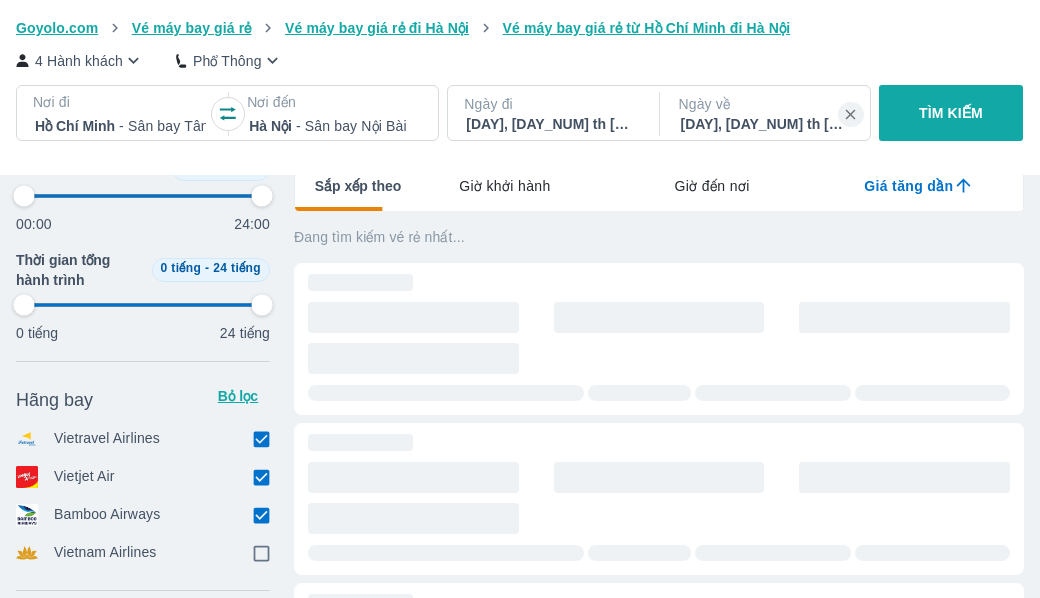 type on "64.5833333333333" 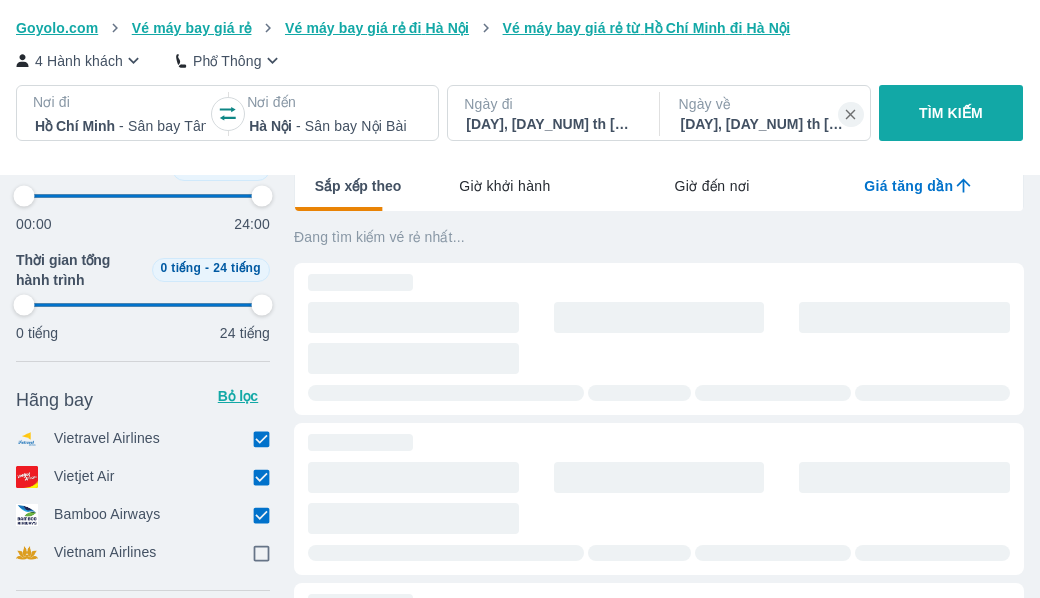 type on "97.9166666666667" 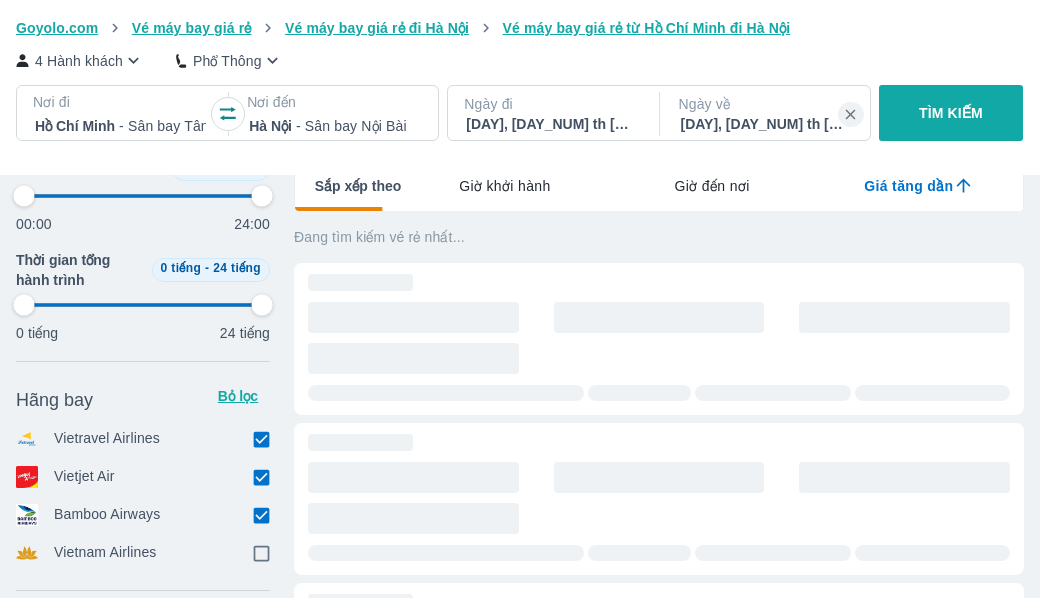 type on "64.5833333333333" 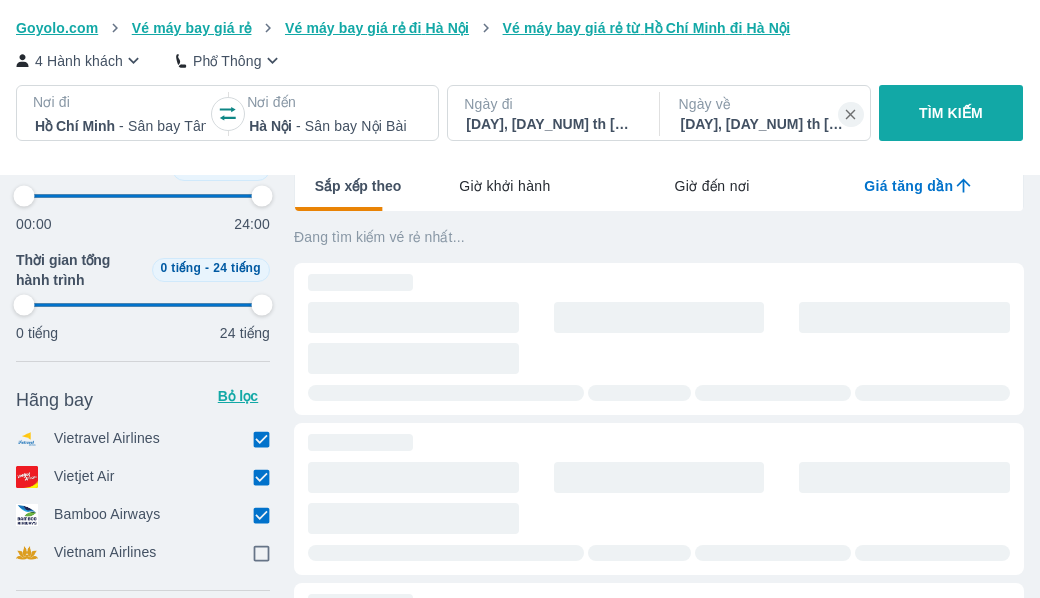 type on "64.5833333333333" 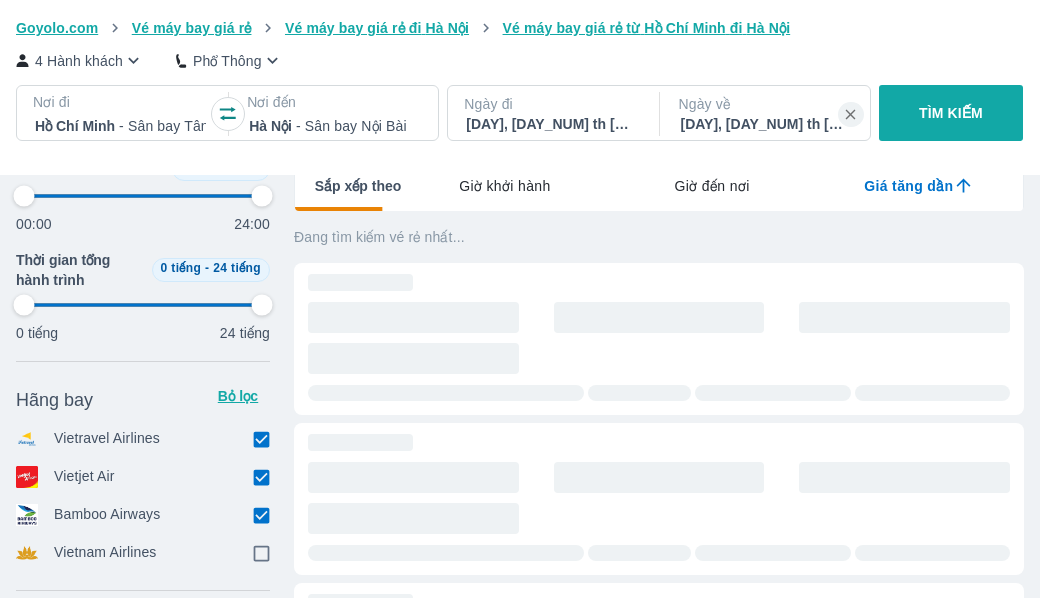 type on "97.9166666666667" 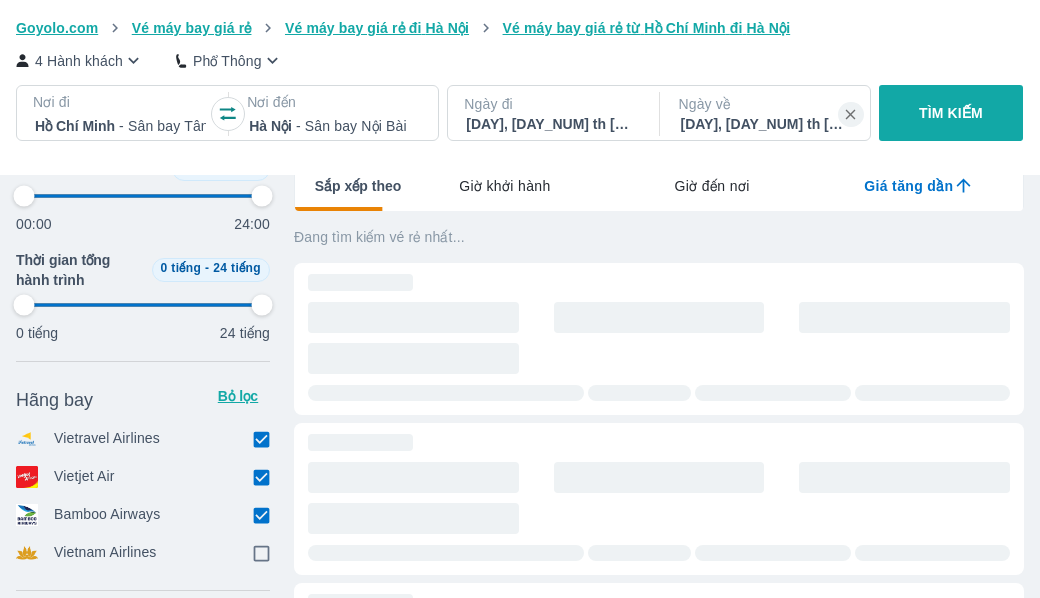 type on "64.5833333333333" 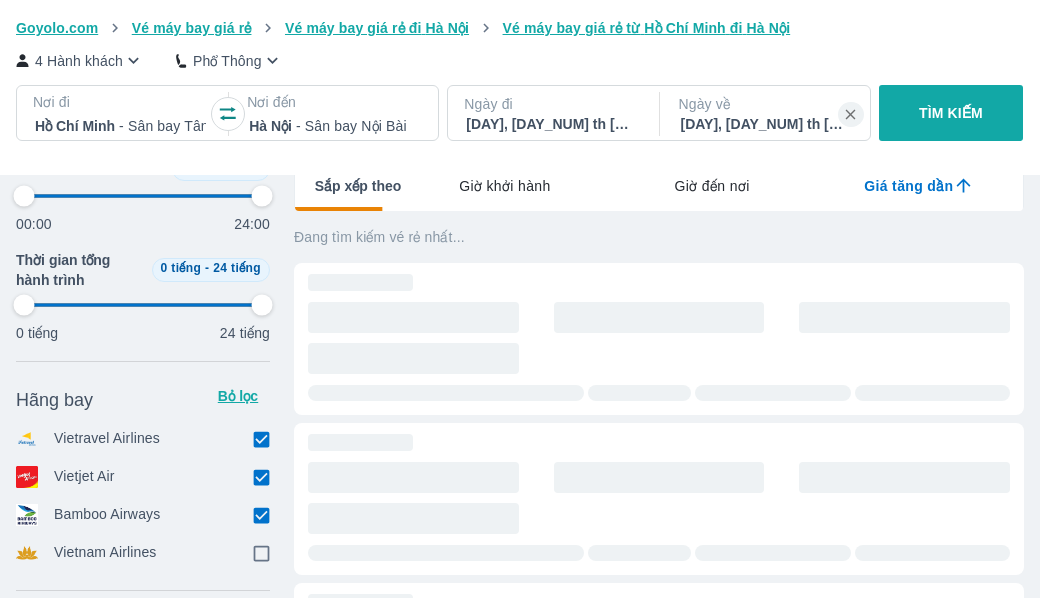 type on "97.9166666666667" 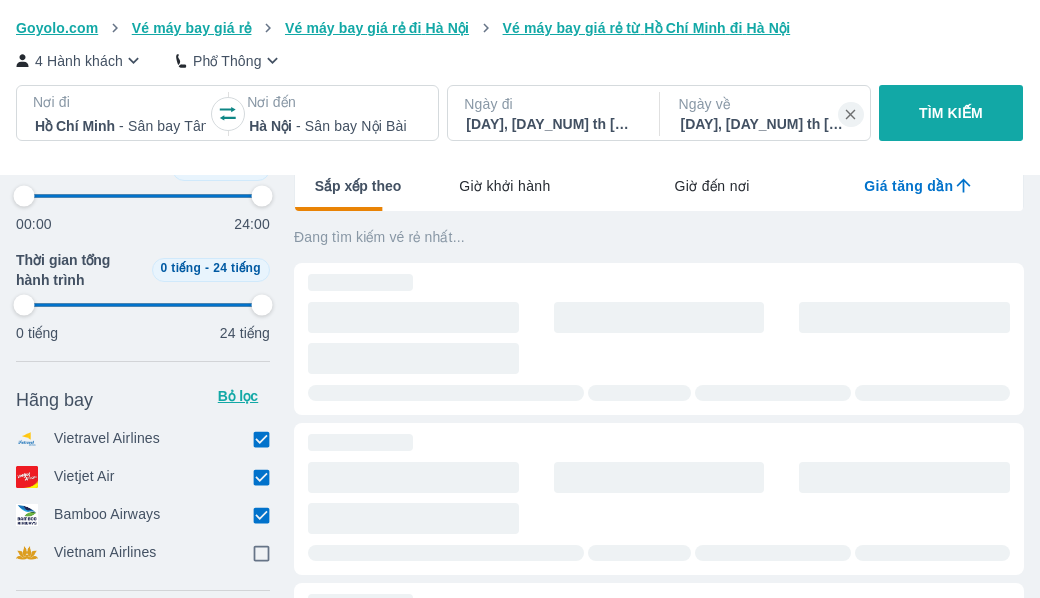 type on "64.5833333333333" 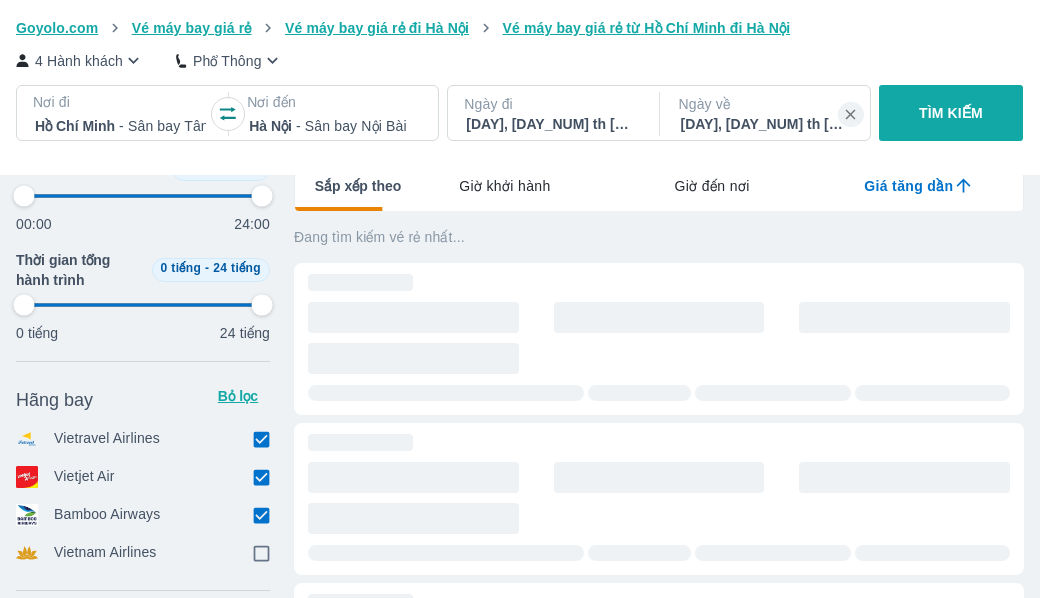 type on "97.9166666666667" 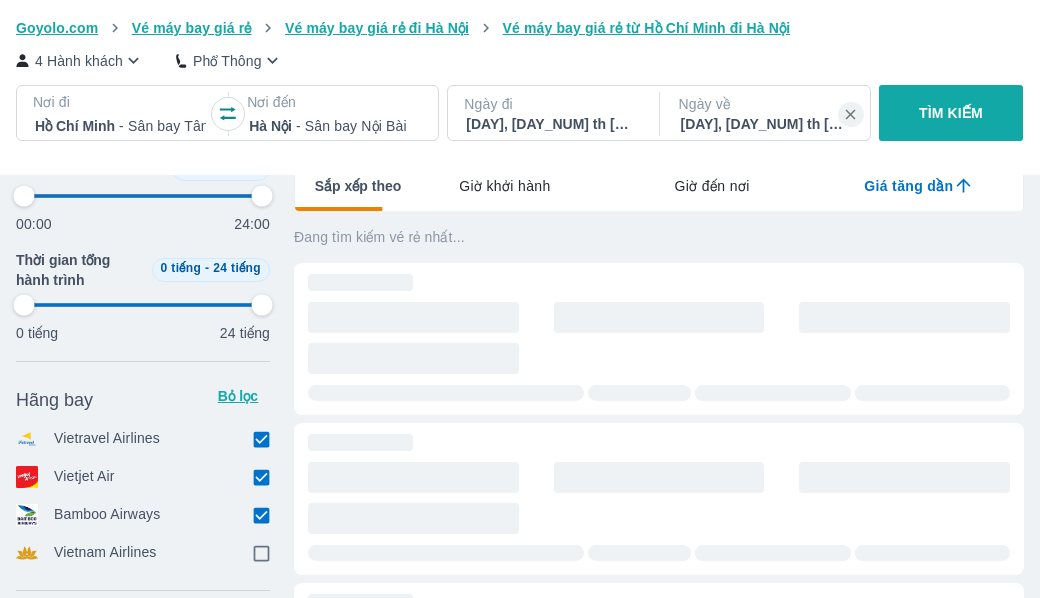type on "64.5833333333333" 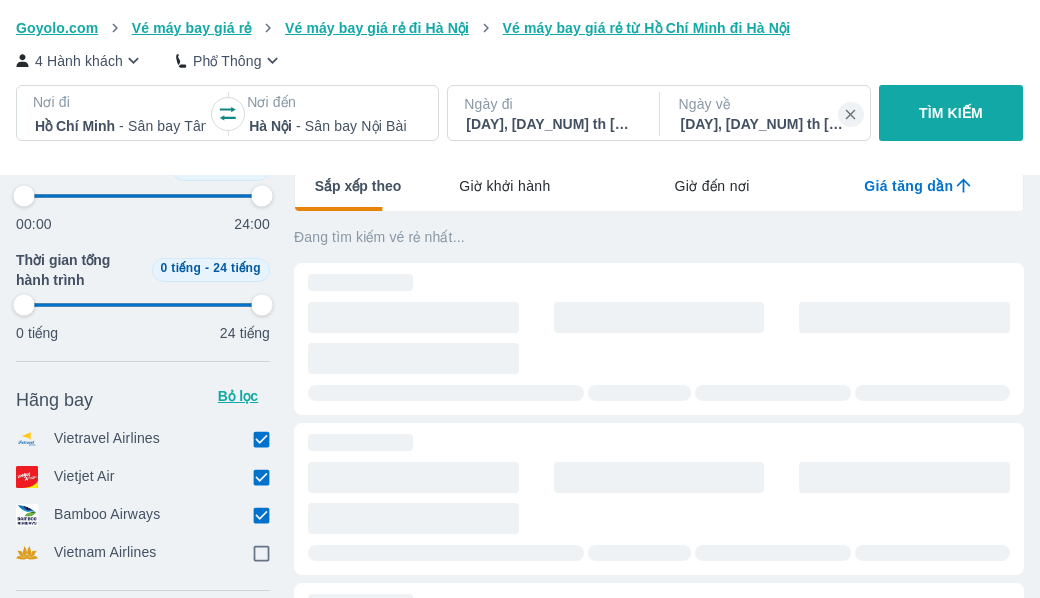 type on "97.9166666666667" 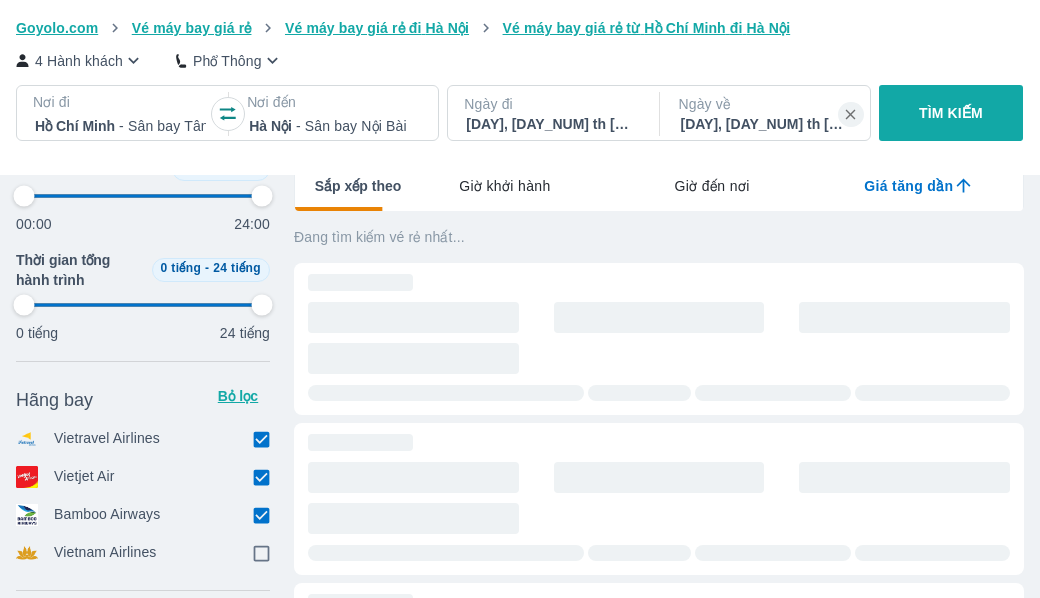 type on "64.5833333333333" 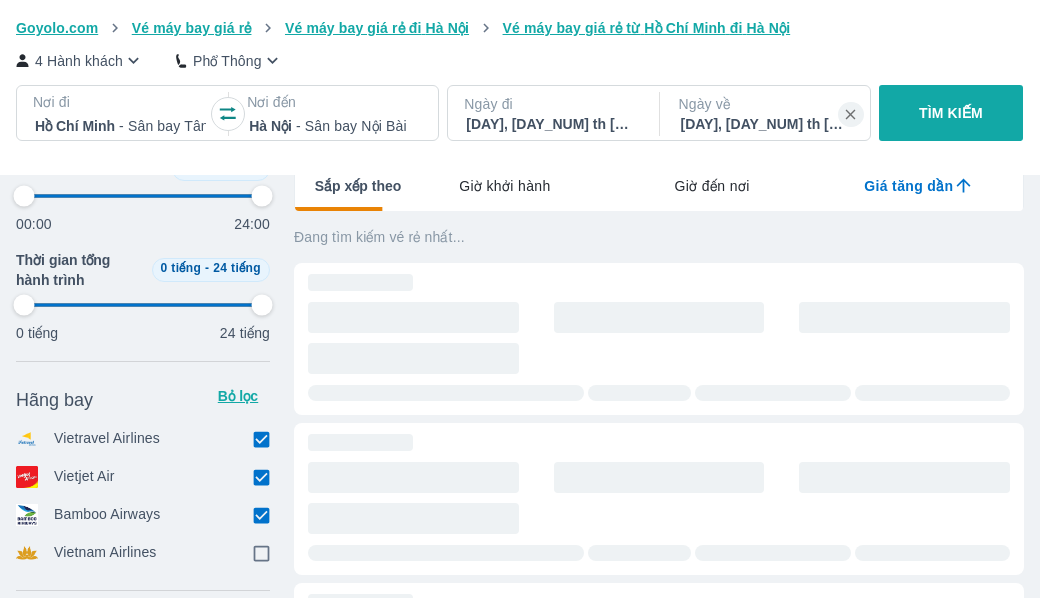 type on "97.9166666666667" 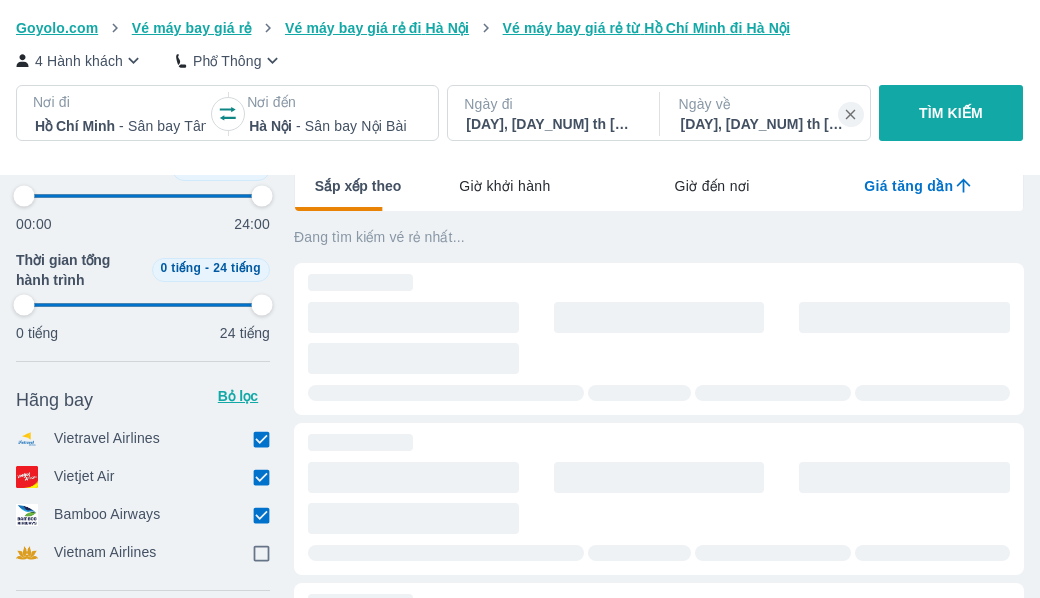 type on "64.5833333333333" 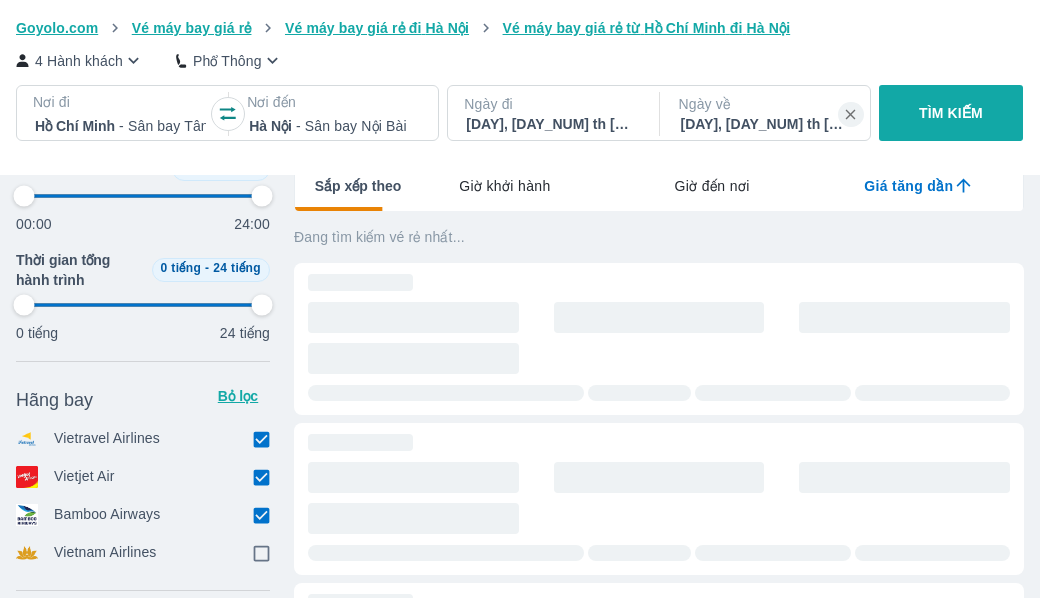 type on "97.9166666666667" 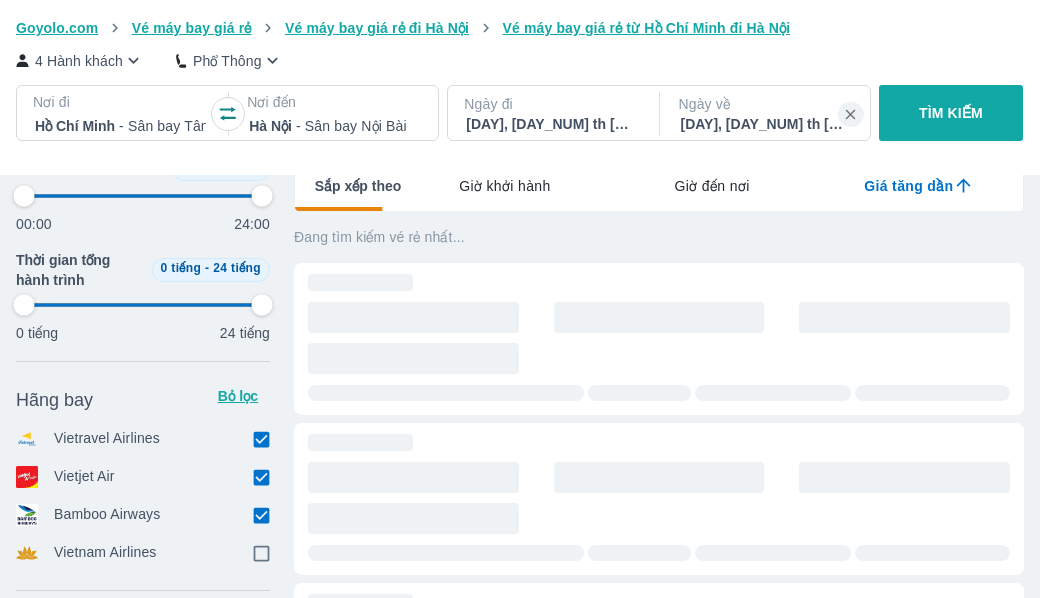 type on "64.5833333333333" 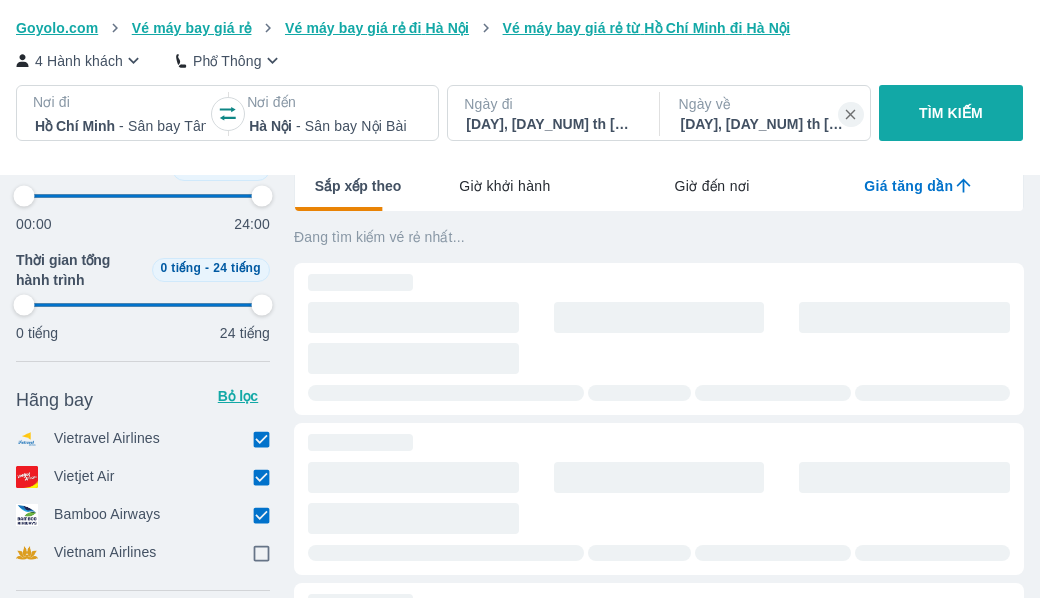type on "97.9166666666667" 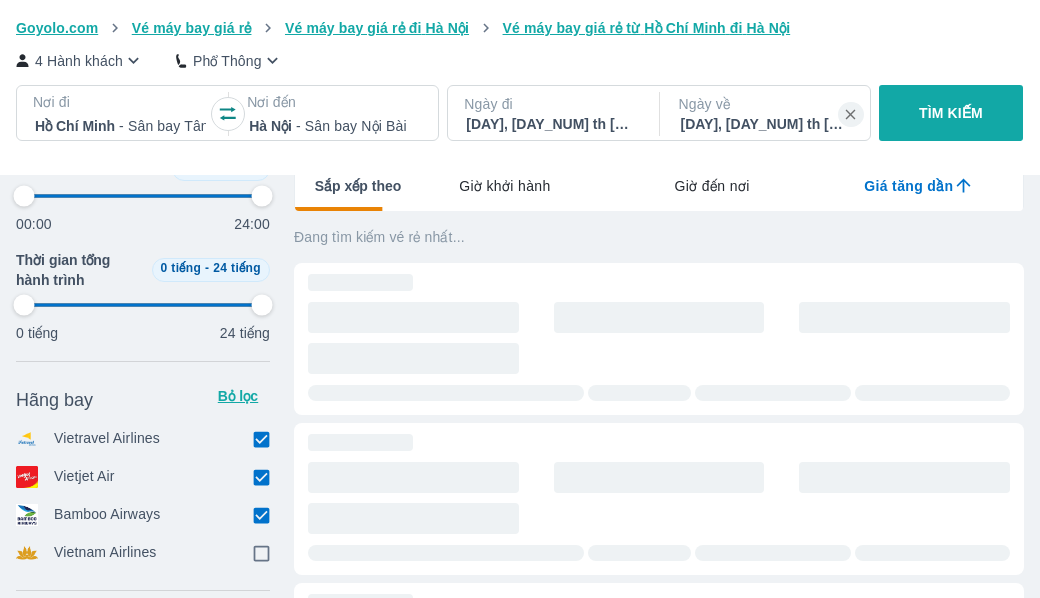 type on "64.5833333333333" 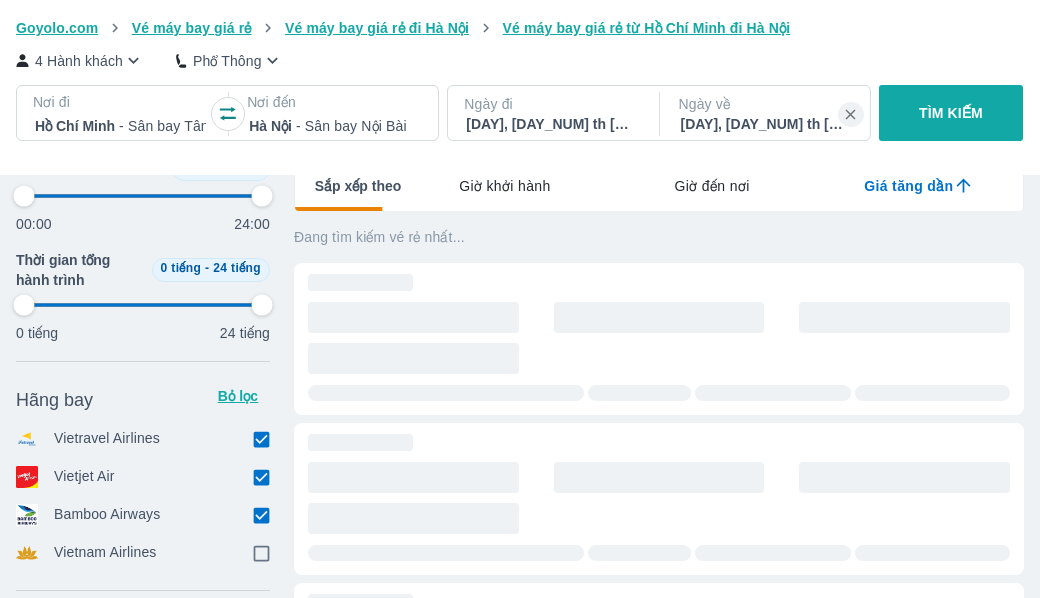type on "97.9166666666667" 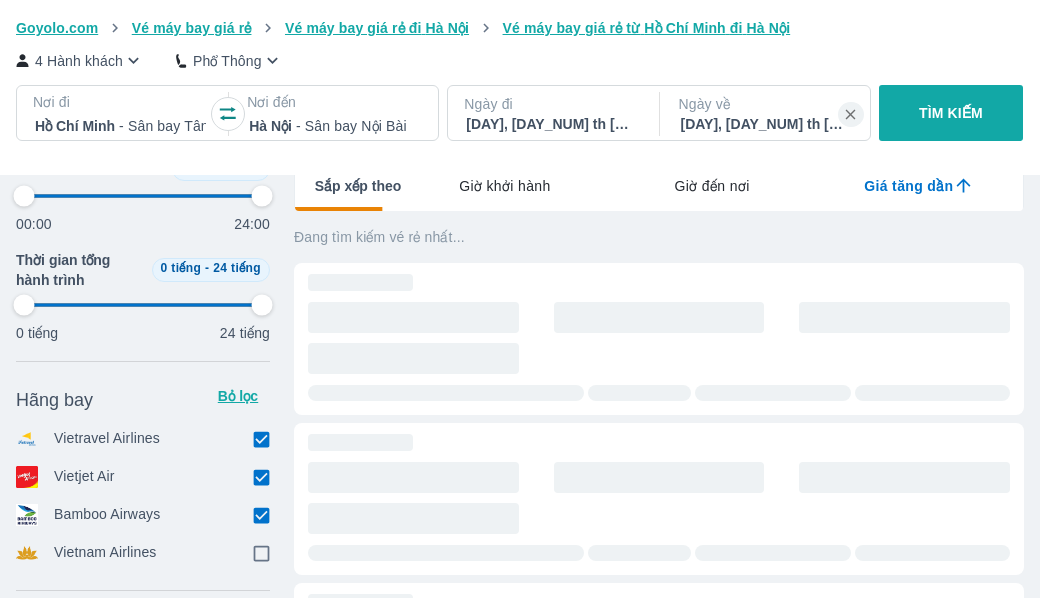 type on "64.5833333333333" 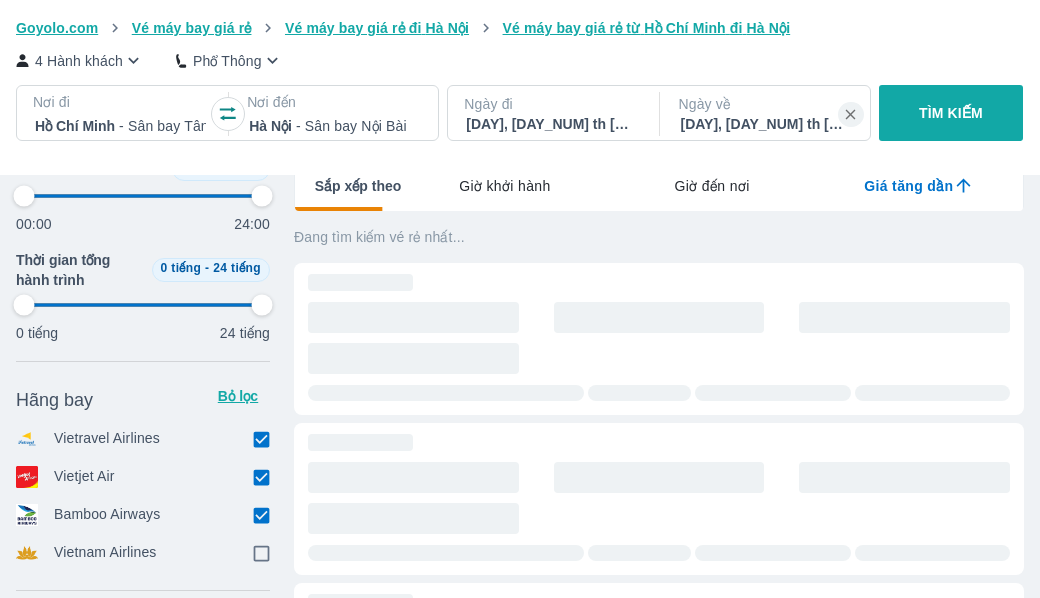 type on "97.9166666666667" 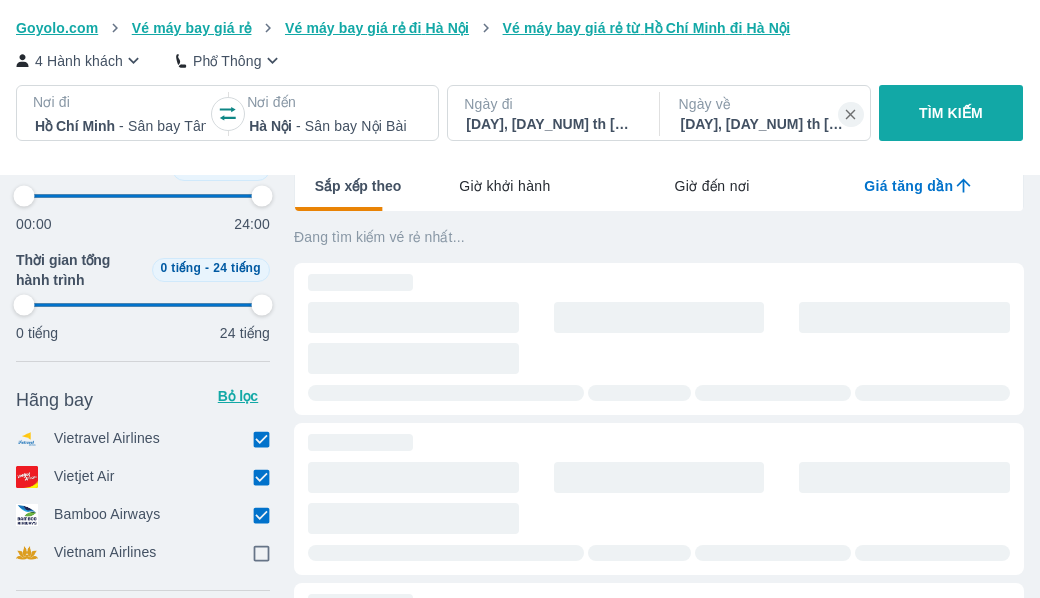 type on "64.5833333333333" 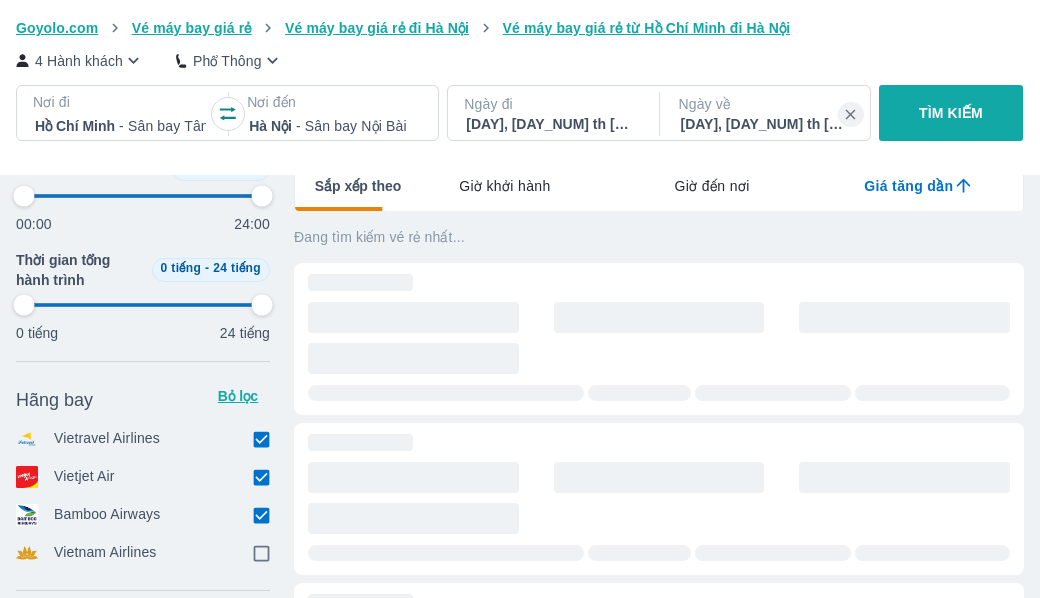 type on "97.9166666666667" 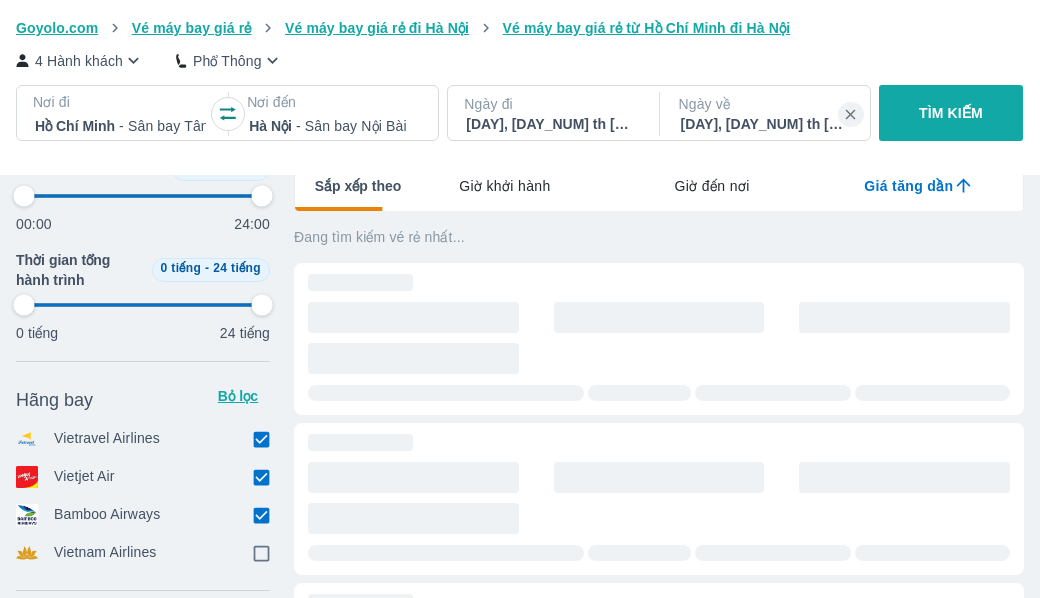 type on "64.5833333333333" 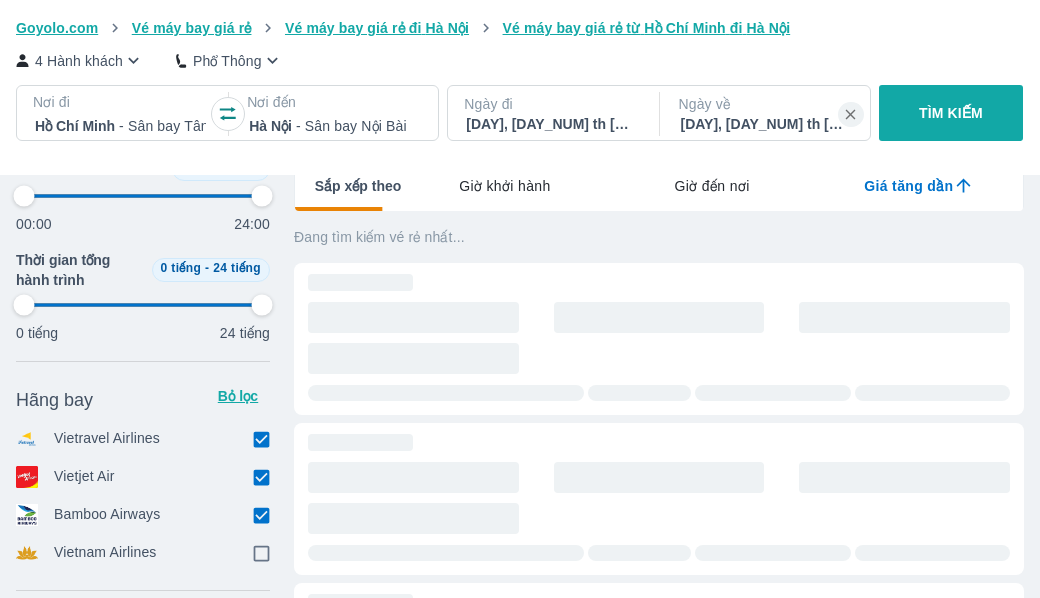 type on "97.9166666666667" 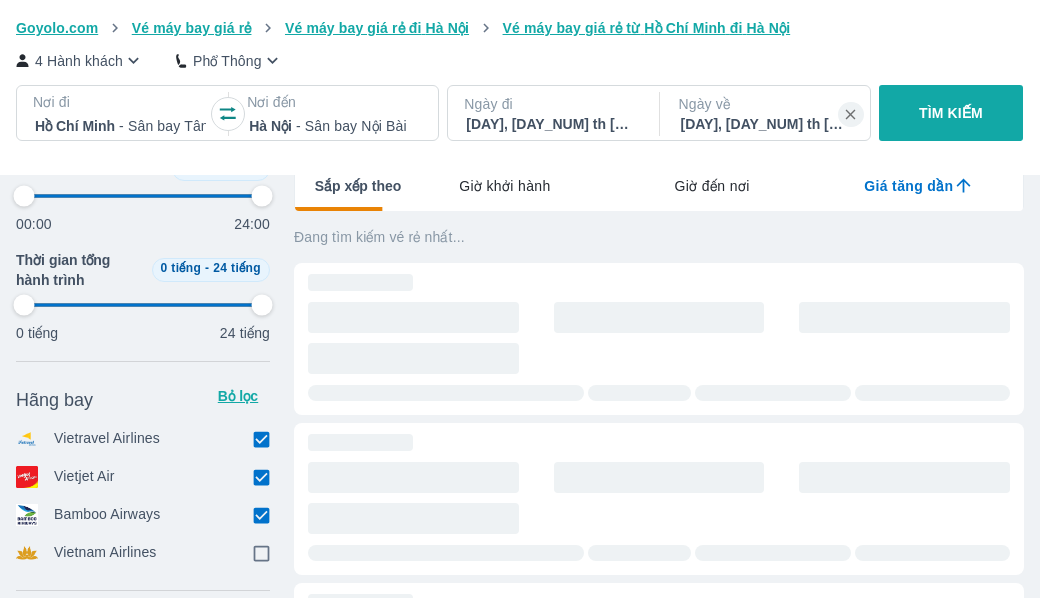 type on "64.5833333333333" 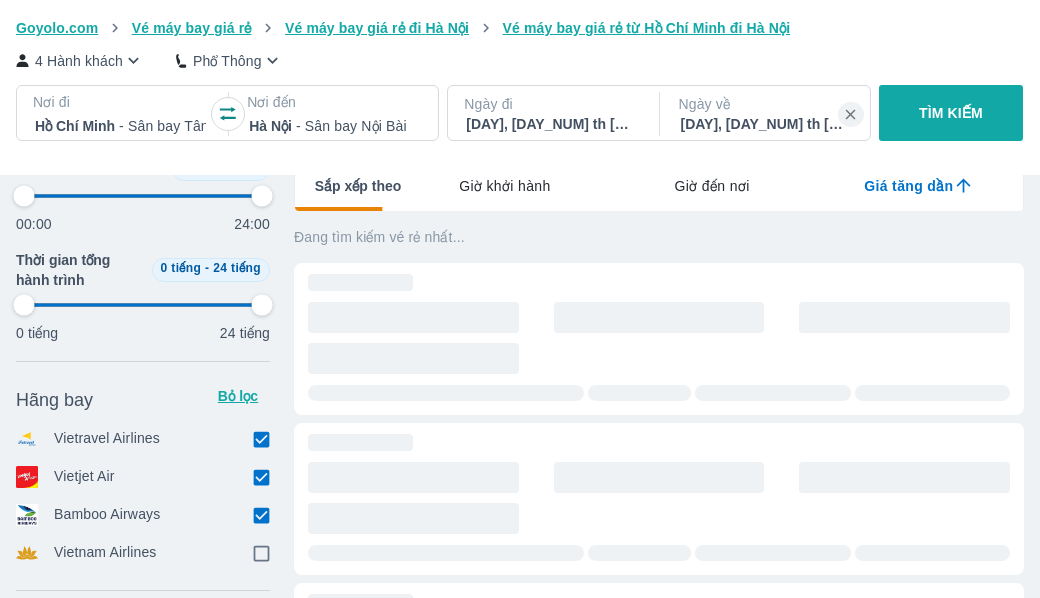 type on "97.9166666666667" 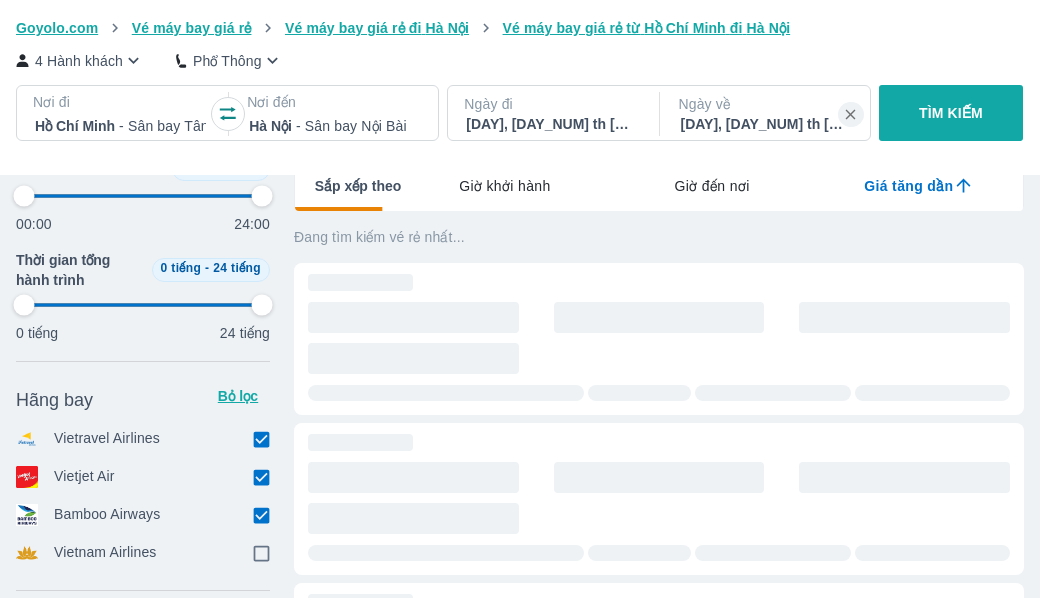 type on "64.5833333333333" 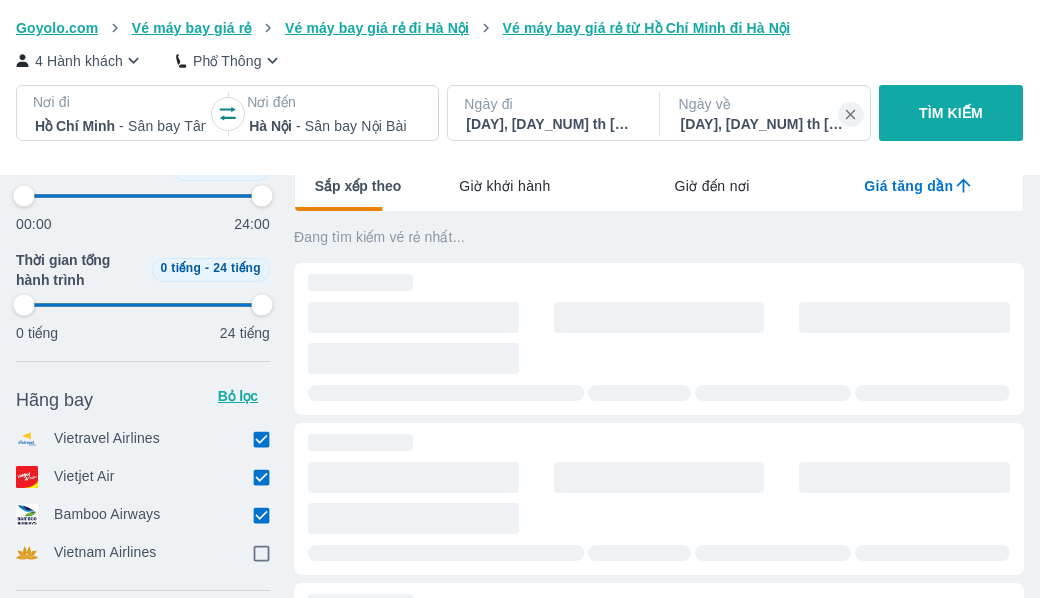 type on "97.9166666666667" 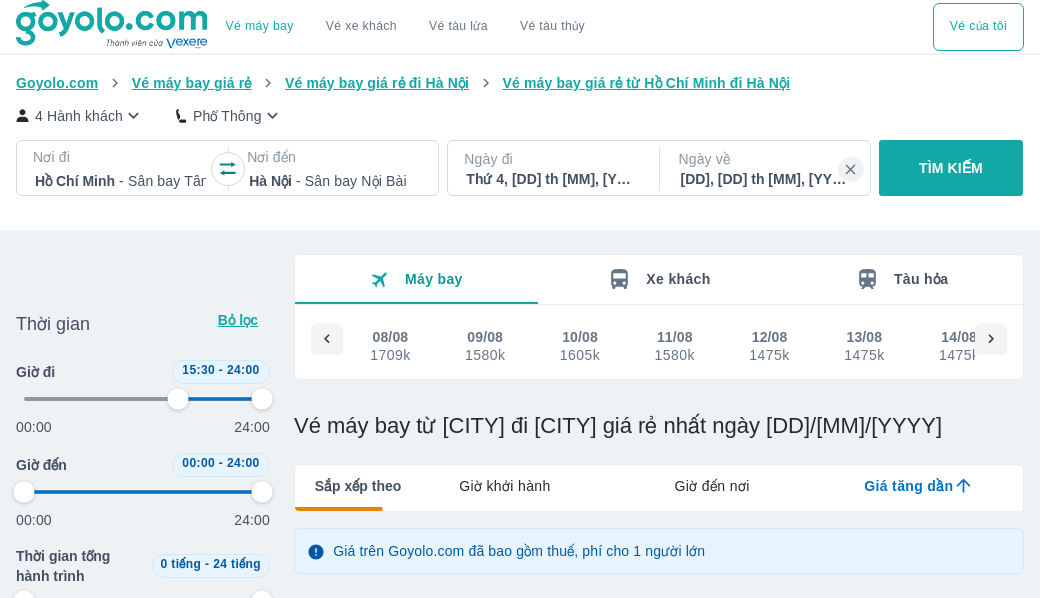 type on "64.5833333333333" 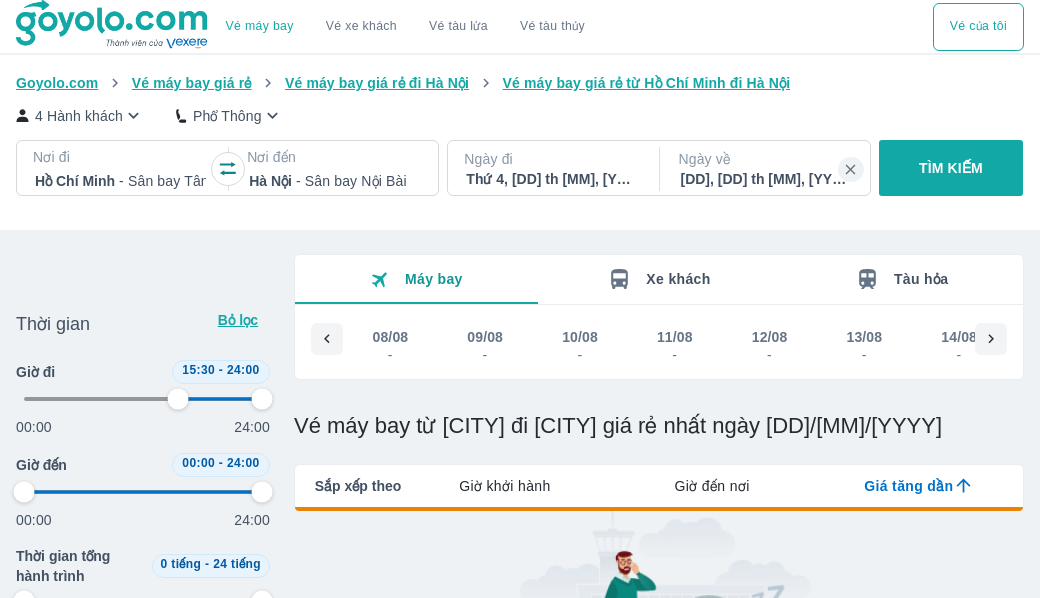 type on "64.5833333333333" 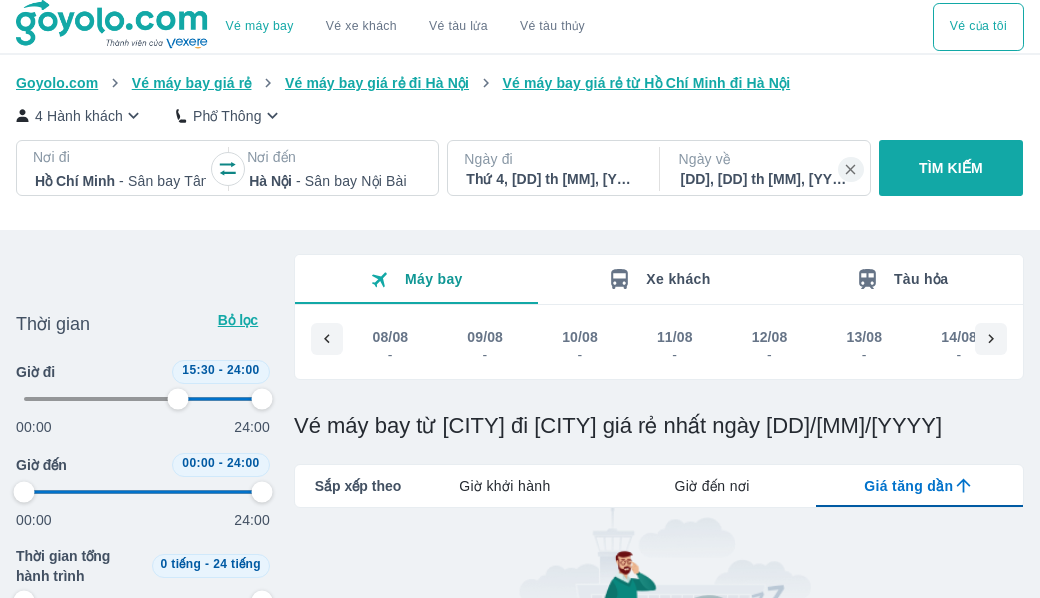 scroll, scrollTop: 300, scrollLeft: 0, axis: vertical 